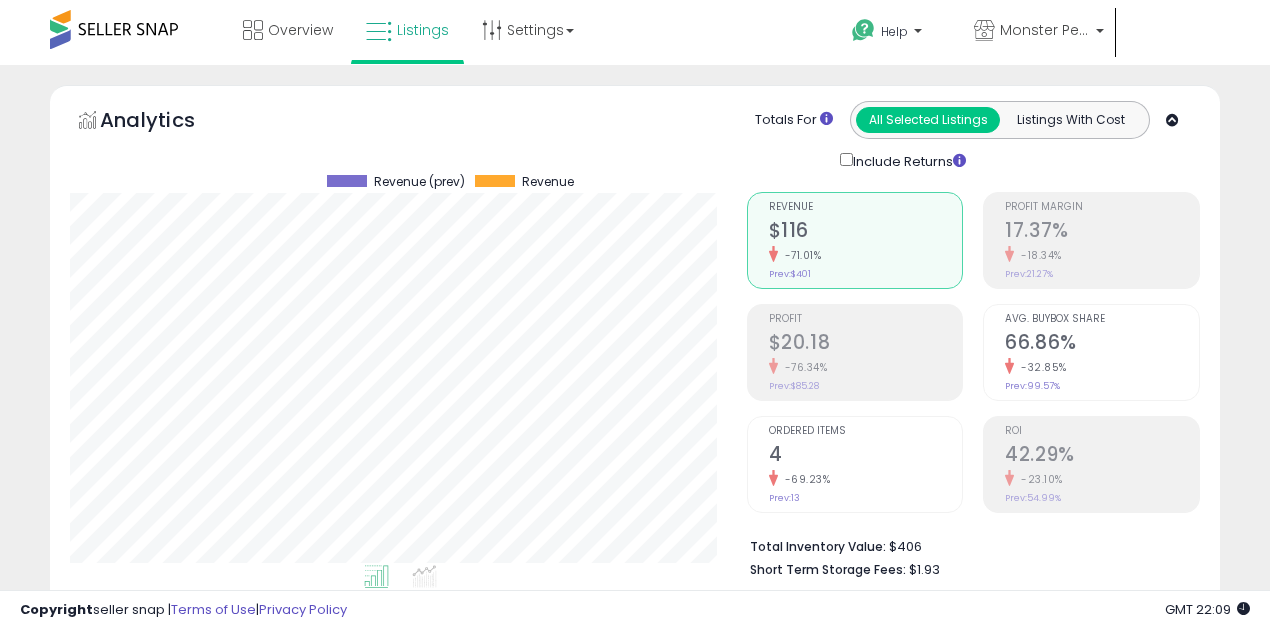 select on "**" 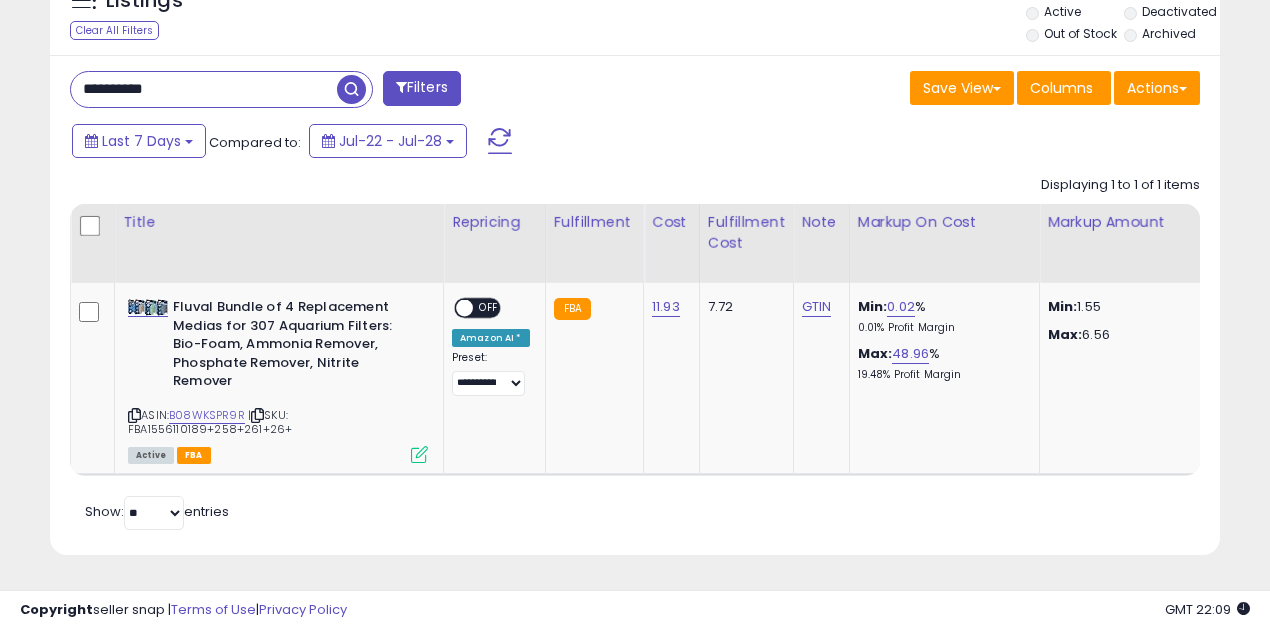 scroll, scrollTop: 999590, scrollLeft: 999323, axis: both 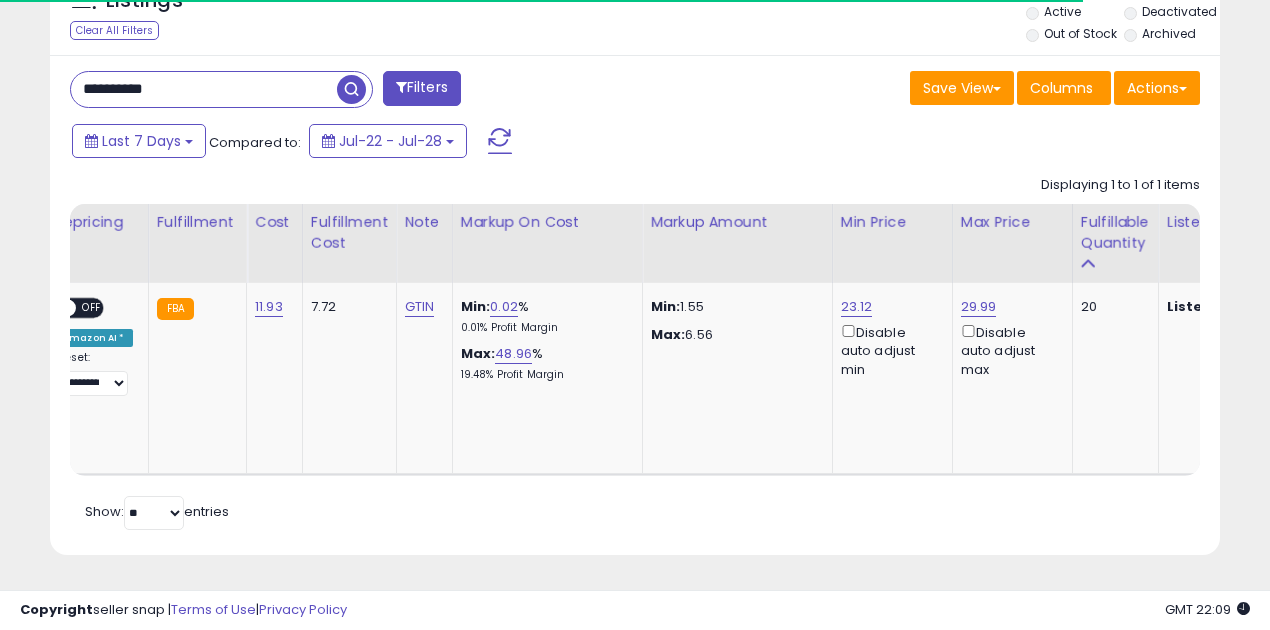 click at bounding box center (351, 89) 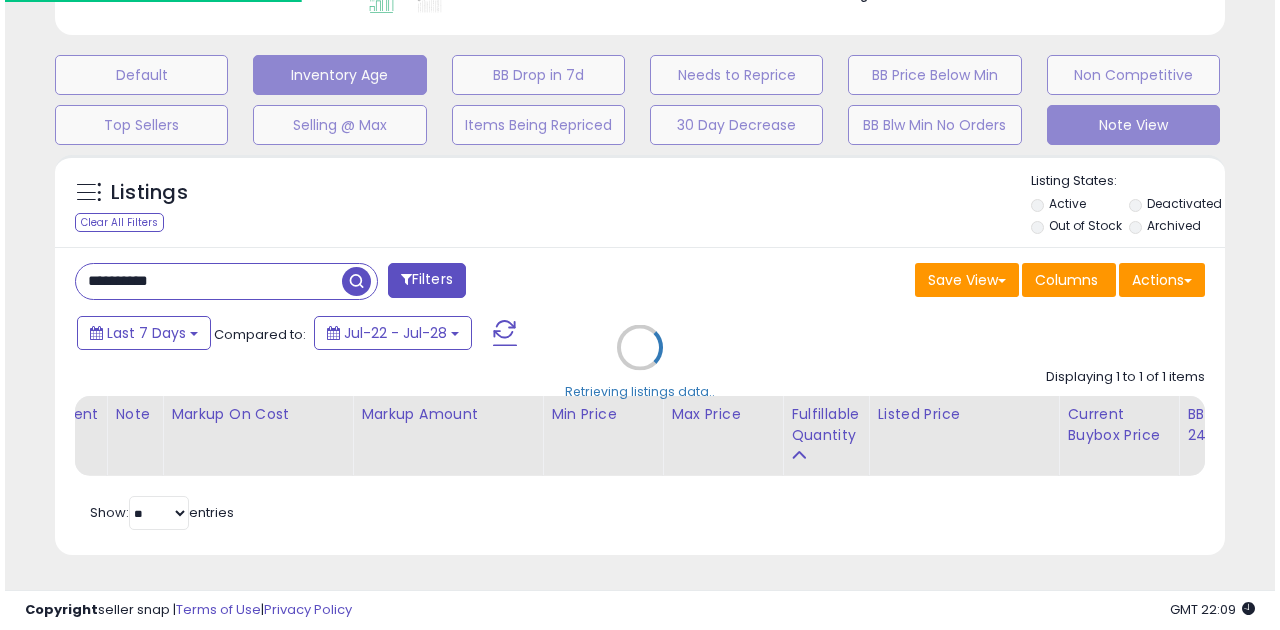 scroll, scrollTop: 583, scrollLeft: 0, axis: vertical 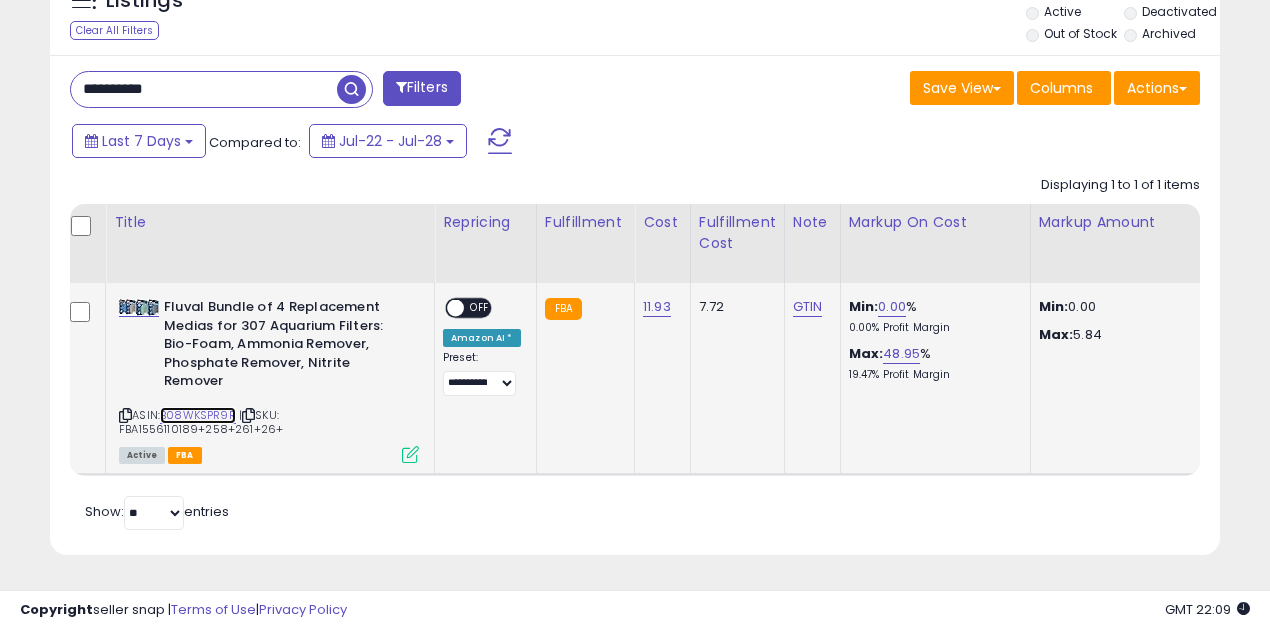 click on "B08WKSPR9R" at bounding box center [198, 415] 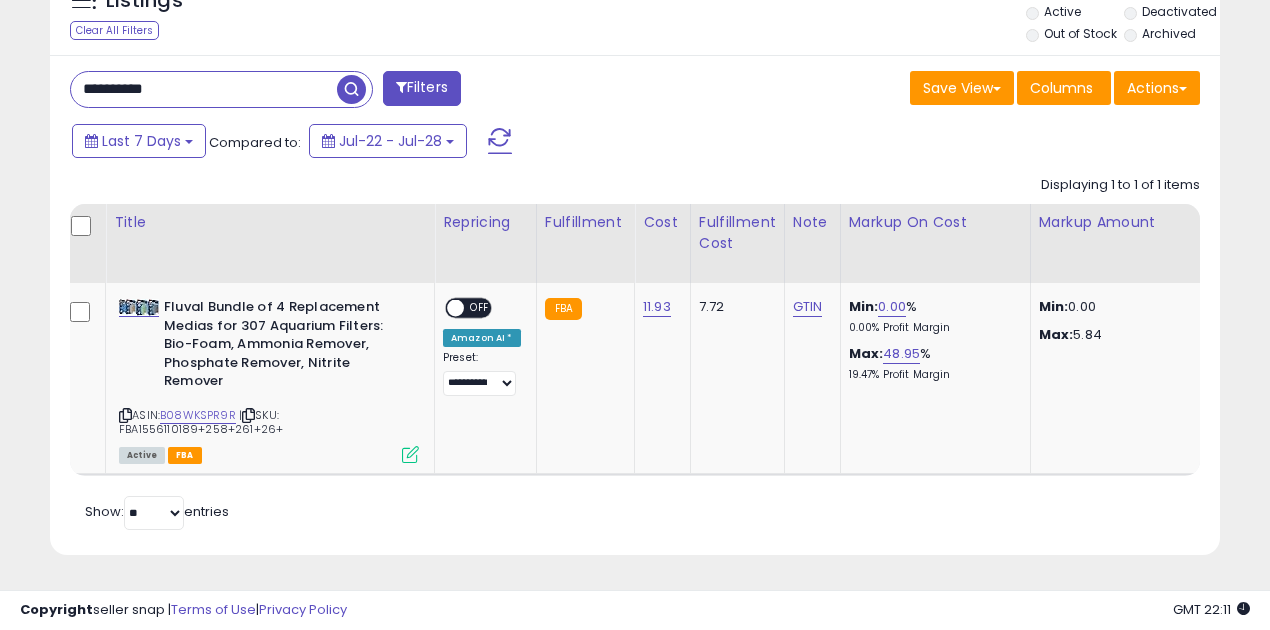 click on "**********" at bounding box center [204, 89] 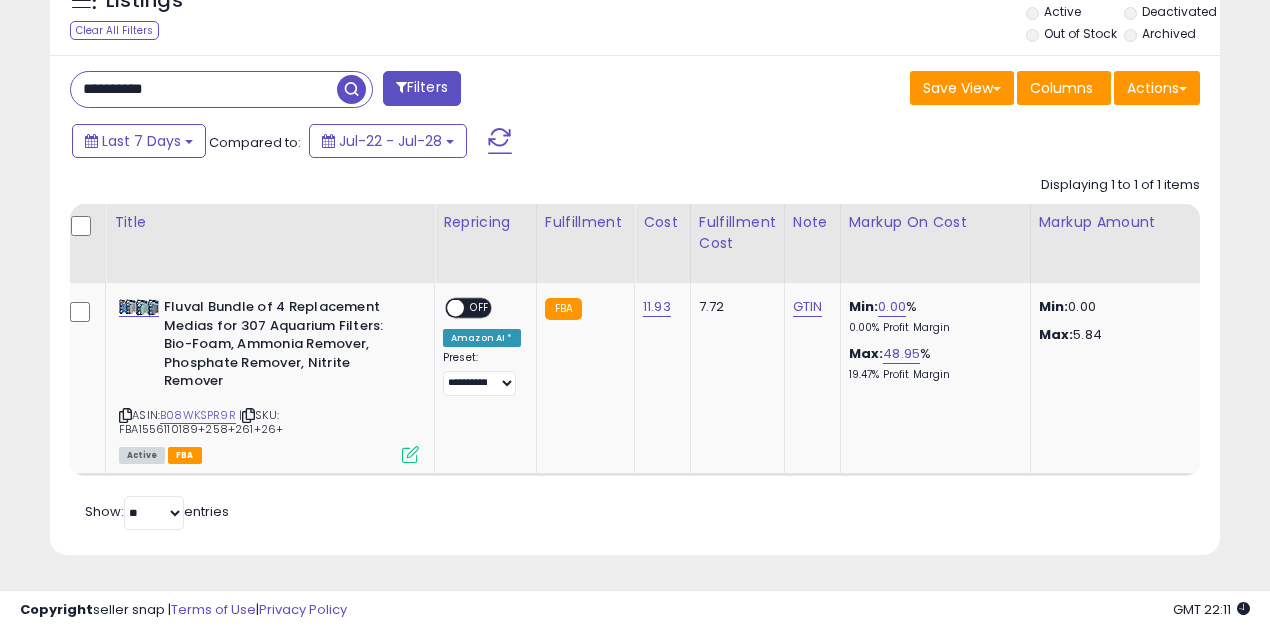 click on "**********" at bounding box center (204, 89) 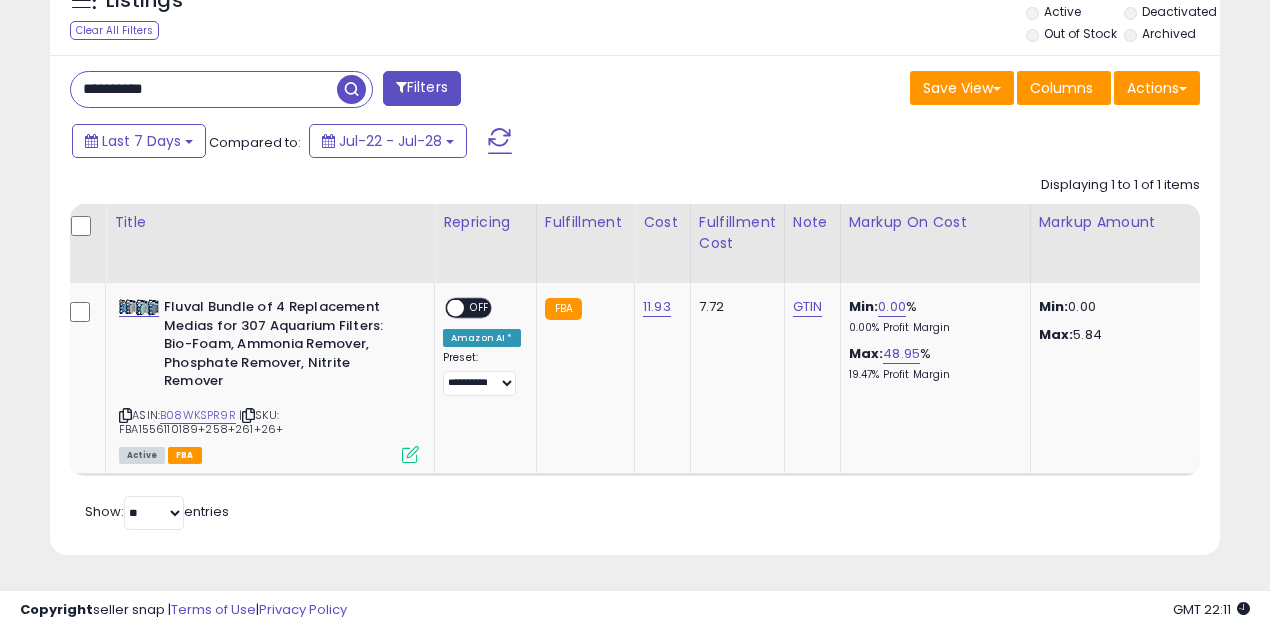 paste 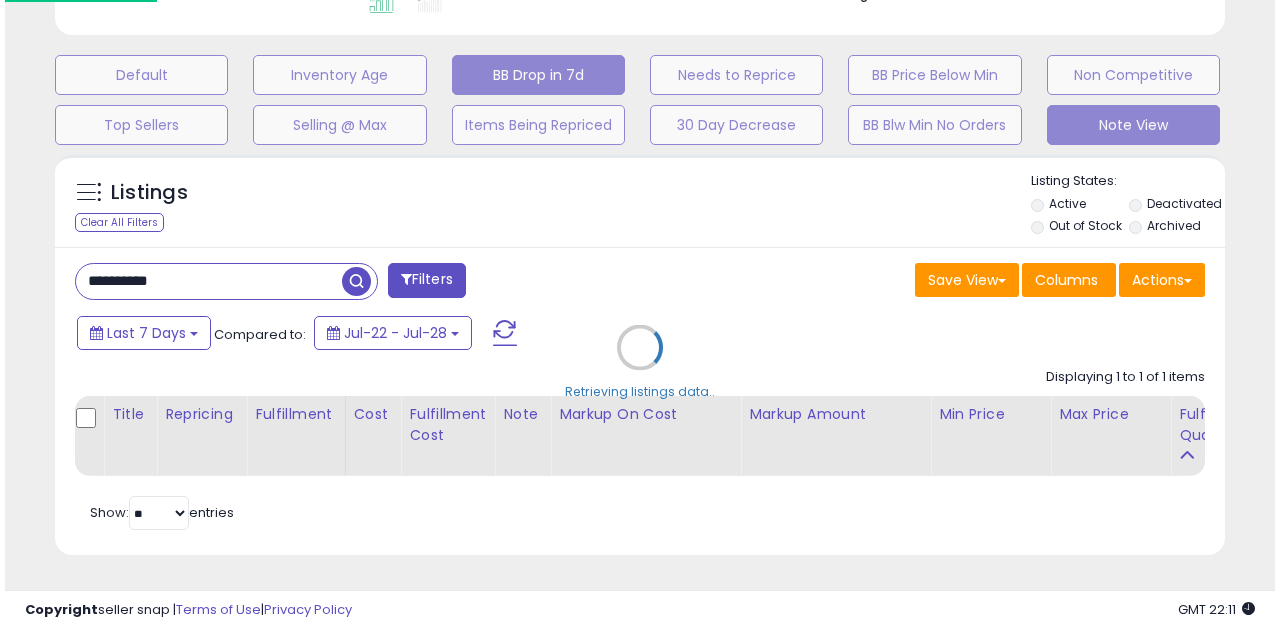 scroll, scrollTop: 583, scrollLeft: 0, axis: vertical 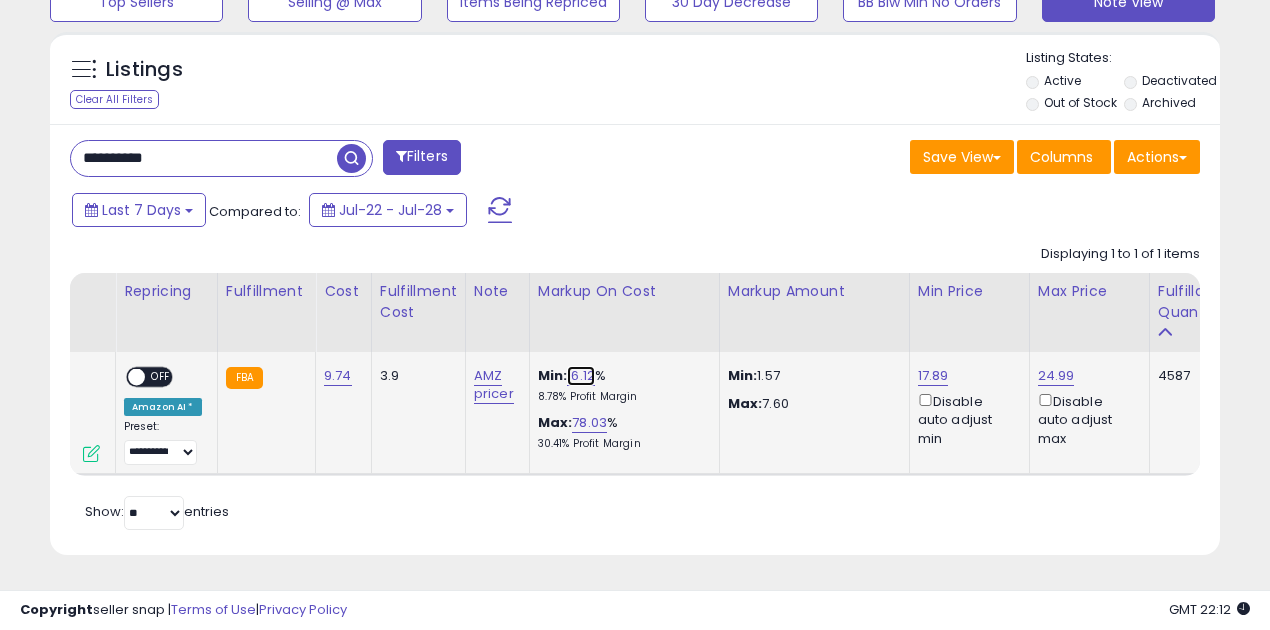 click on "16.12" at bounding box center [581, 376] 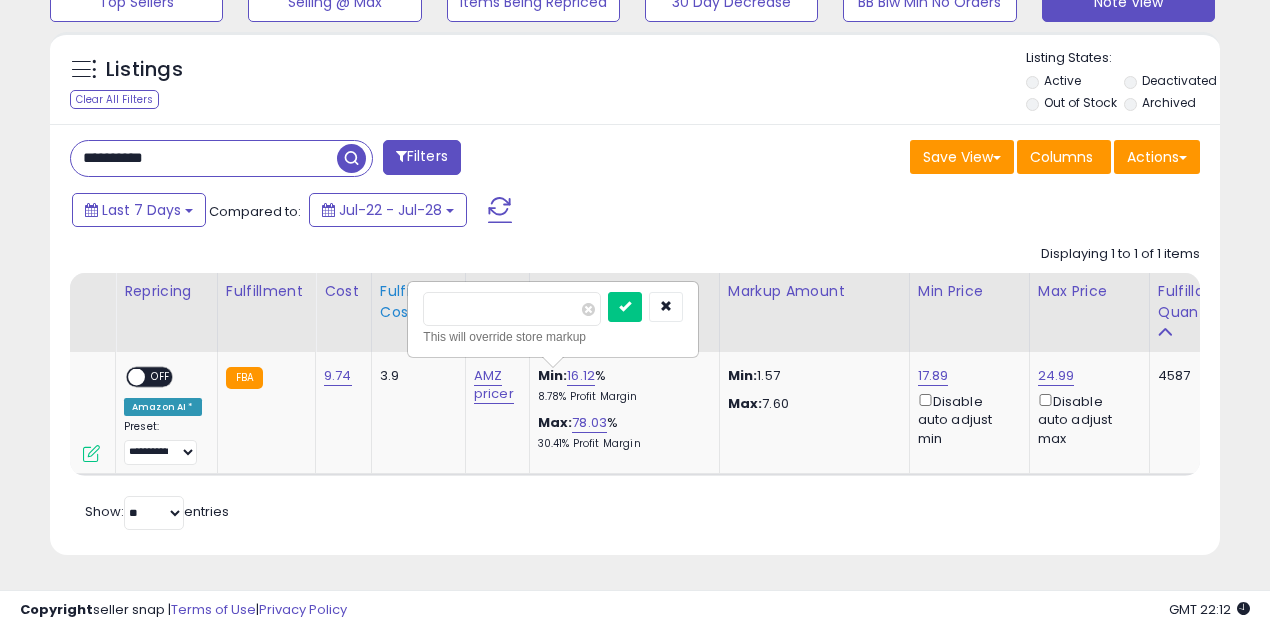 drag, startPoint x: 496, startPoint y: 297, endPoint x: 403, endPoint y: 300, distance: 93.04838 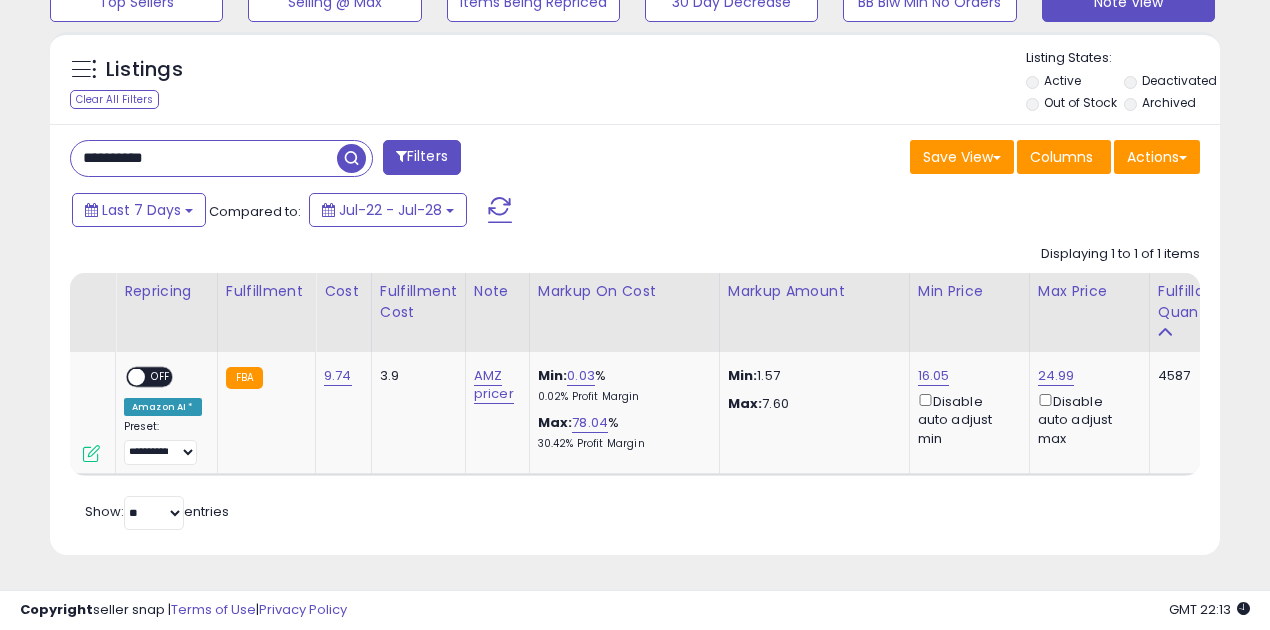 click on "**********" at bounding box center [204, 158] 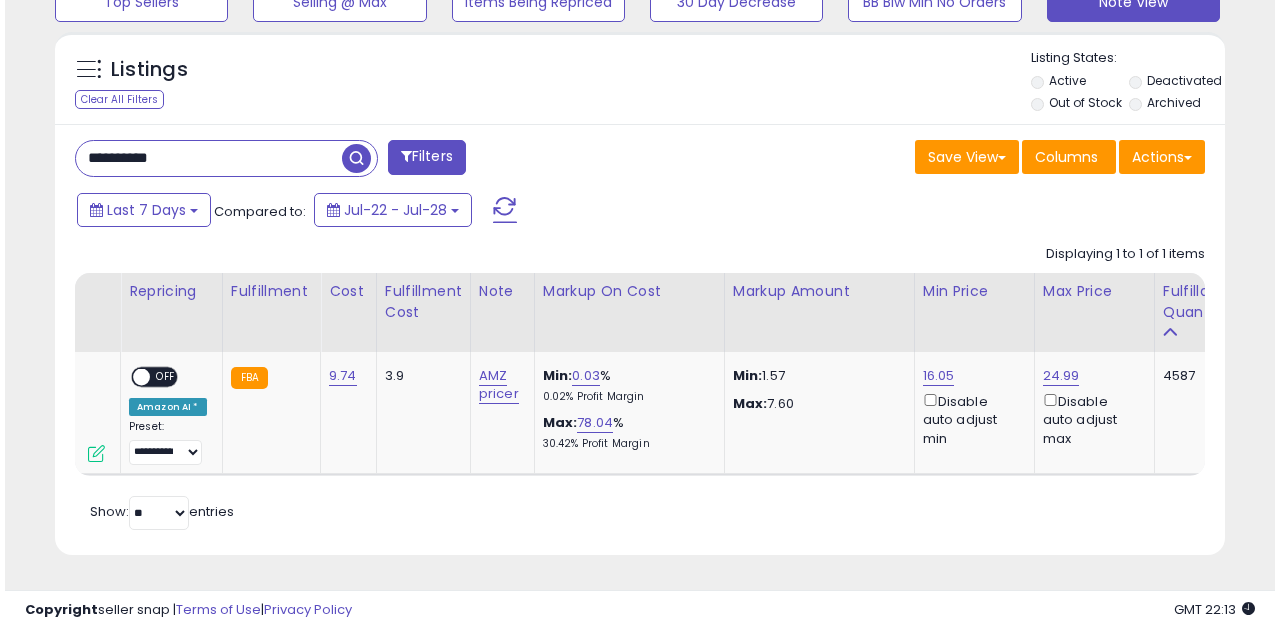scroll, scrollTop: 583, scrollLeft: 0, axis: vertical 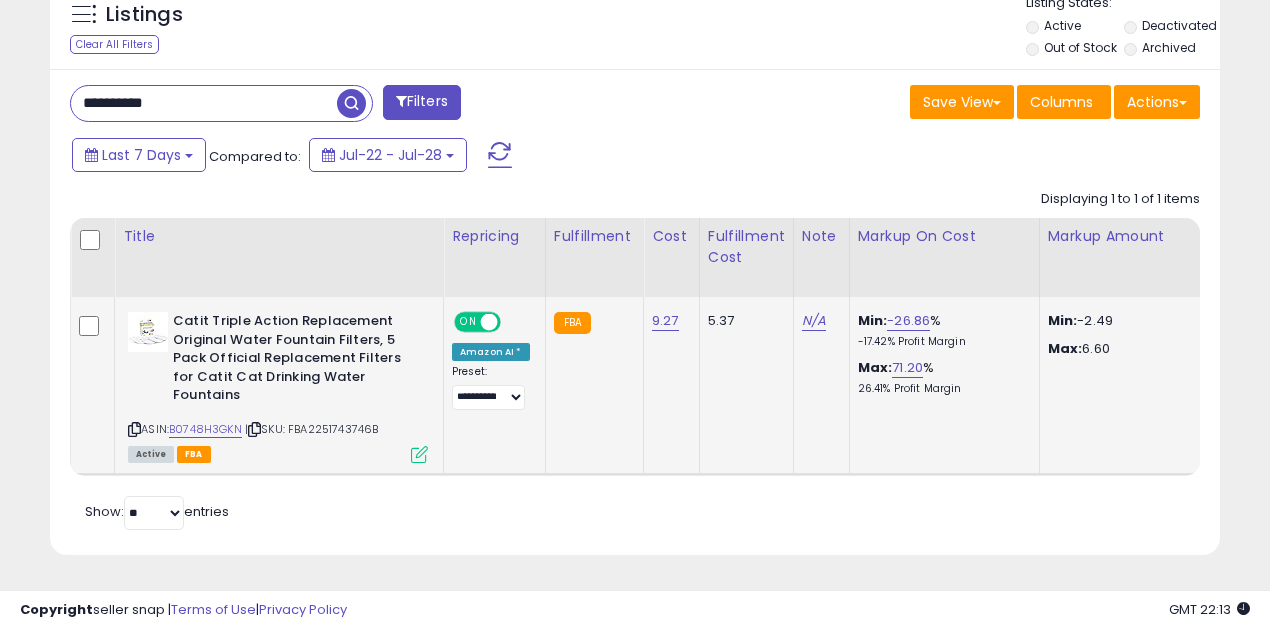 click at bounding box center [489, 322] 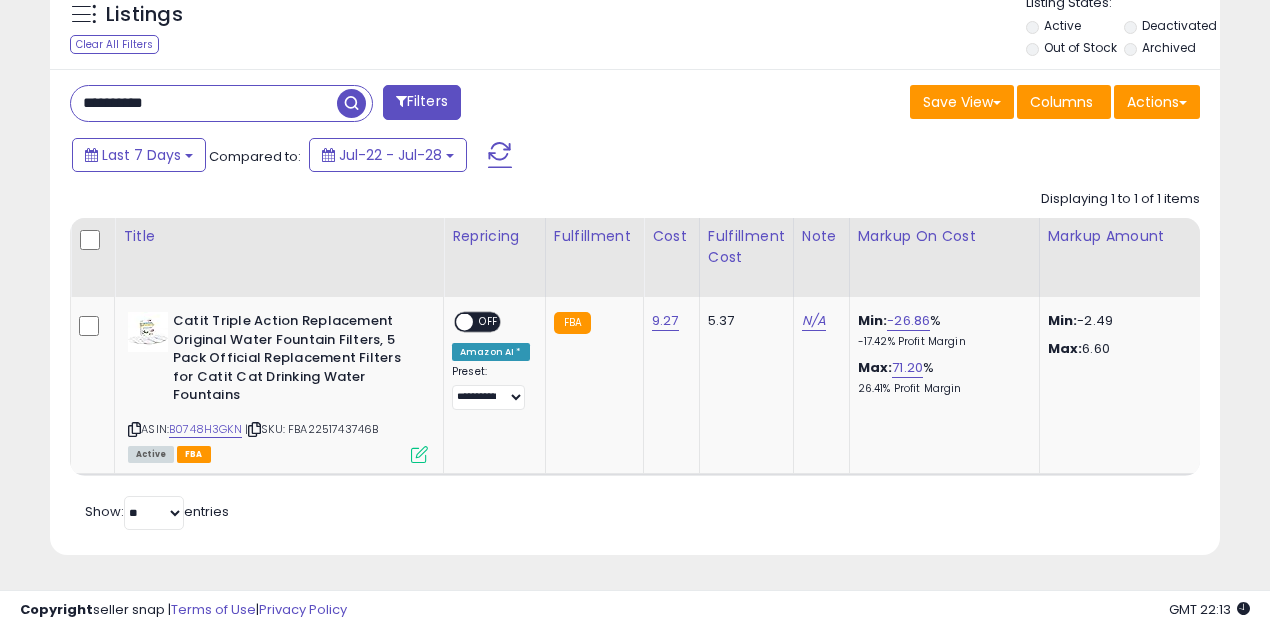 scroll, scrollTop: 0, scrollLeft: 35, axis: horizontal 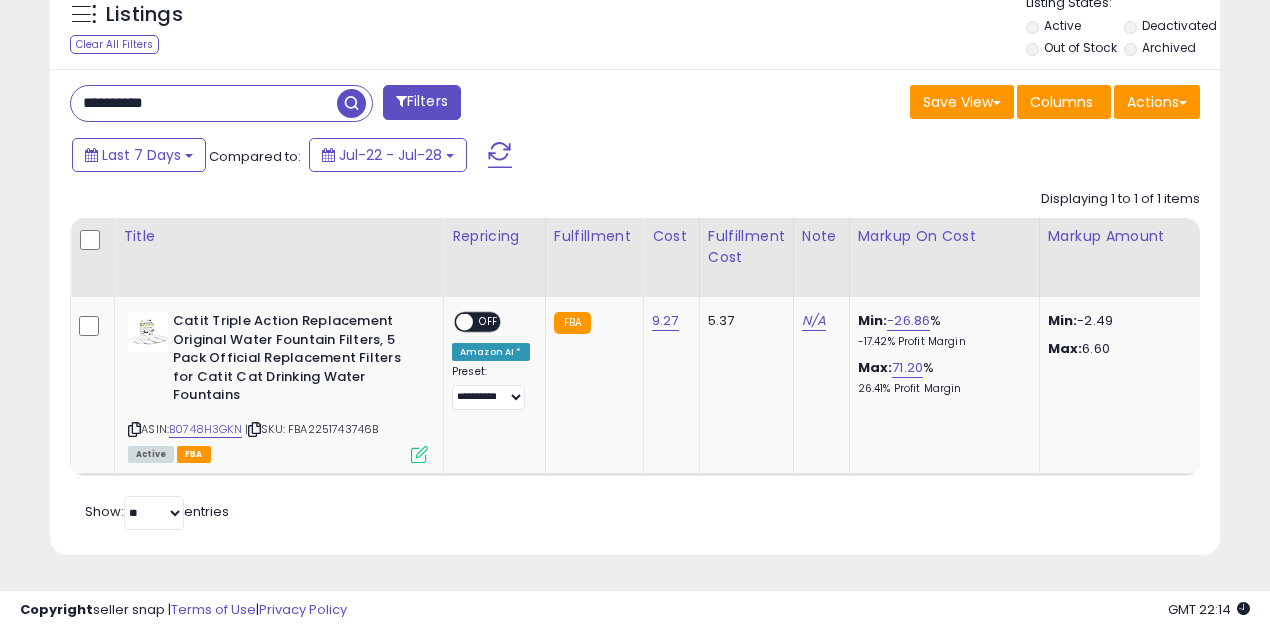 click on "**********" at bounding box center (204, 103) 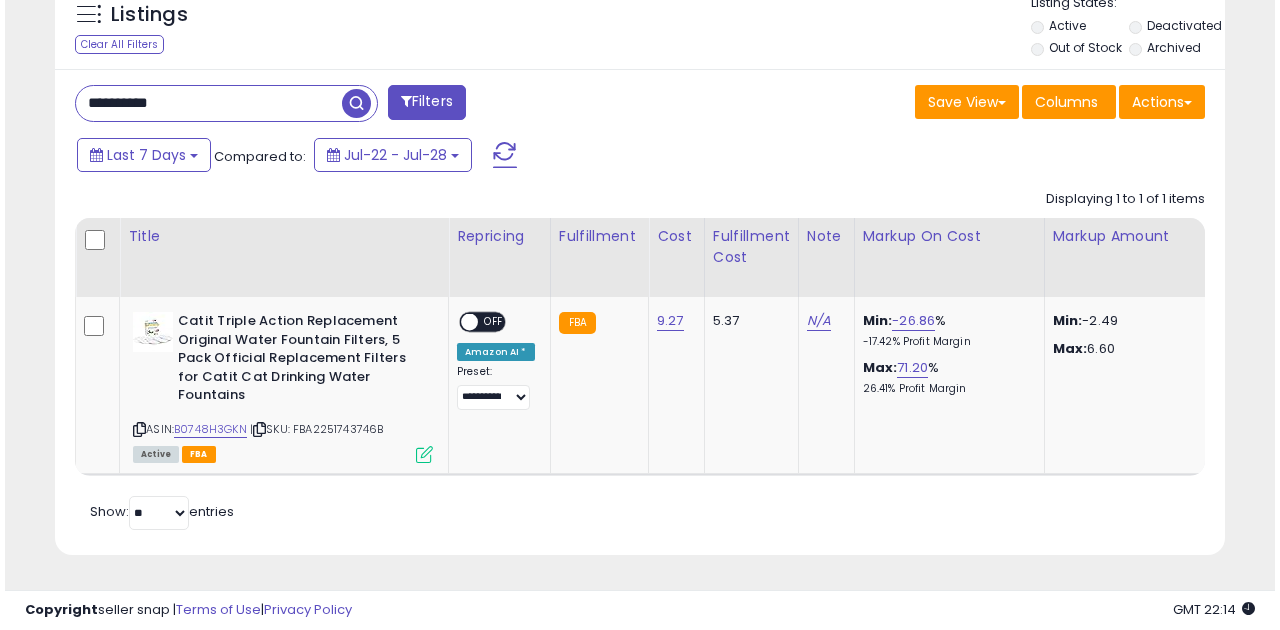 scroll, scrollTop: 583, scrollLeft: 0, axis: vertical 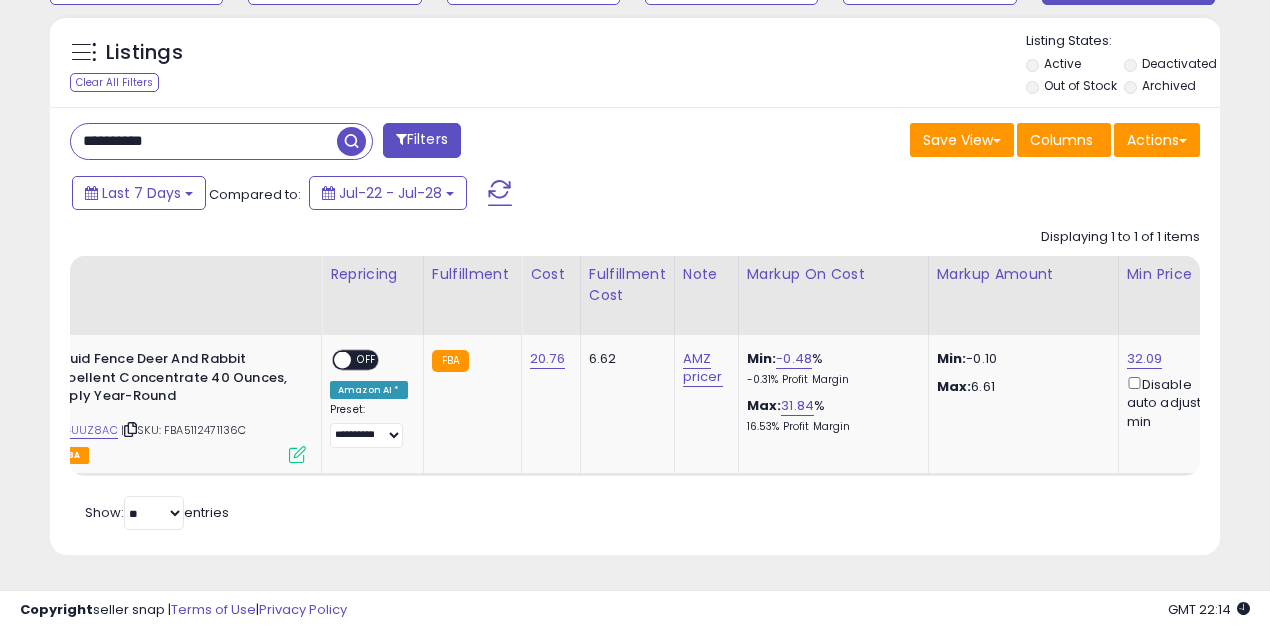 click on "**********" at bounding box center (204, 141) 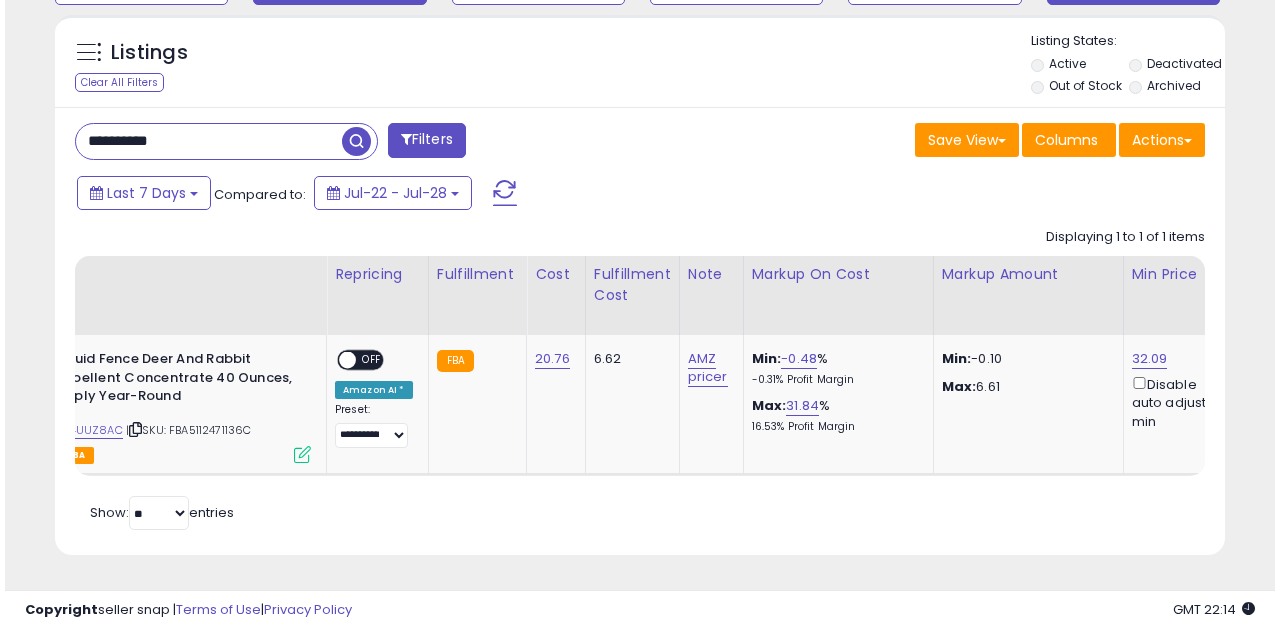 scroll, scrollTop: 583, scrollLeft: 0, axis: vertical 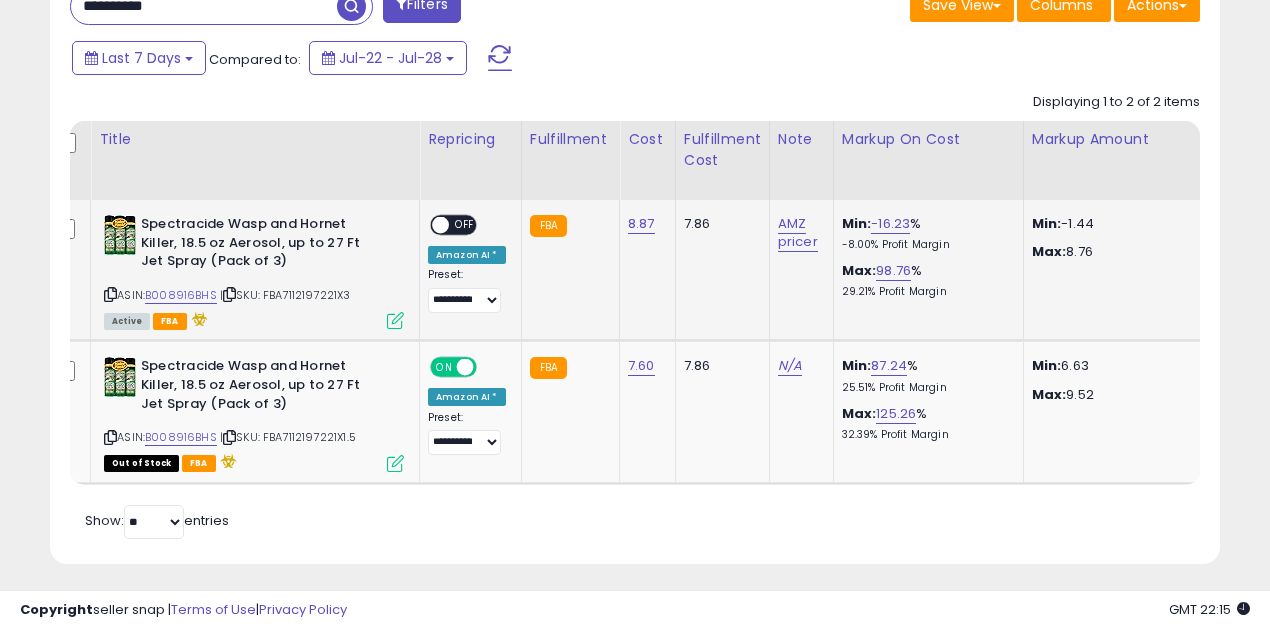 click on "OFF" at bounding box center [465, 225] 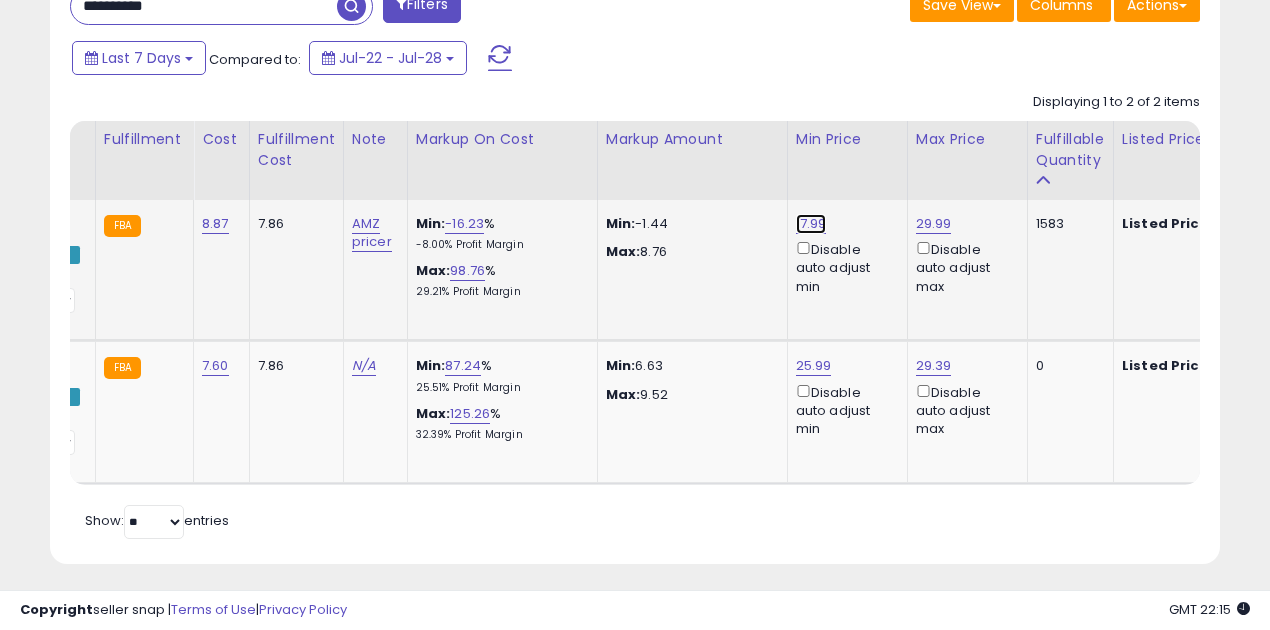 click on "17.99" at bounding box center (811, 224) 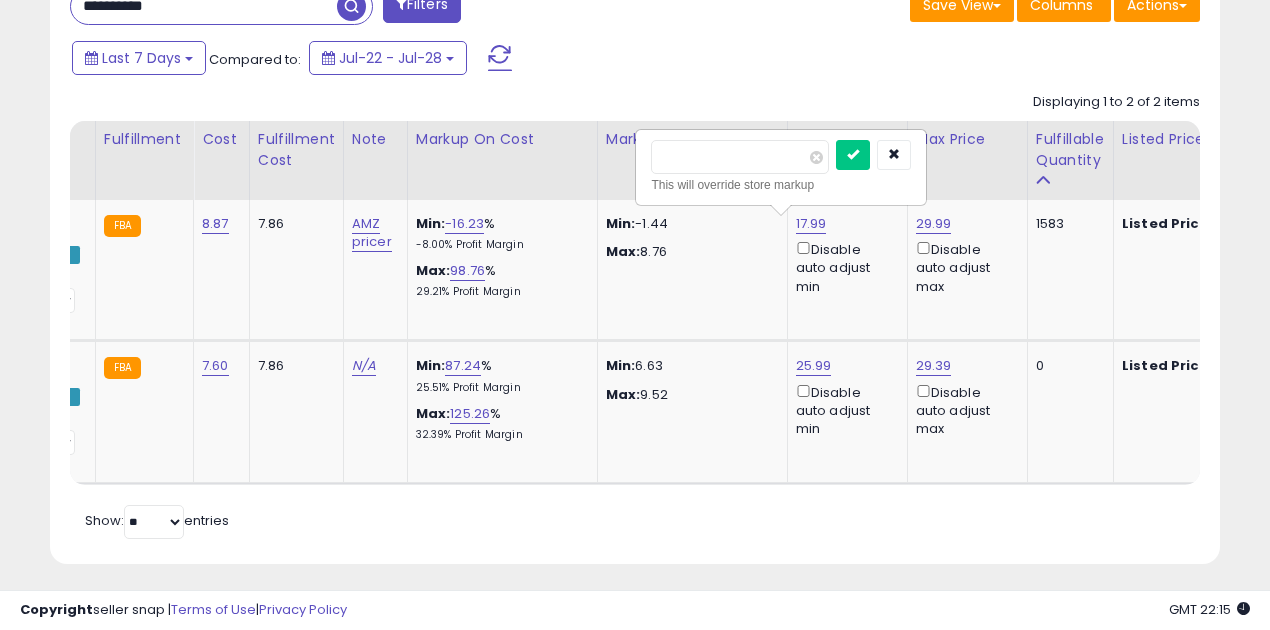 drag, startPoint x: 708, startPoint y: 154, endPoint x: 617, endPoint y: 166, distance: 91.787796 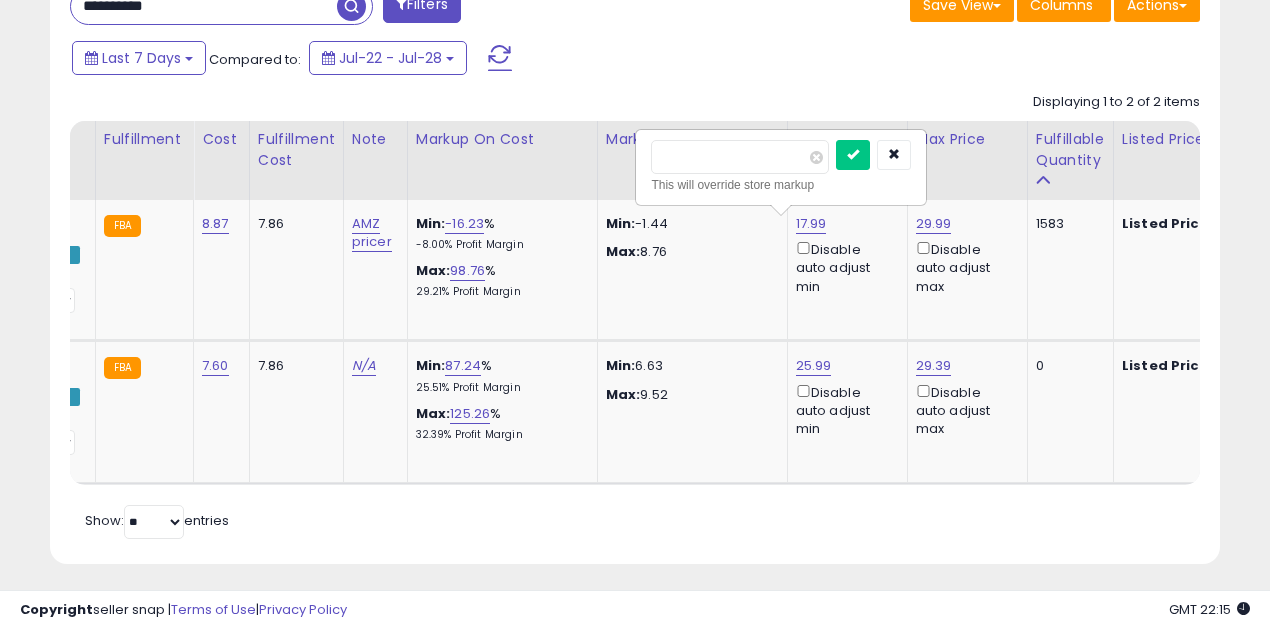 type on "*****" 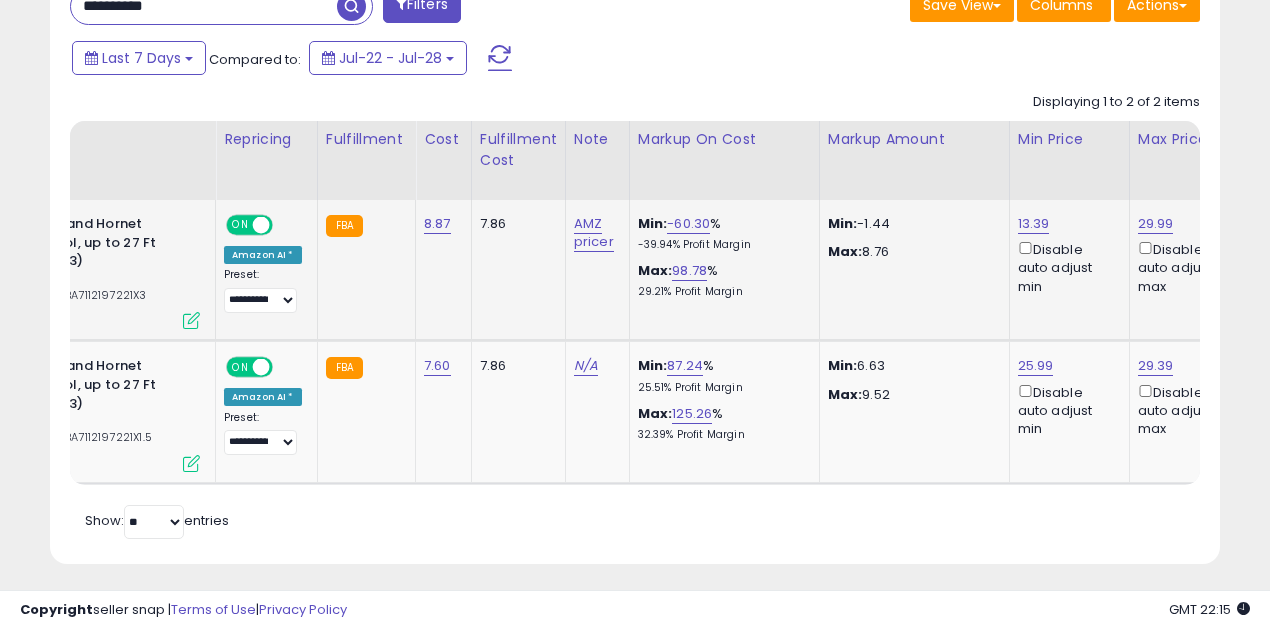 click at bounding box center [191, 320] 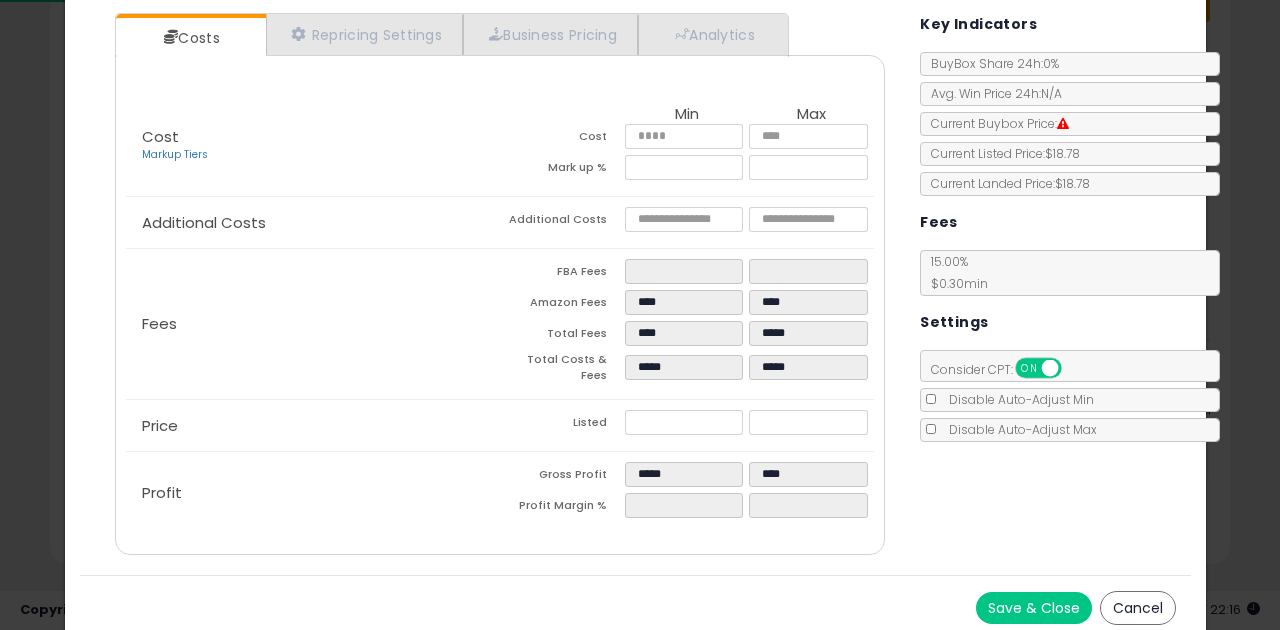 click on "Save & Close" at bounding box center [1034, 608] 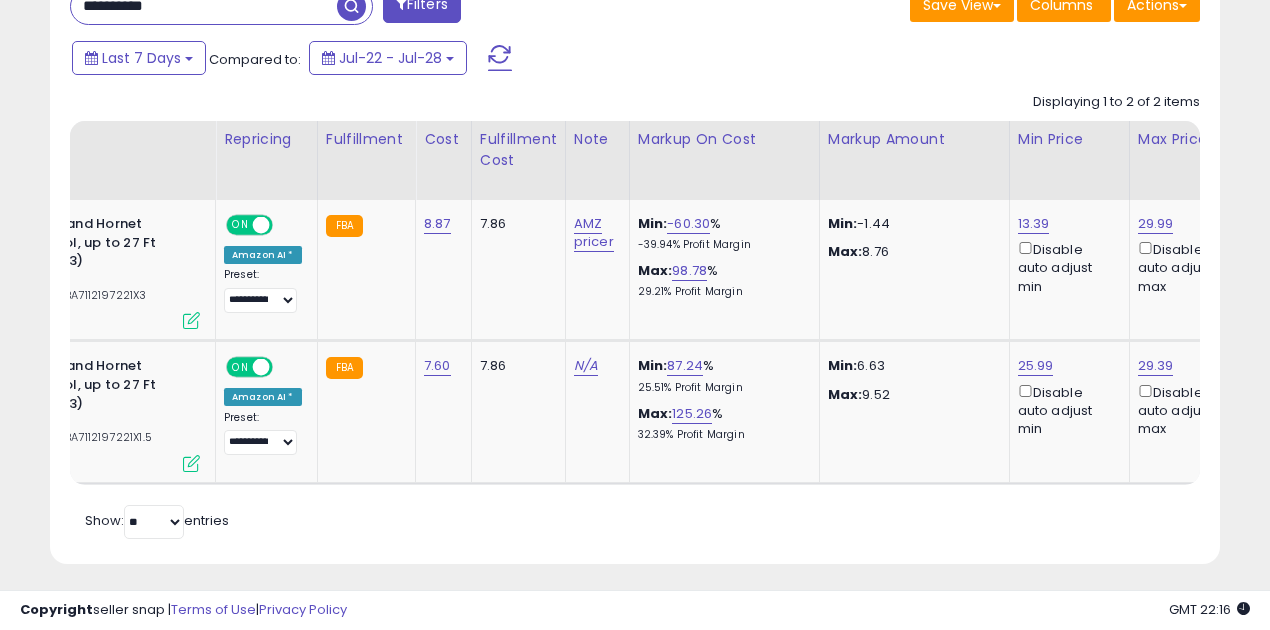 scroll, scrollTop: 0, scrollLeft: 0, axis: both 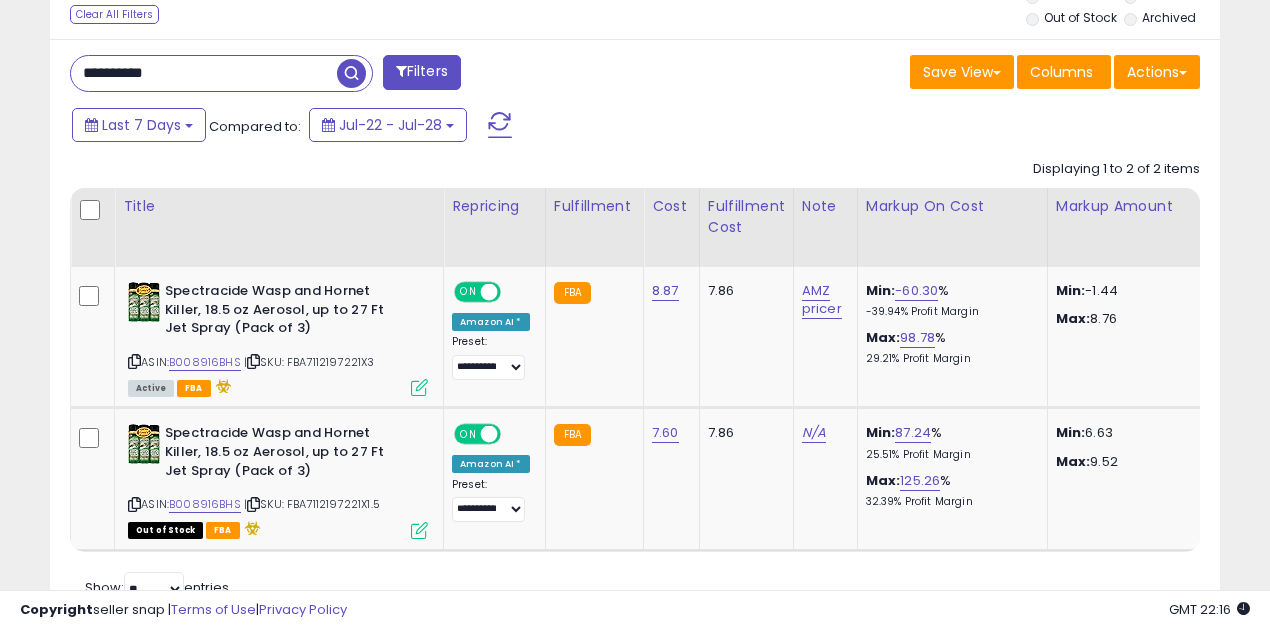 click on "**********" at bounding box center (204, 73) 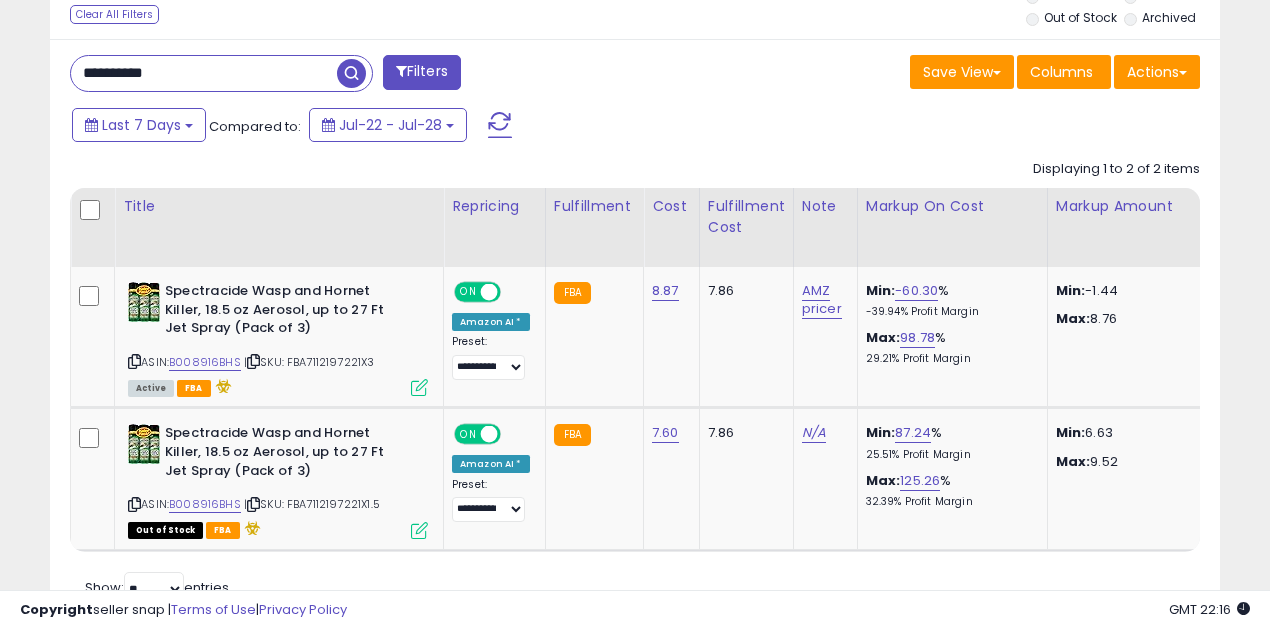 paste 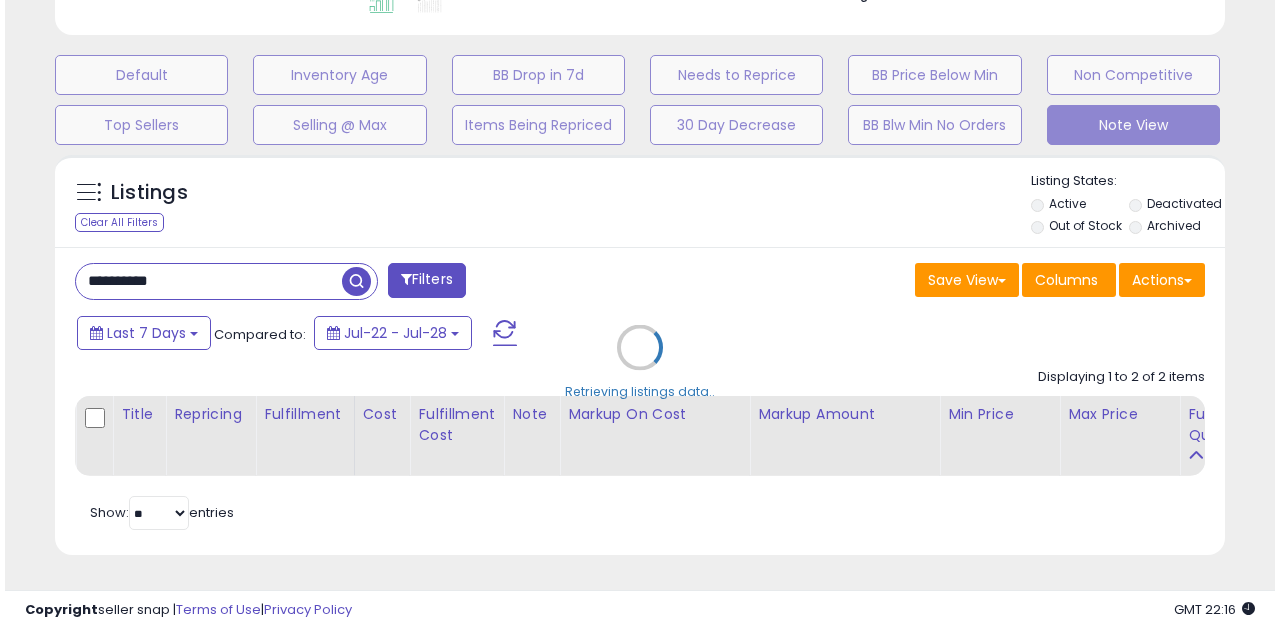 scroll, scrollTop: 583, scrollLeft: 0, axis: vertical 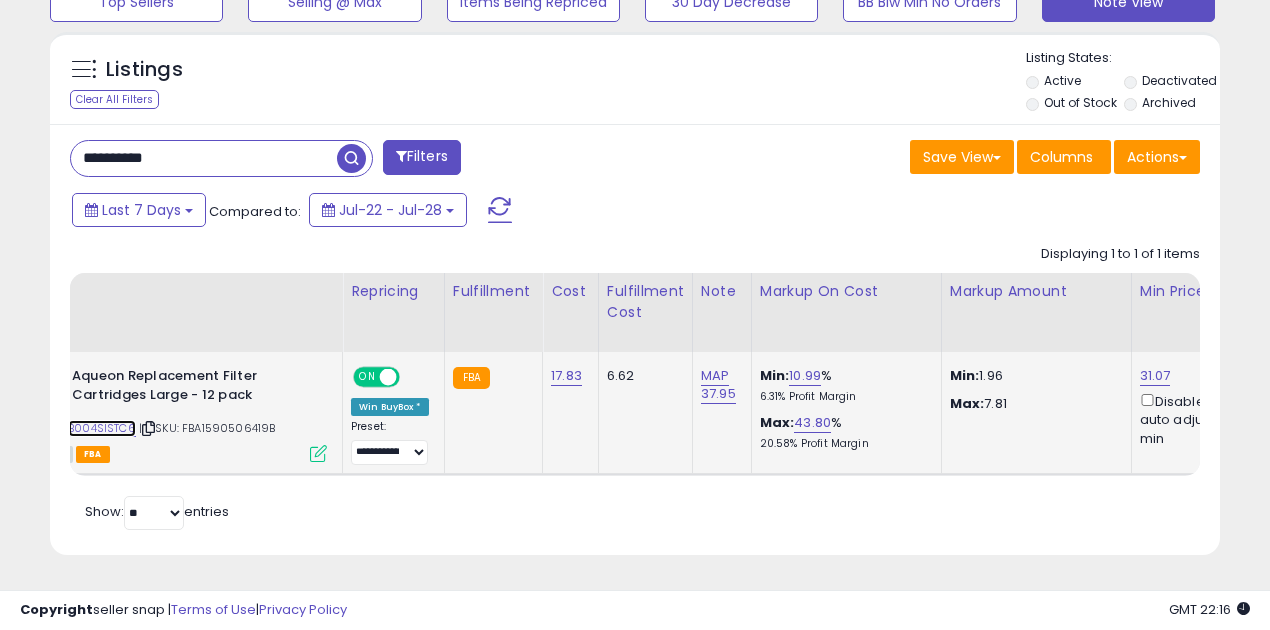 click on "B004SISTC6" at bounding box center [102, 428] 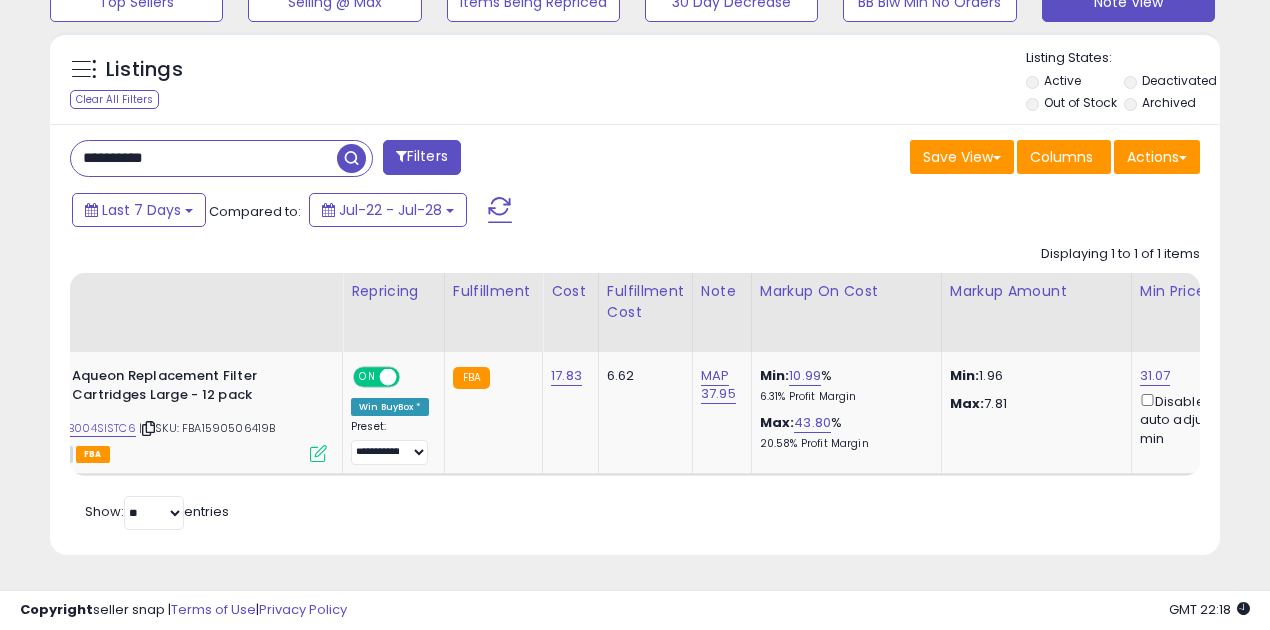 click on "**********" at bounding box center (204, 158) 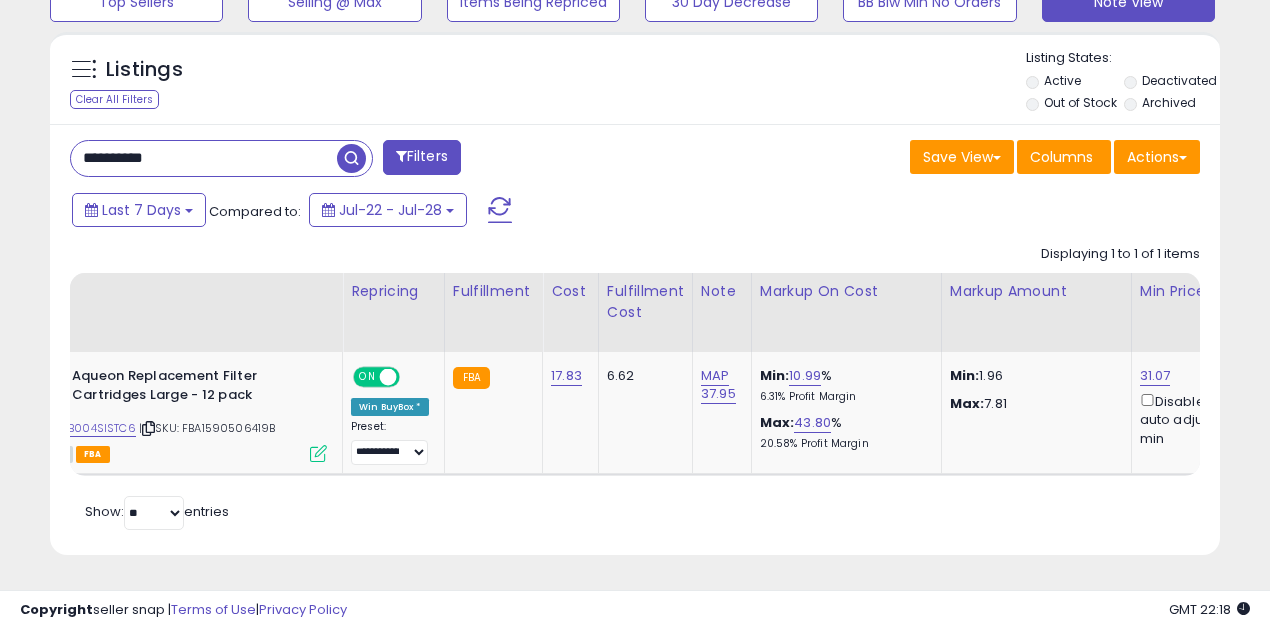 paste 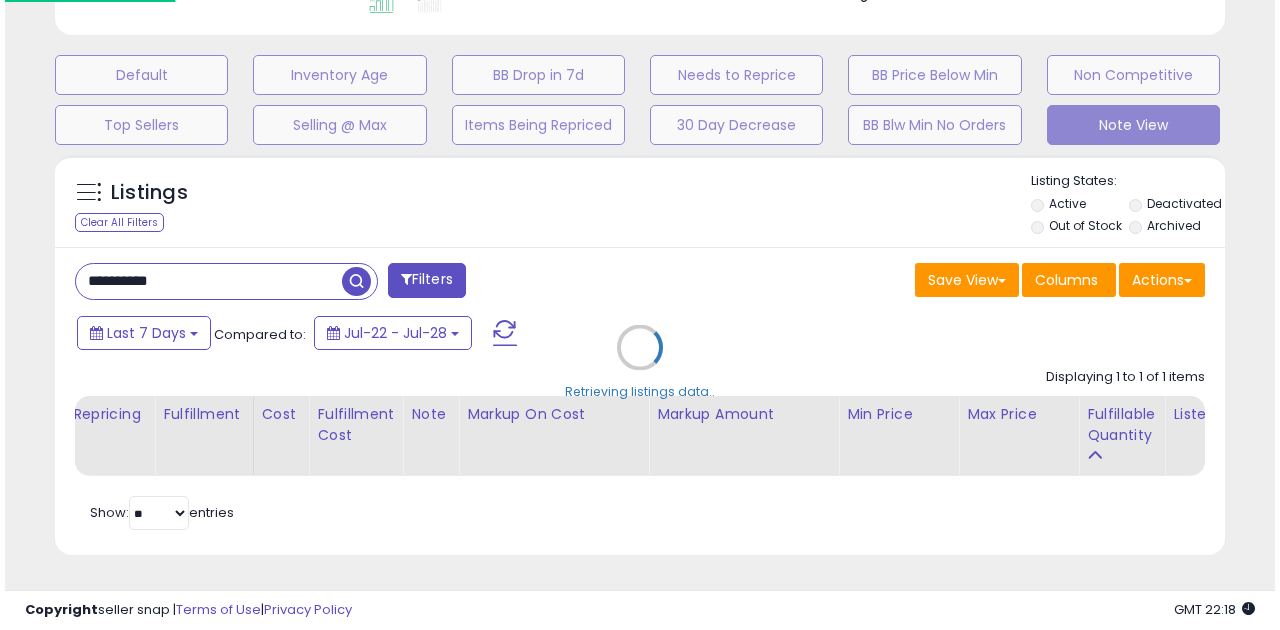 scroll, scrollTop: 583, scrollLeft: 0, axis: vertical 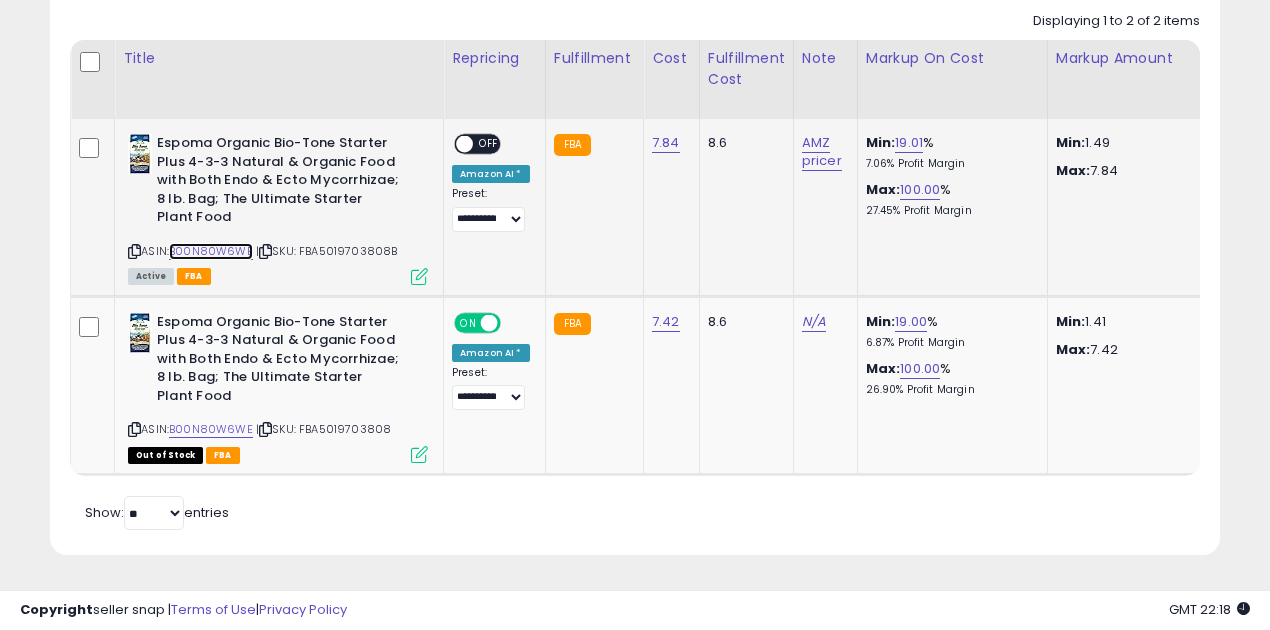 click on "B00N80W6WE" at bounding box center [211, 251] 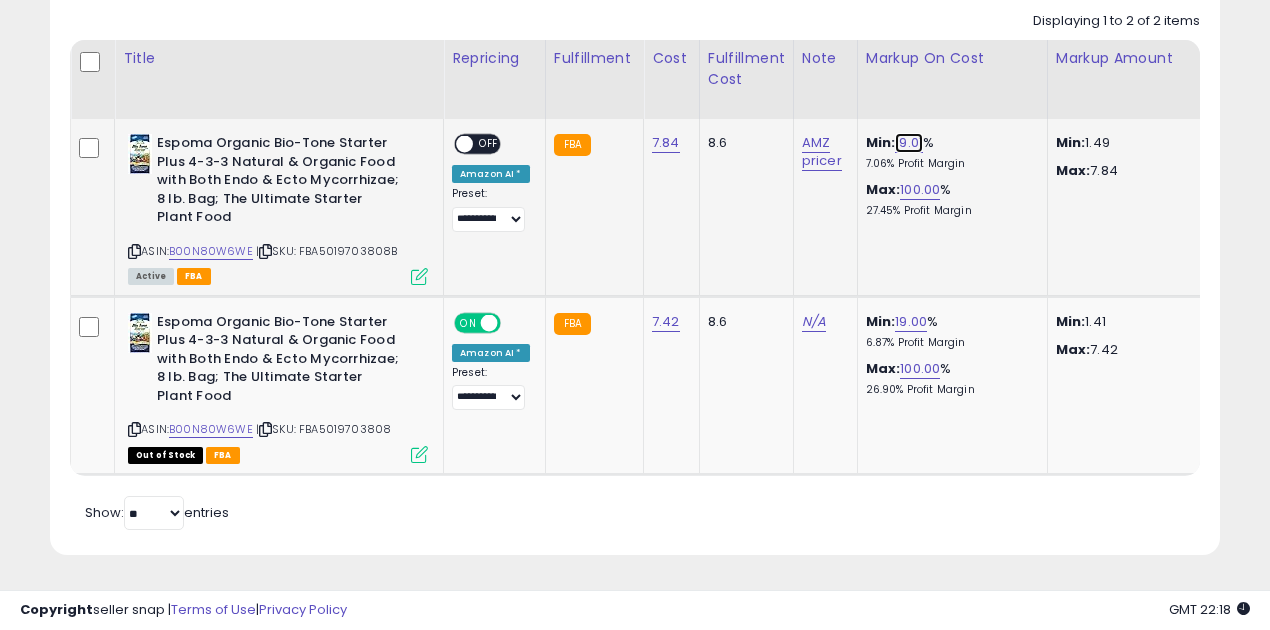 click on "19.01" at bounding box center (909, 143) 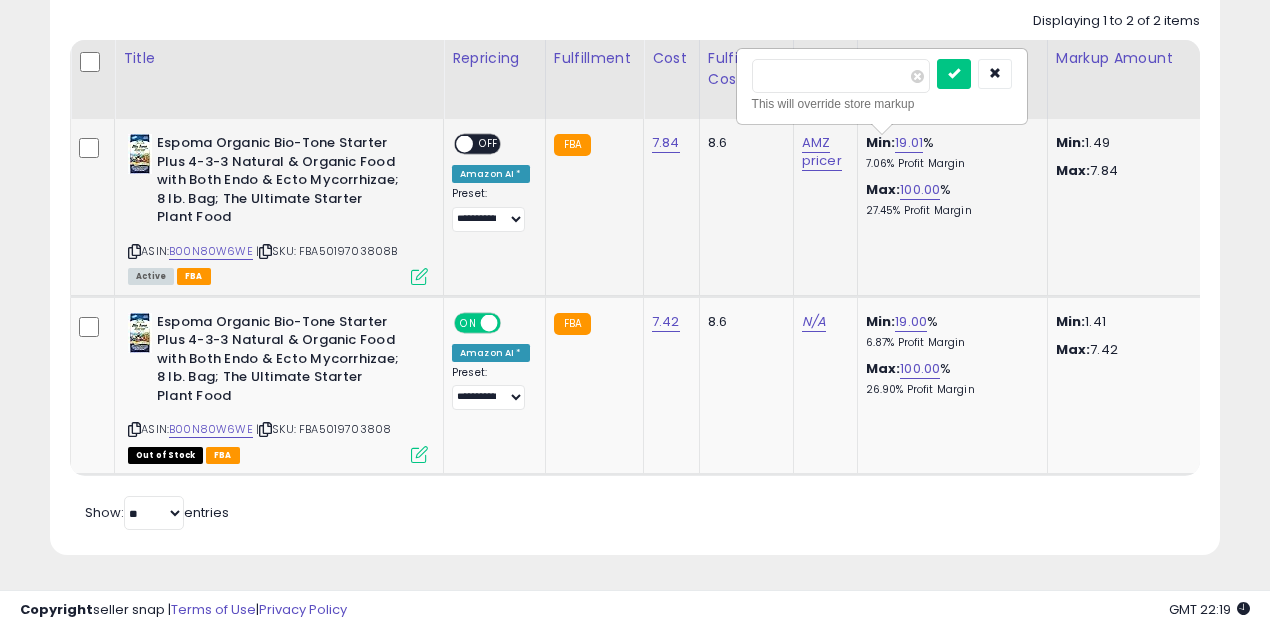 drag, startPoint x: 823, startPoint y: 72, endPoint x: 739, endPoint y: 52, distance: 86.34813 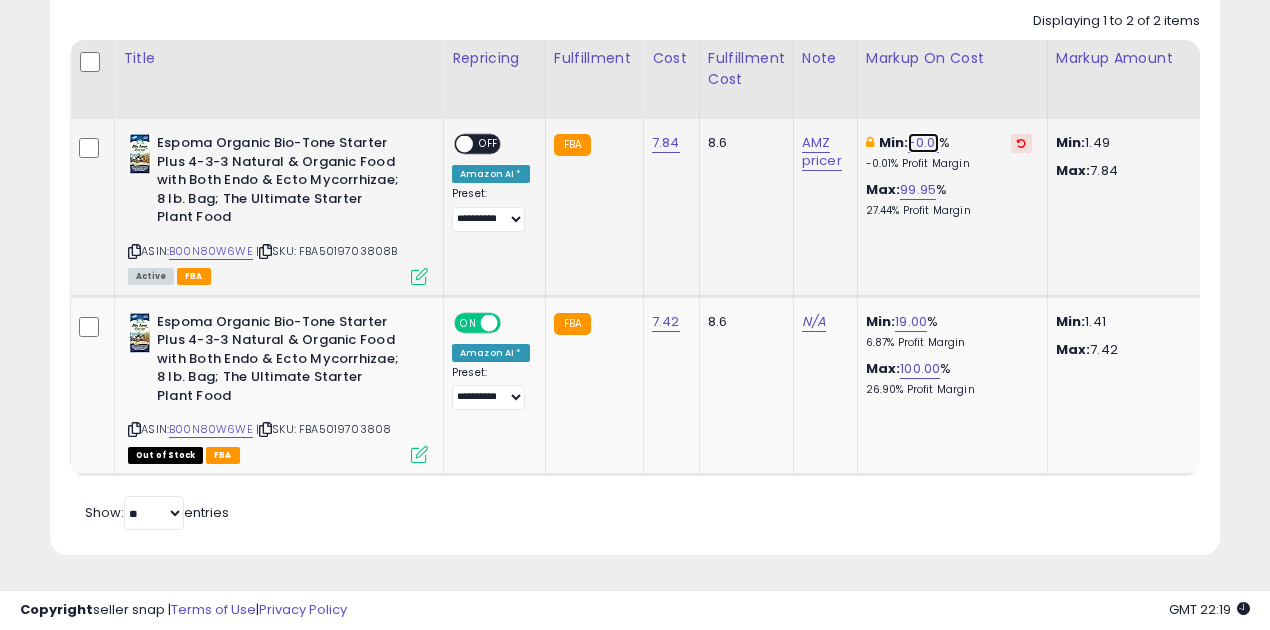 click on "-0.01" at bounding box center (923, 143) 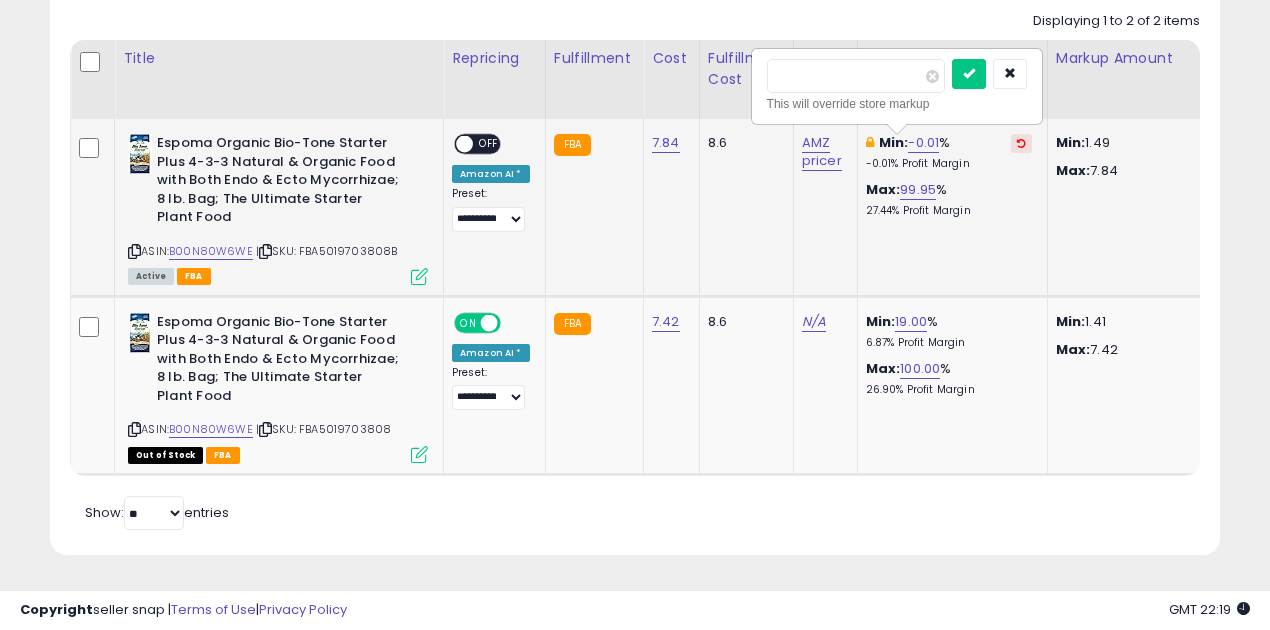 type on "*" 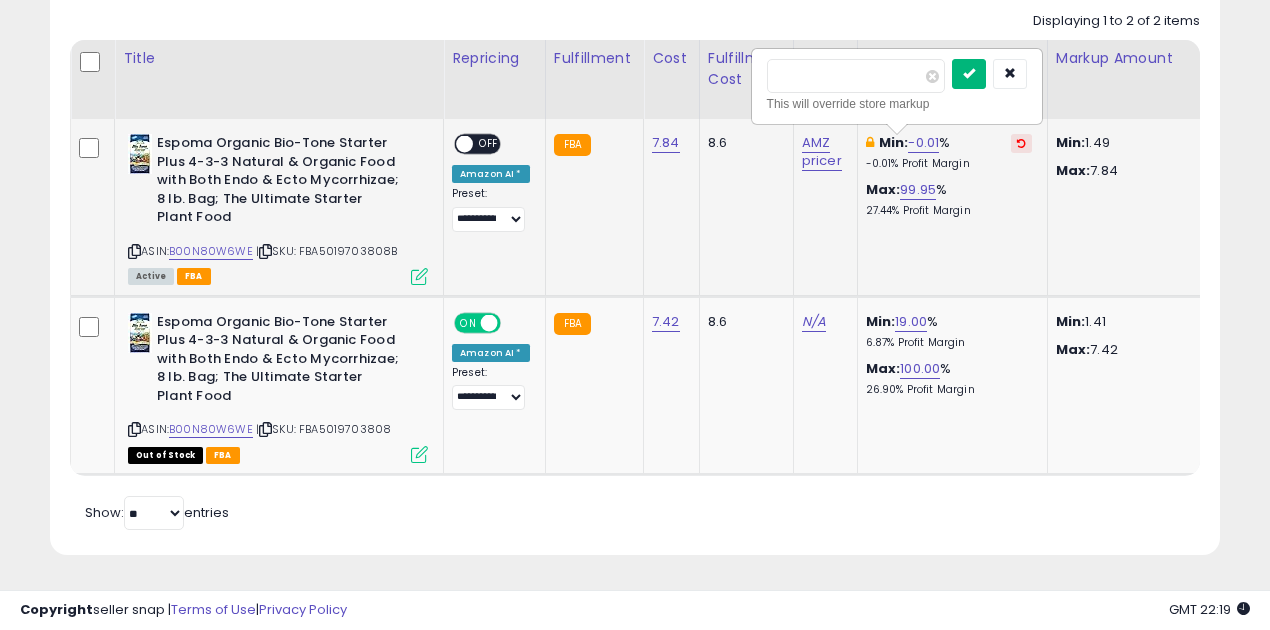 drag, startPoint x: 1008, startPoint y: 60, endPoint x: 998, endPoint y: 83, distance: 25.079872 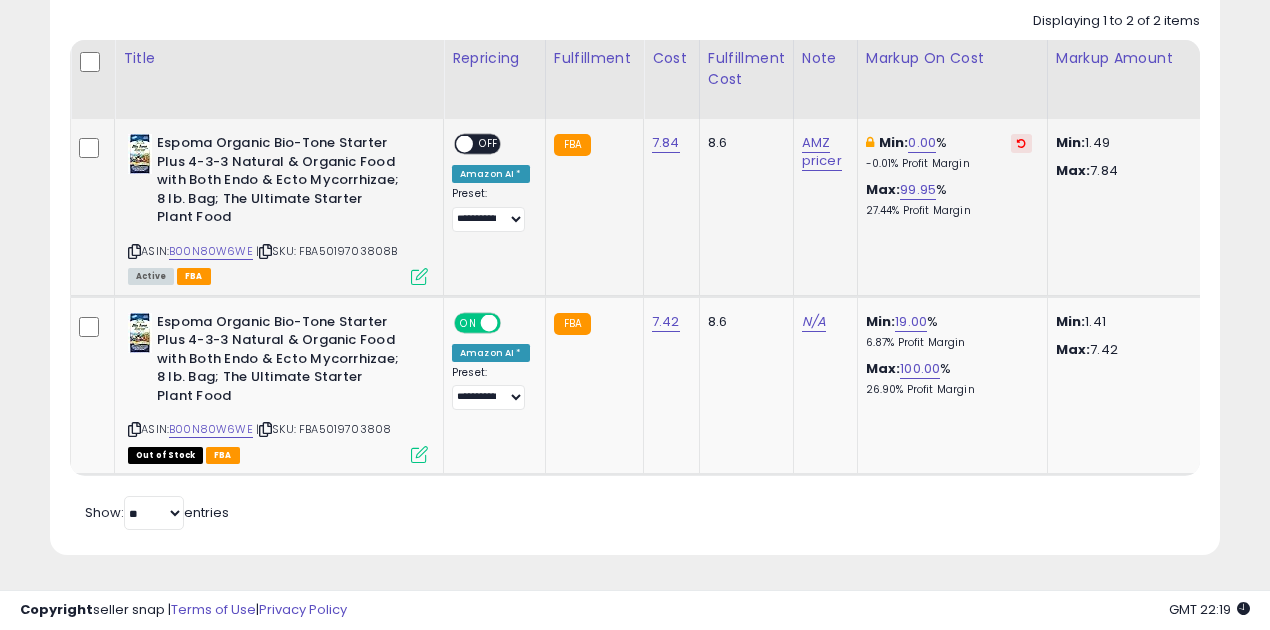 scroll, scrollTop: 0, scrollLeft: 274, axis: horizontal 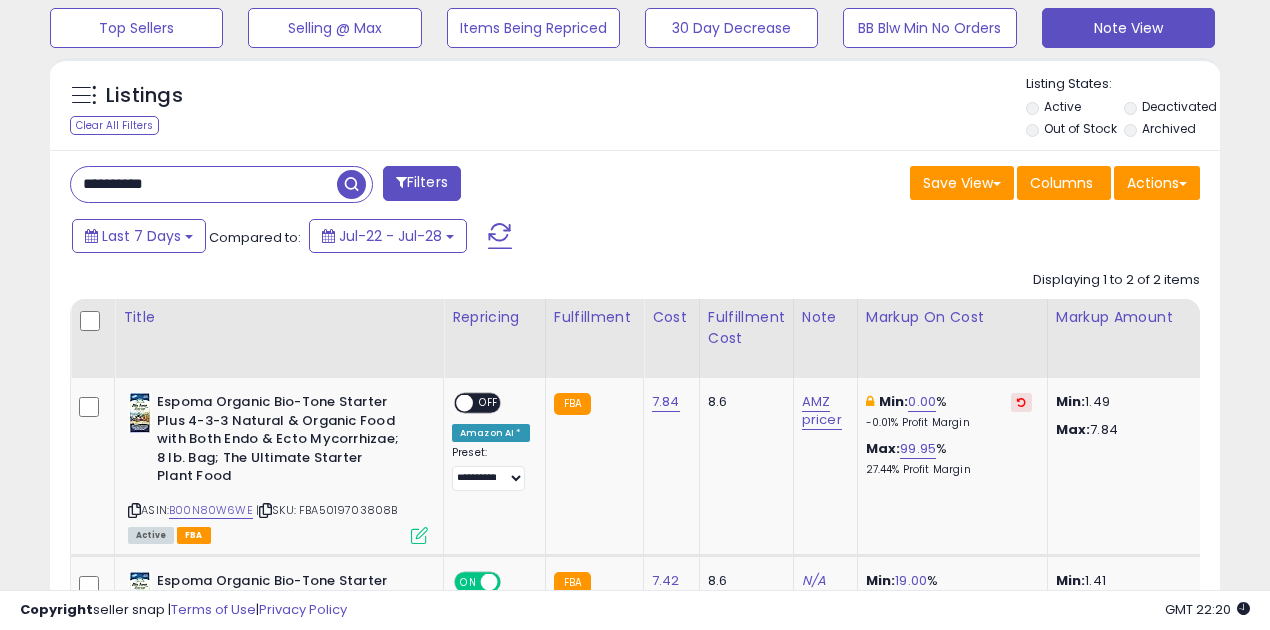 click on "**********" at bounding box center (204, 184) 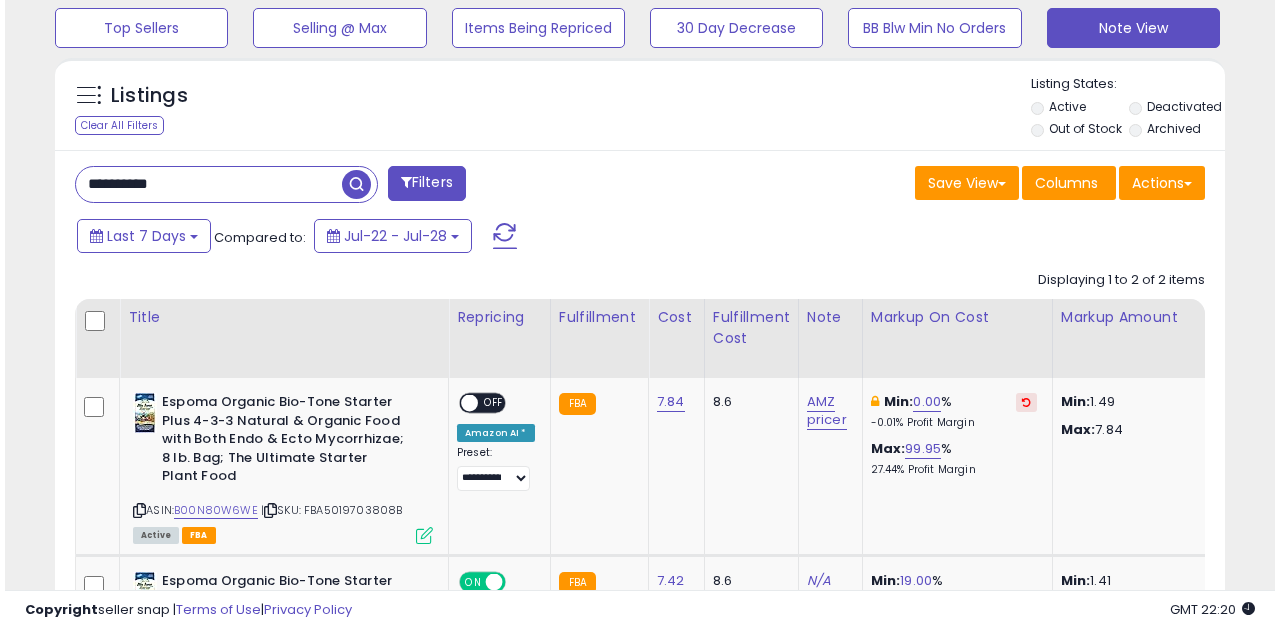 scroll, scrollTop: 583, scrollLeft: 0, axis: vertical 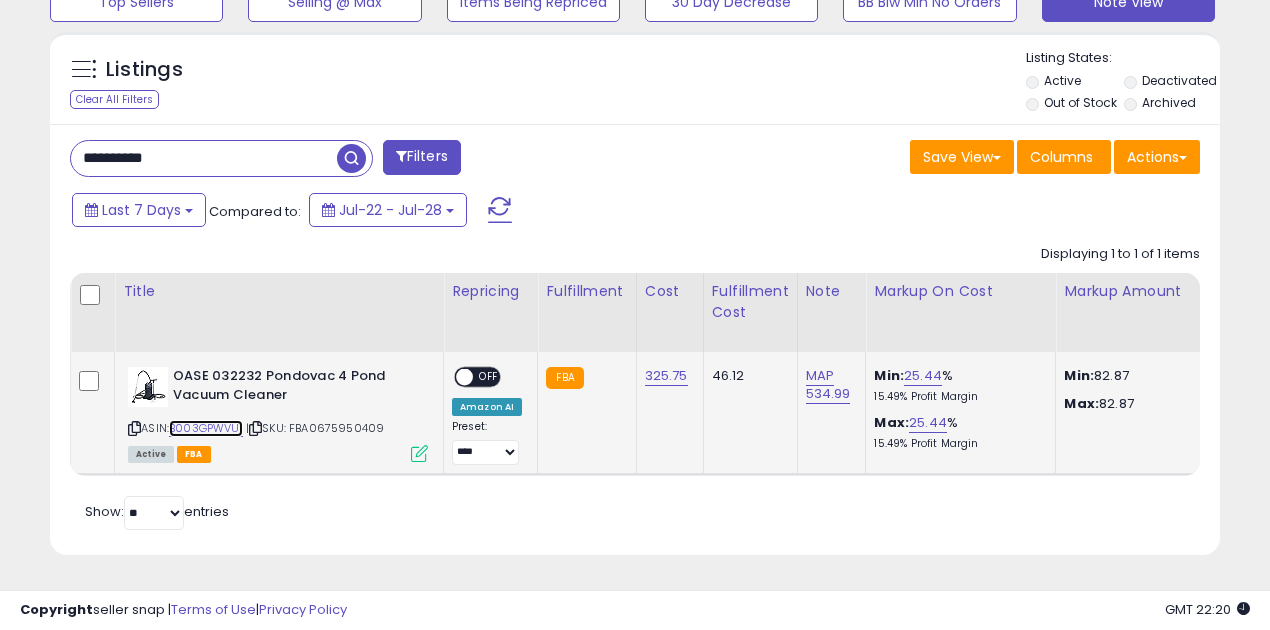 click on "B003GPWVUI" at bounding box center [206, 428] 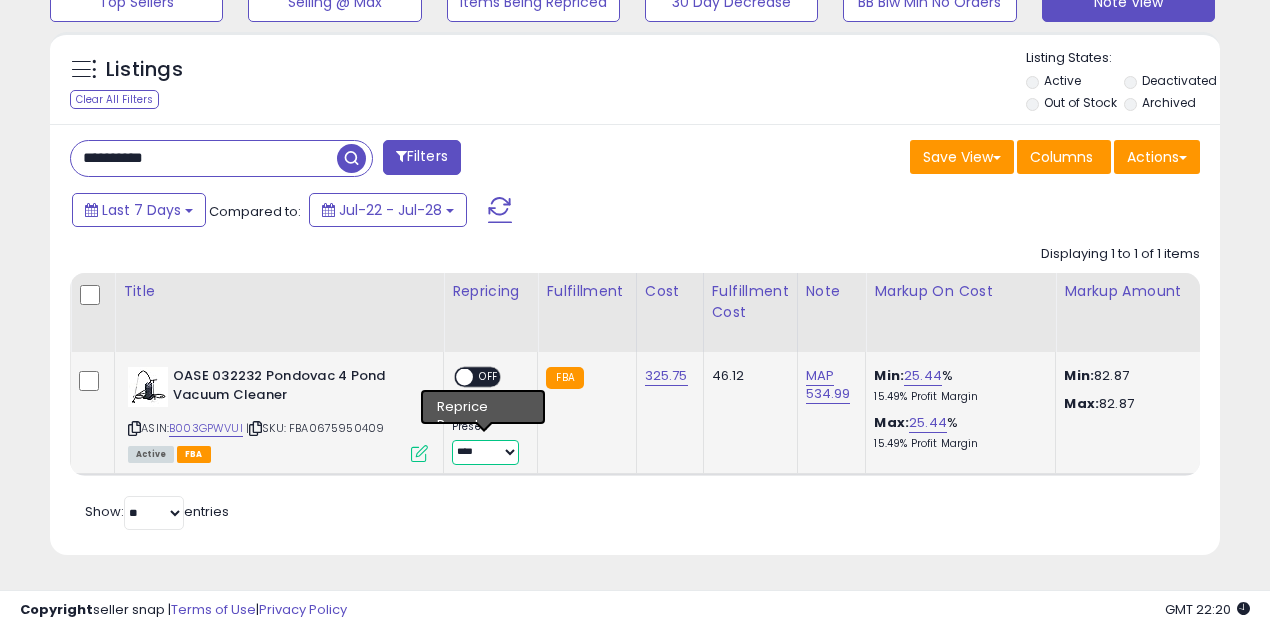 click on "**********" at bounding box center [485, 452] 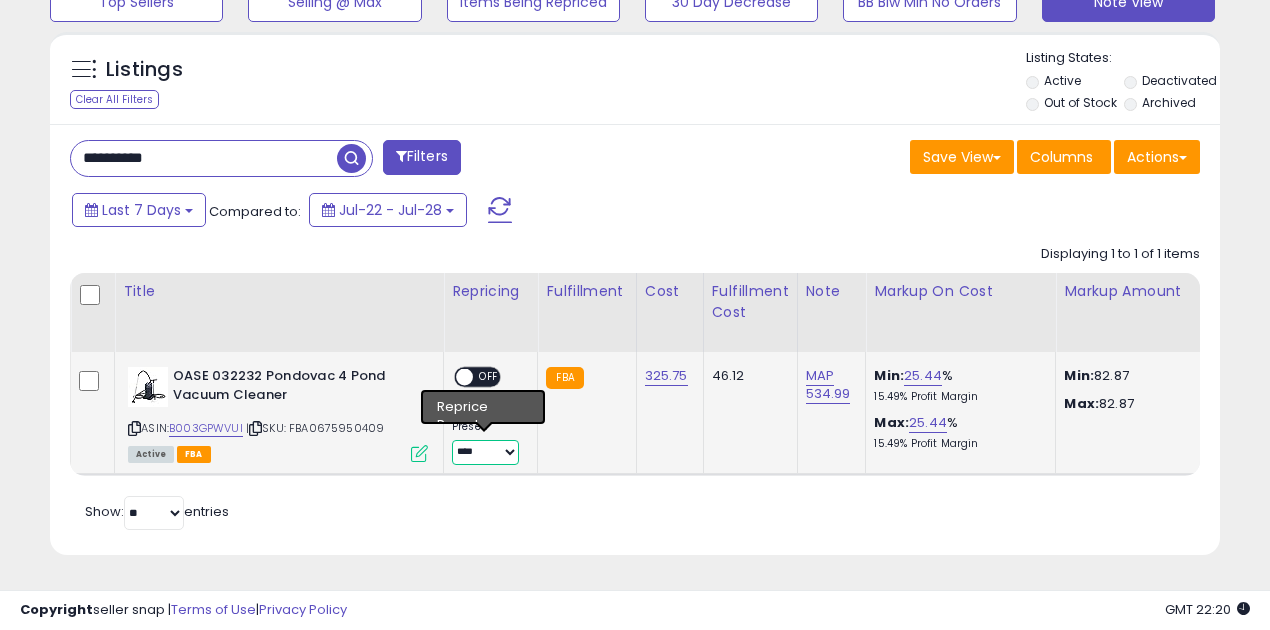 select on "**********" 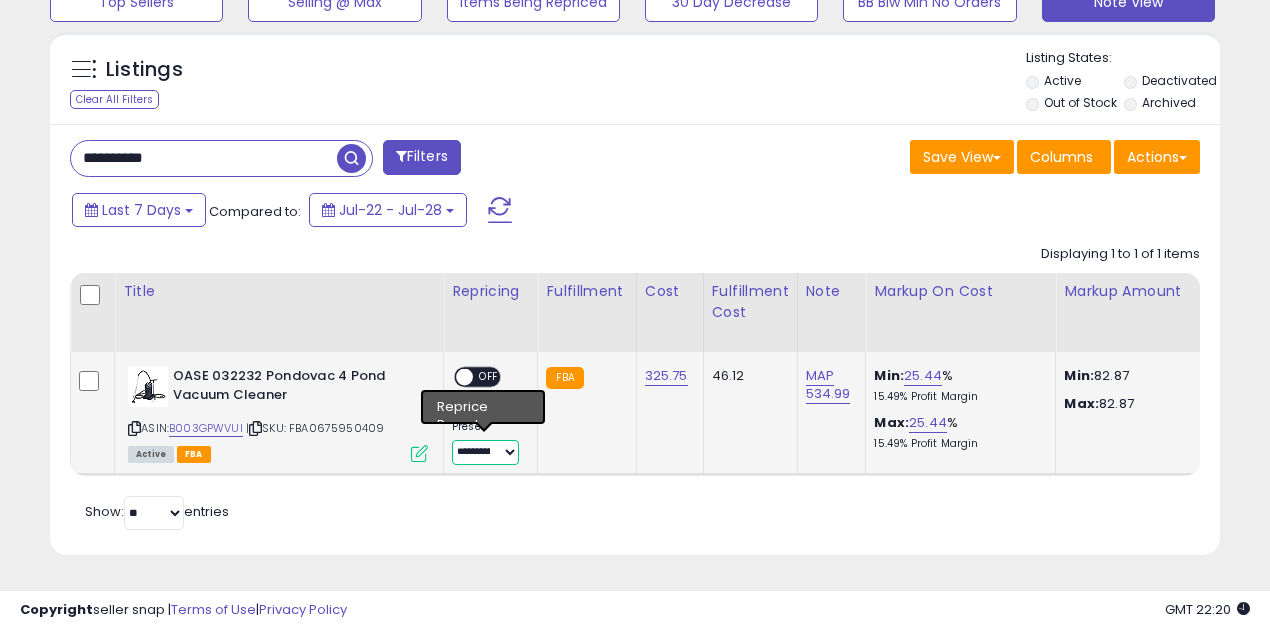 click on "**********" at bounding box center (485, 452) 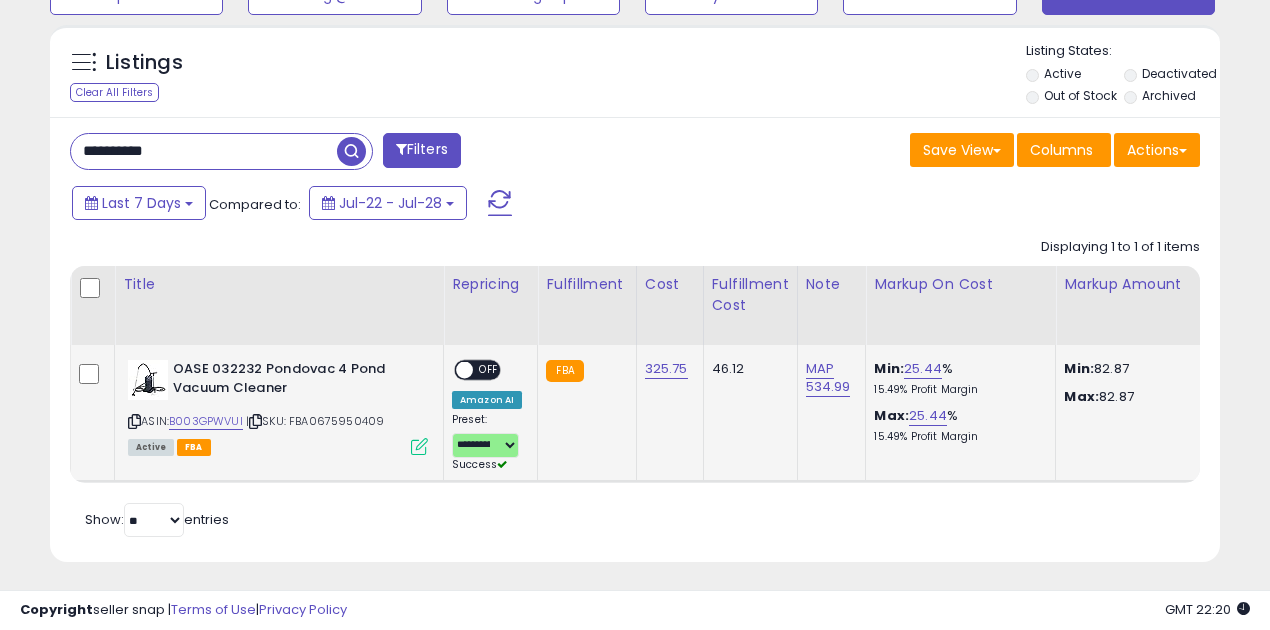 click on "OFF" at bounding box center [489, 370] 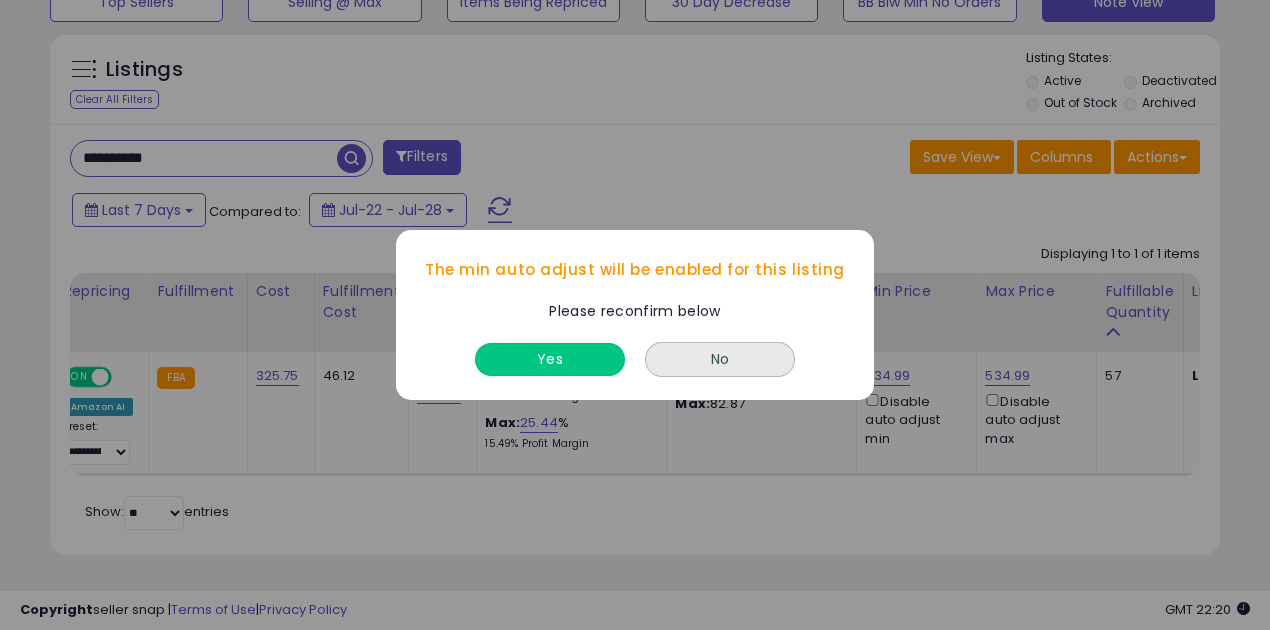 click on "Yes" at bounding box center (550, 359) 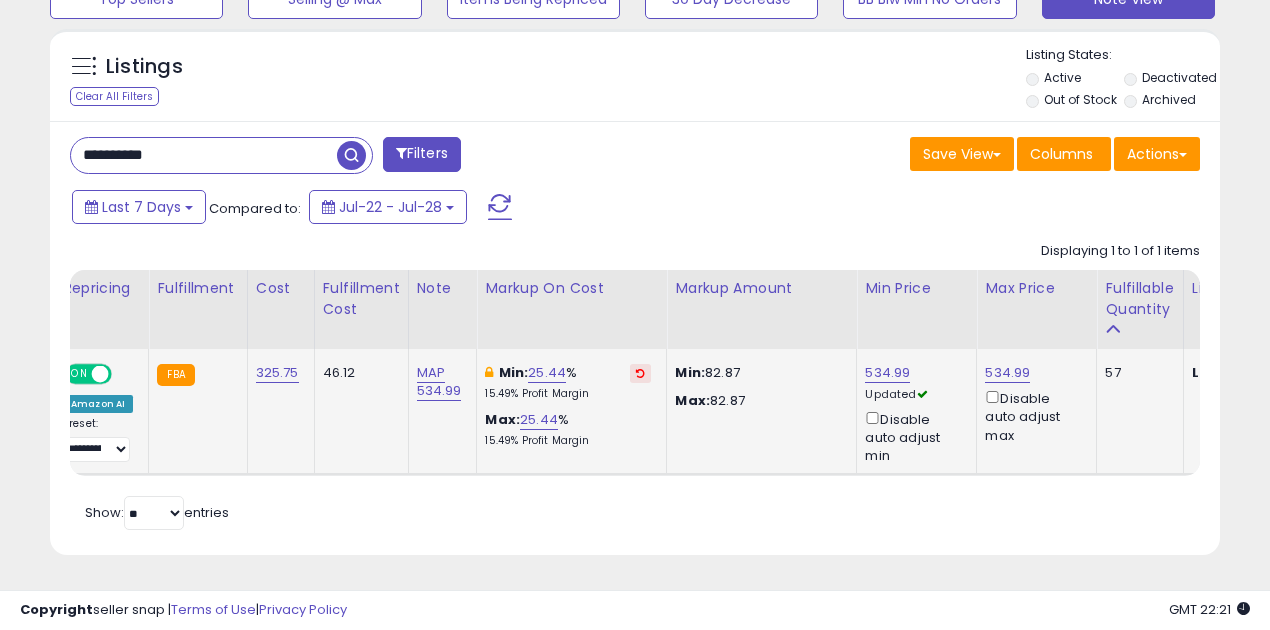 click at bounding box center [640, 373] 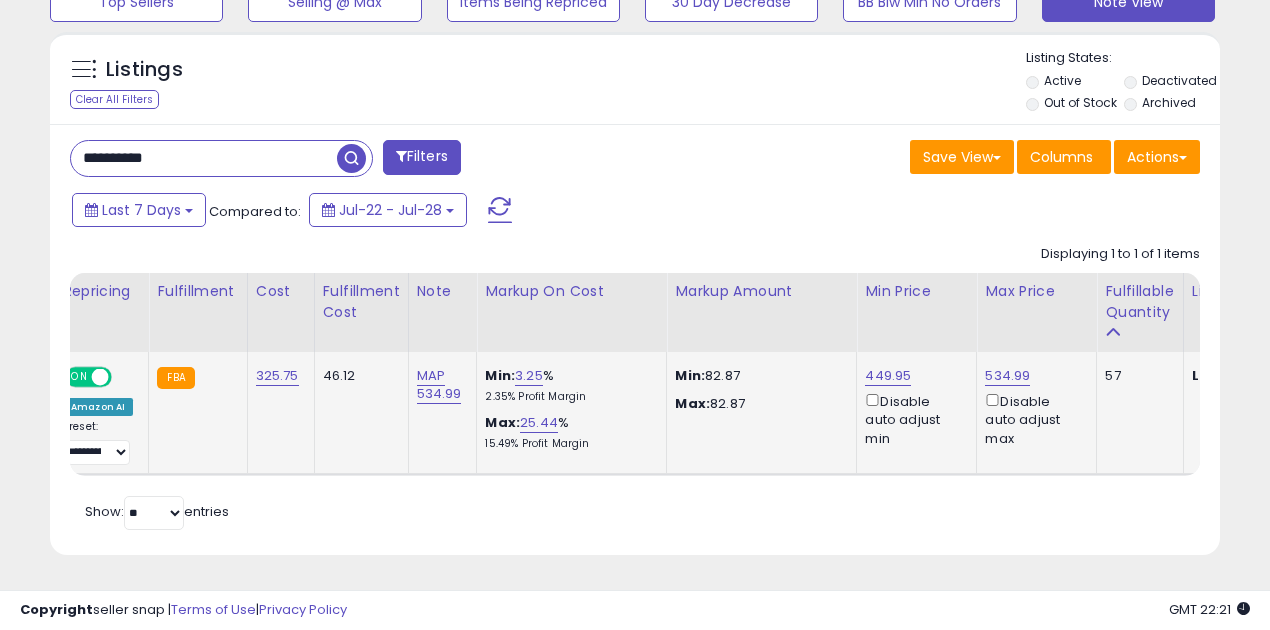 click on "**********" at bounding box center [204, 158] 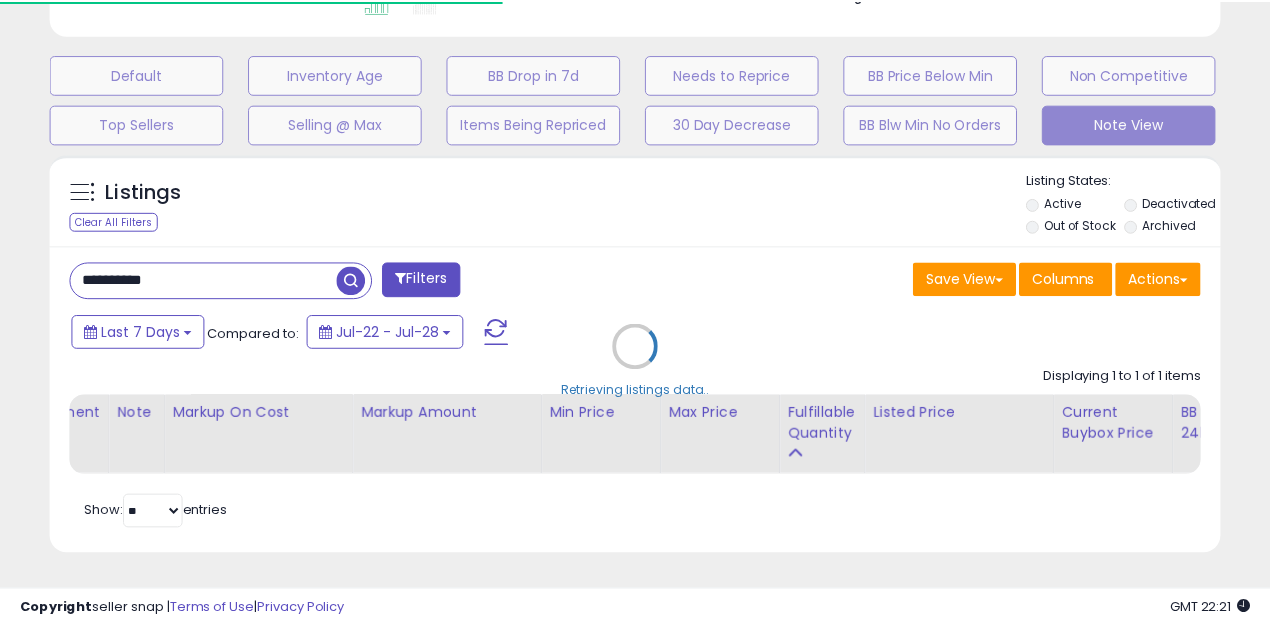 scroll, scrollTop: 410, scrollLeft: 676, axis: both 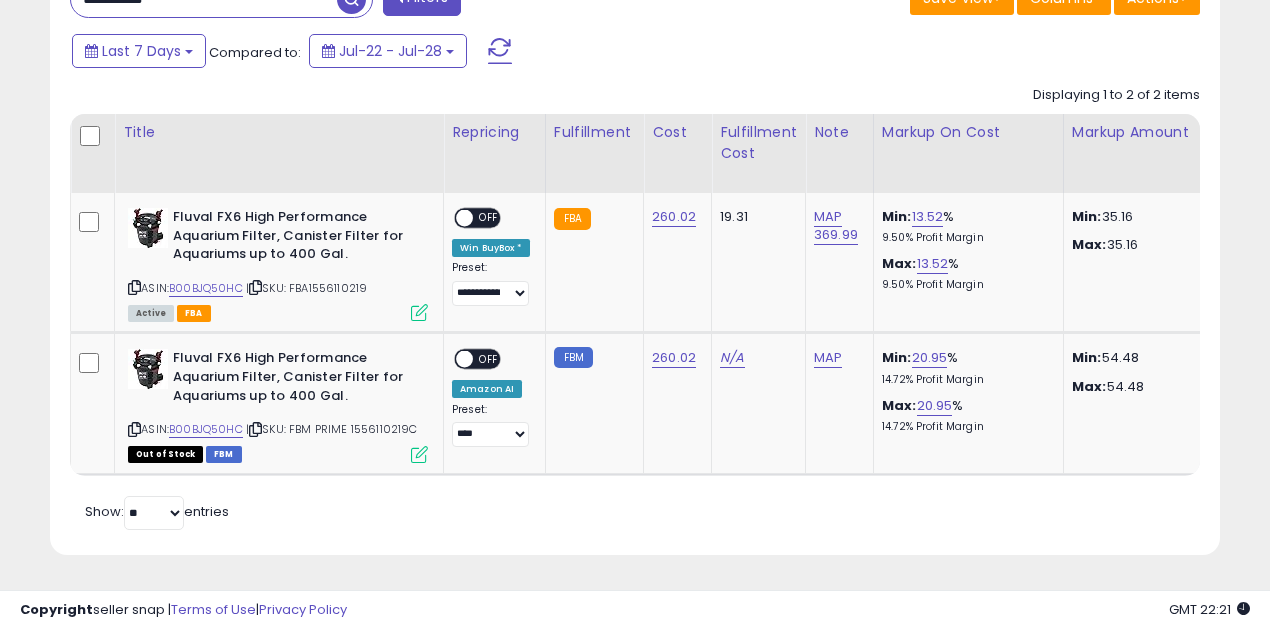 click on "Last 7 Days
Compared to:
Jul-22 - Jul-28" at bounding box center (491, 53) 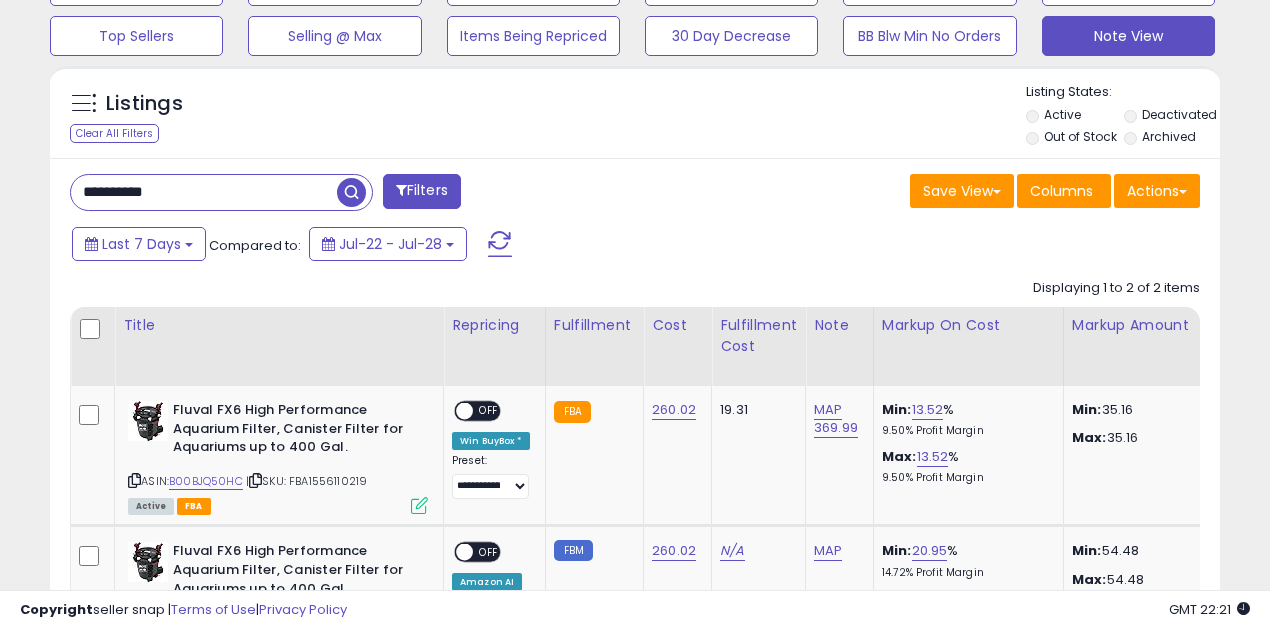 click on "**********" at bounding box center (204, 192) 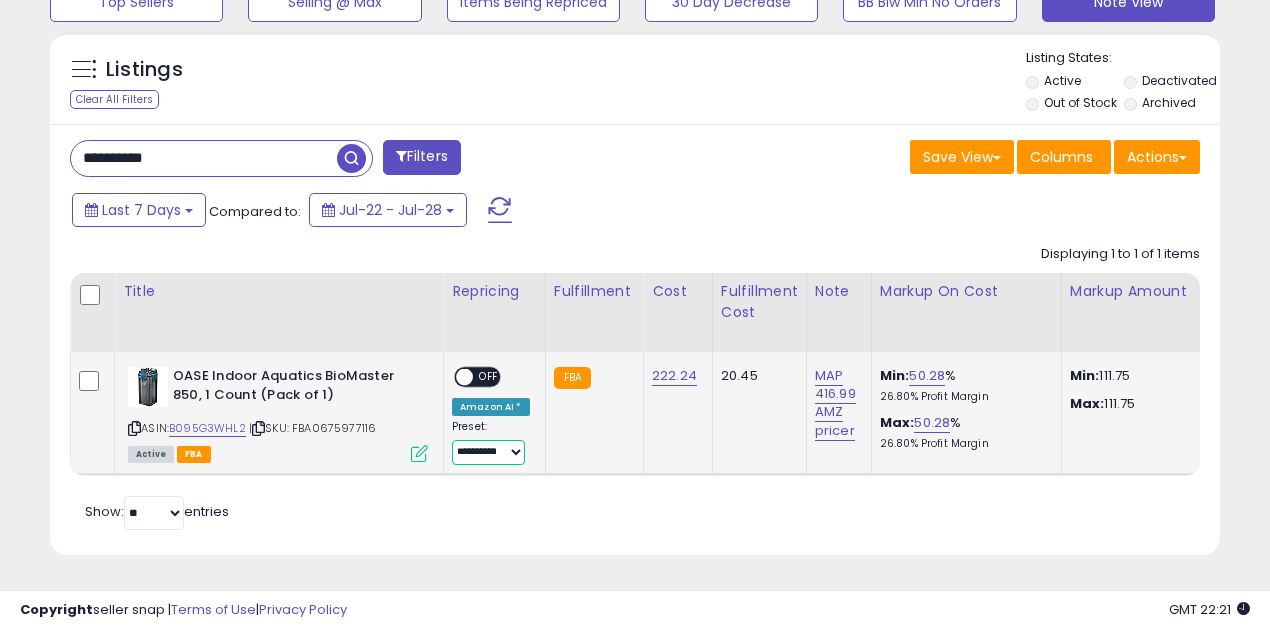 click on "**********" at bounding box center [488, 452] 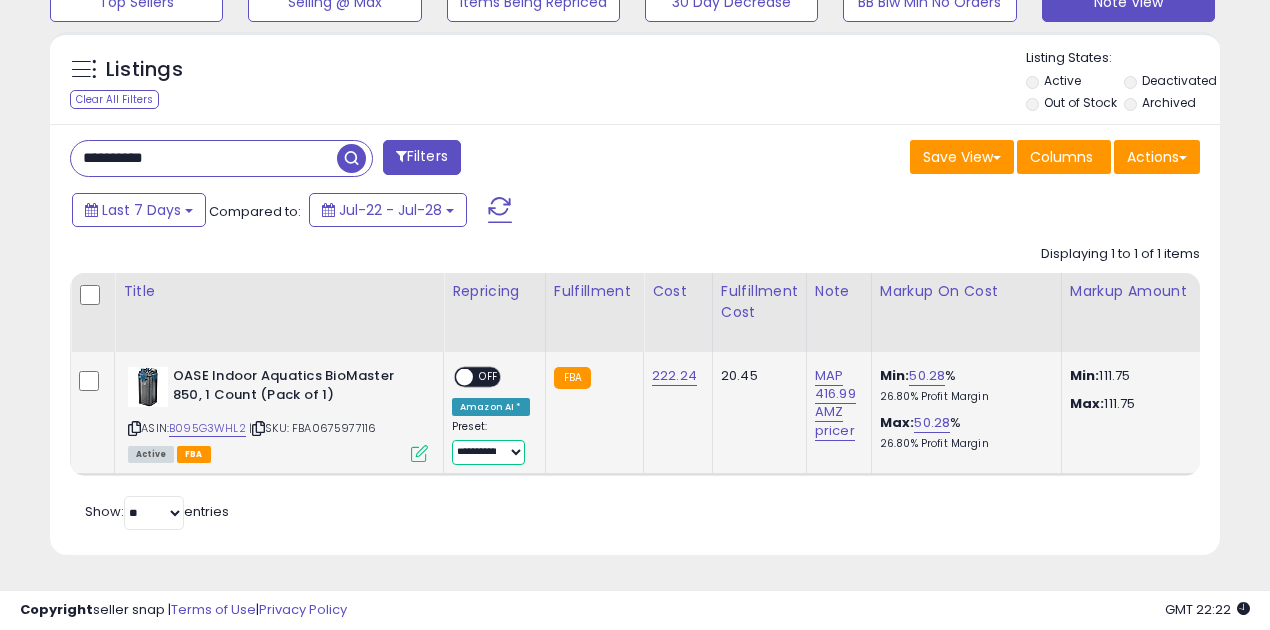 select on "**********" 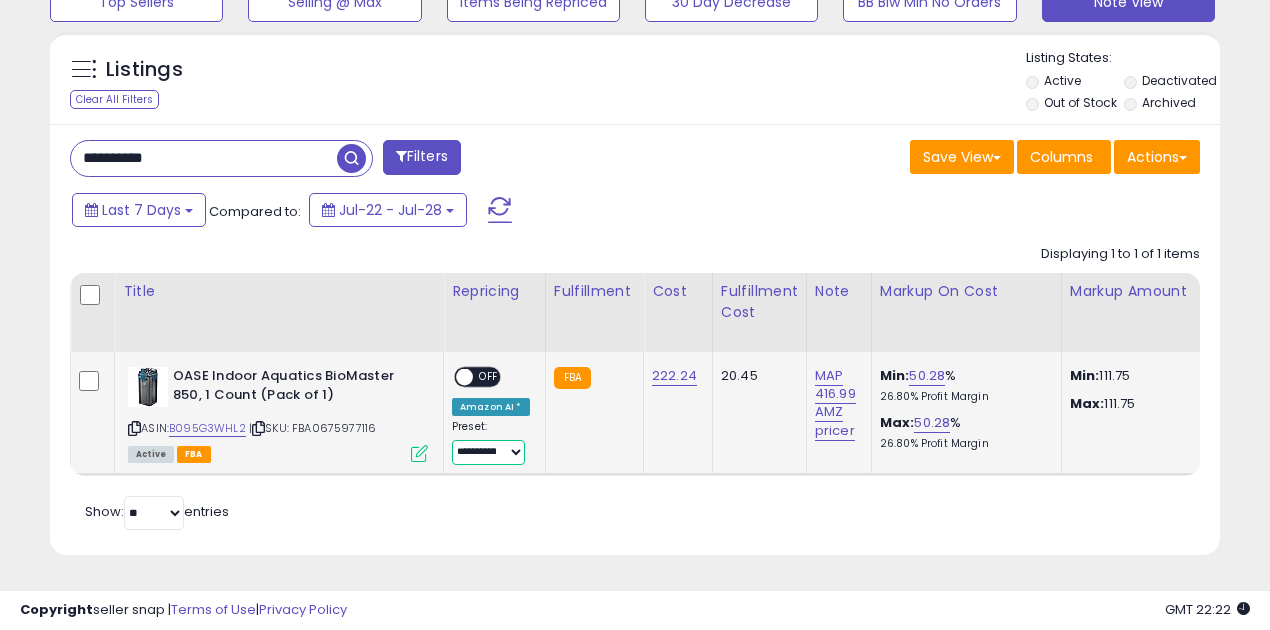 click on "**********" at bounding box center (488, 452) 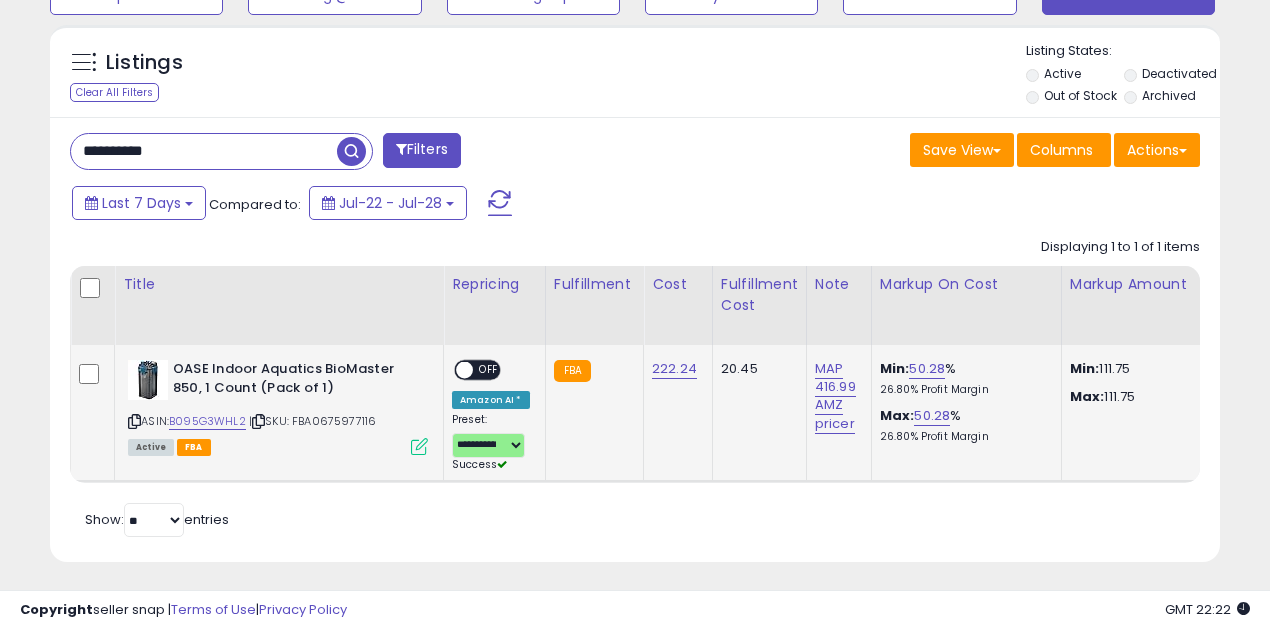 click on "OFF" at bounding box center [489, 370] 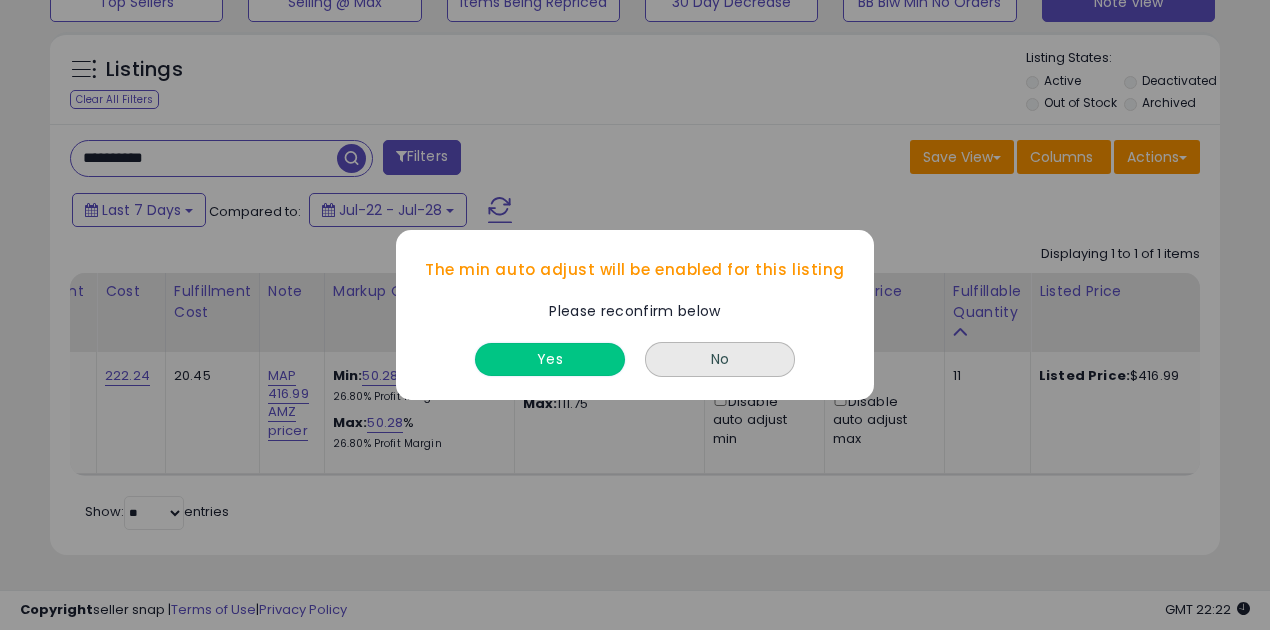 click on "Yes" at bounding box center [550, 359] 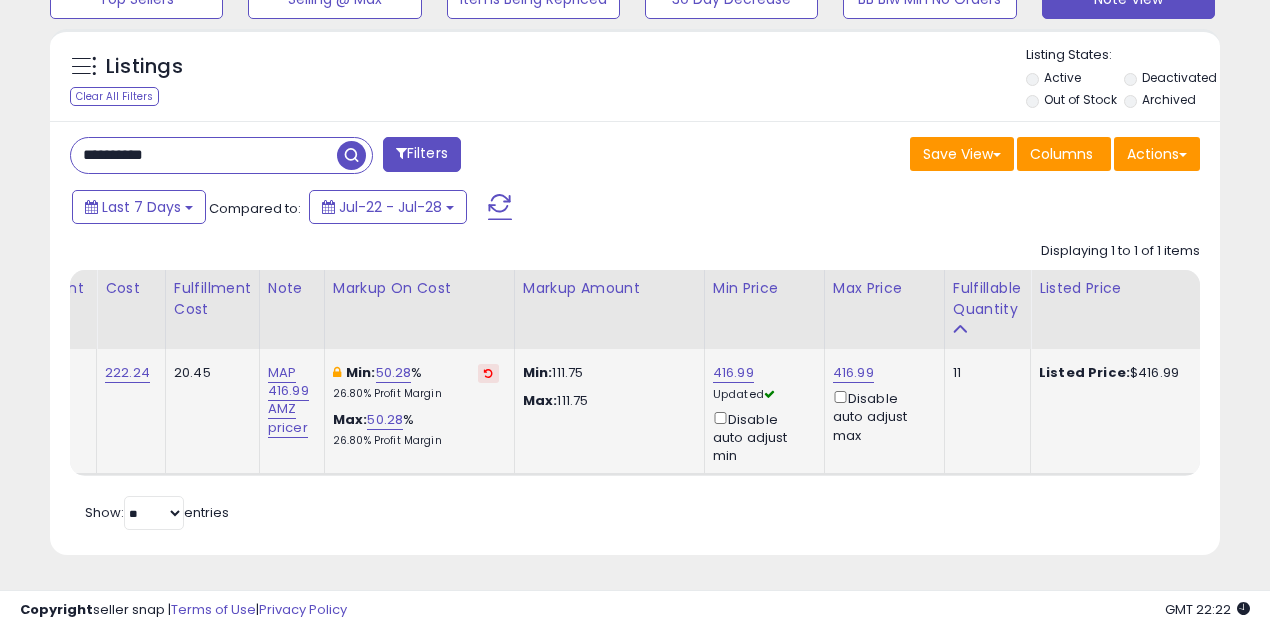 click at bounding box center (488, 373) 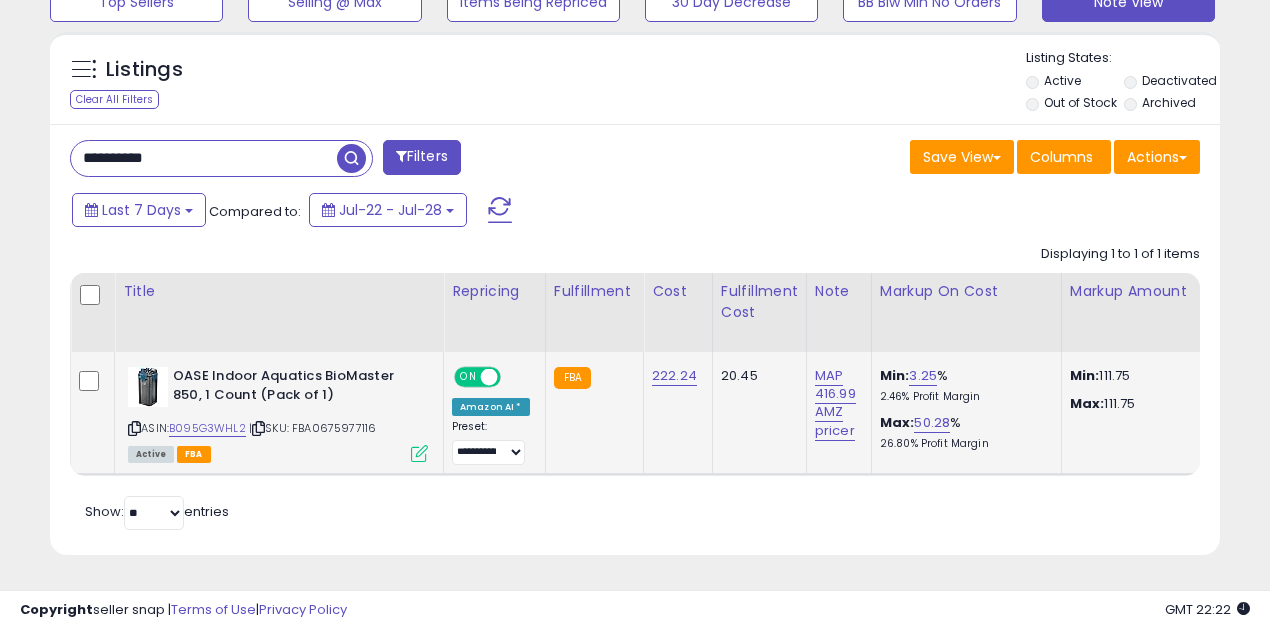 click on "**********" at bounding box center [204, 158] 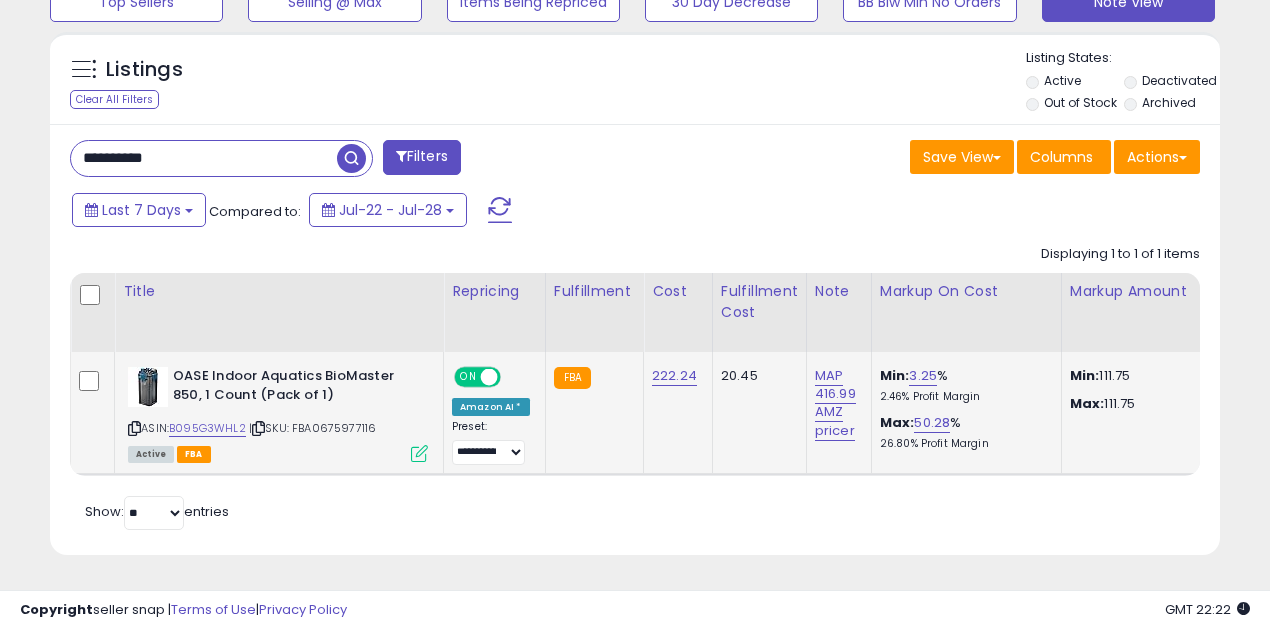 paste 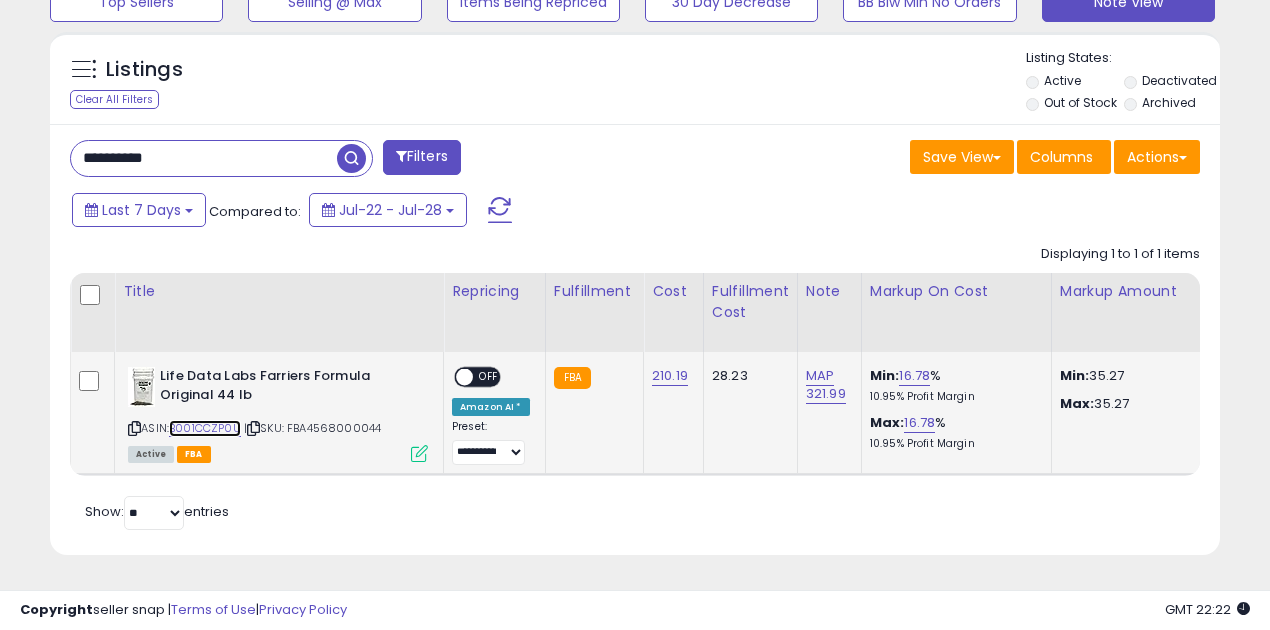click on "B001CCZP0U" at bounding box center [205, 428] 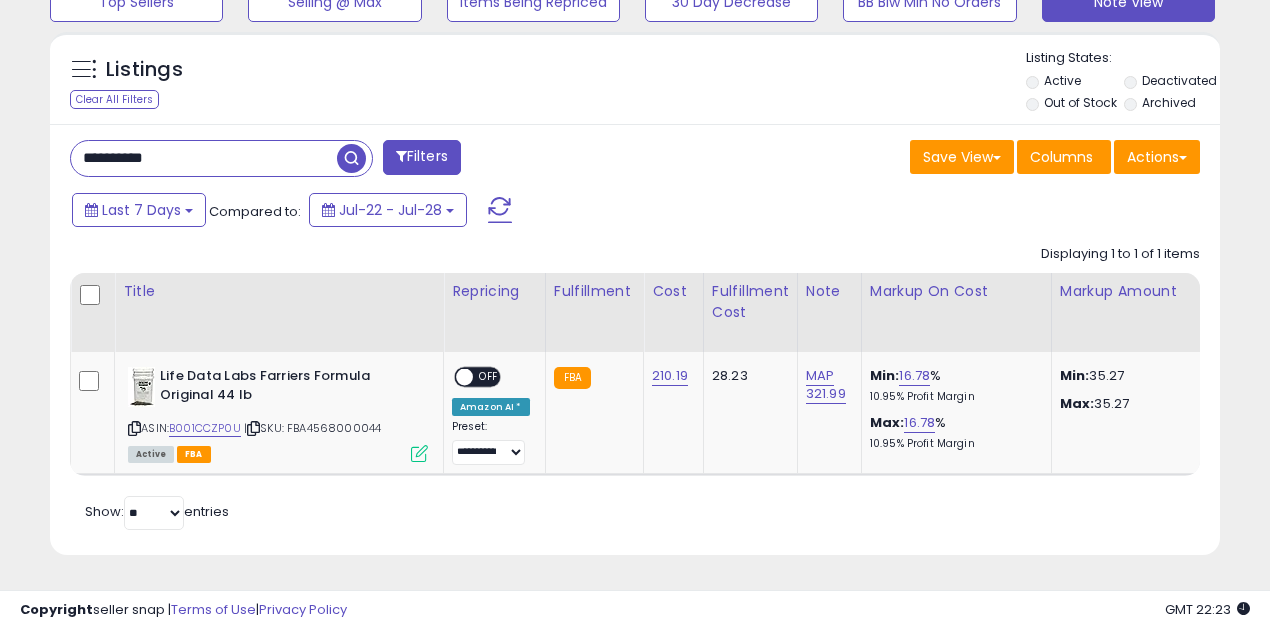click on "**********" at bounding box center [204, 158] 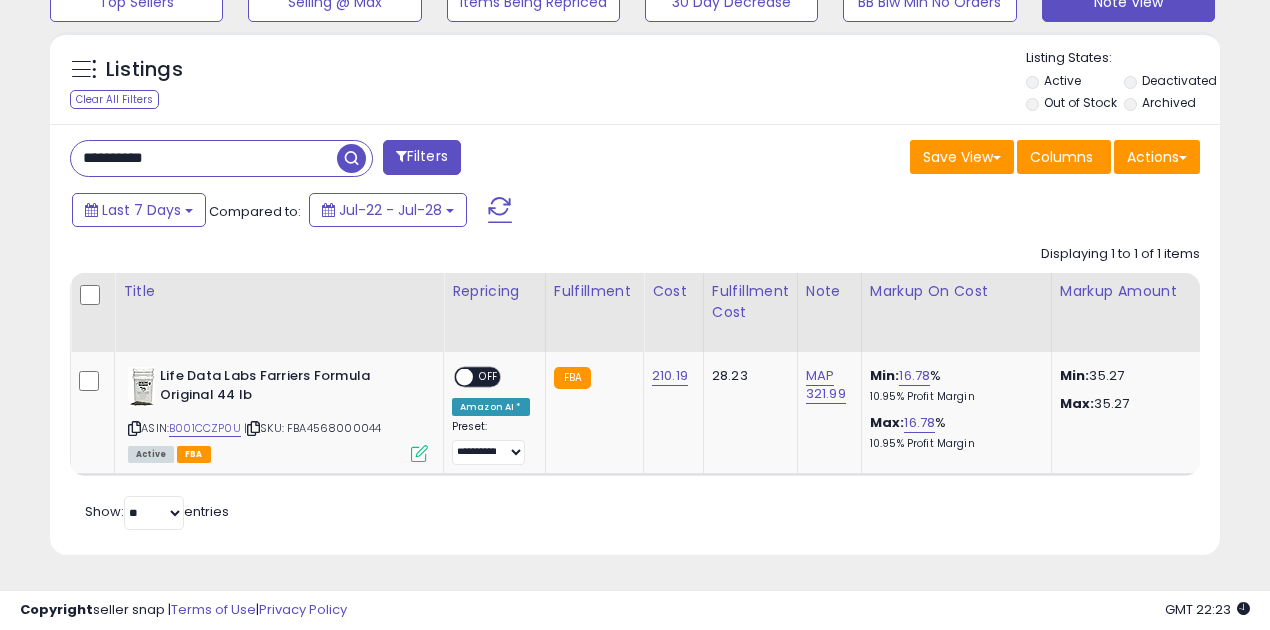 paste 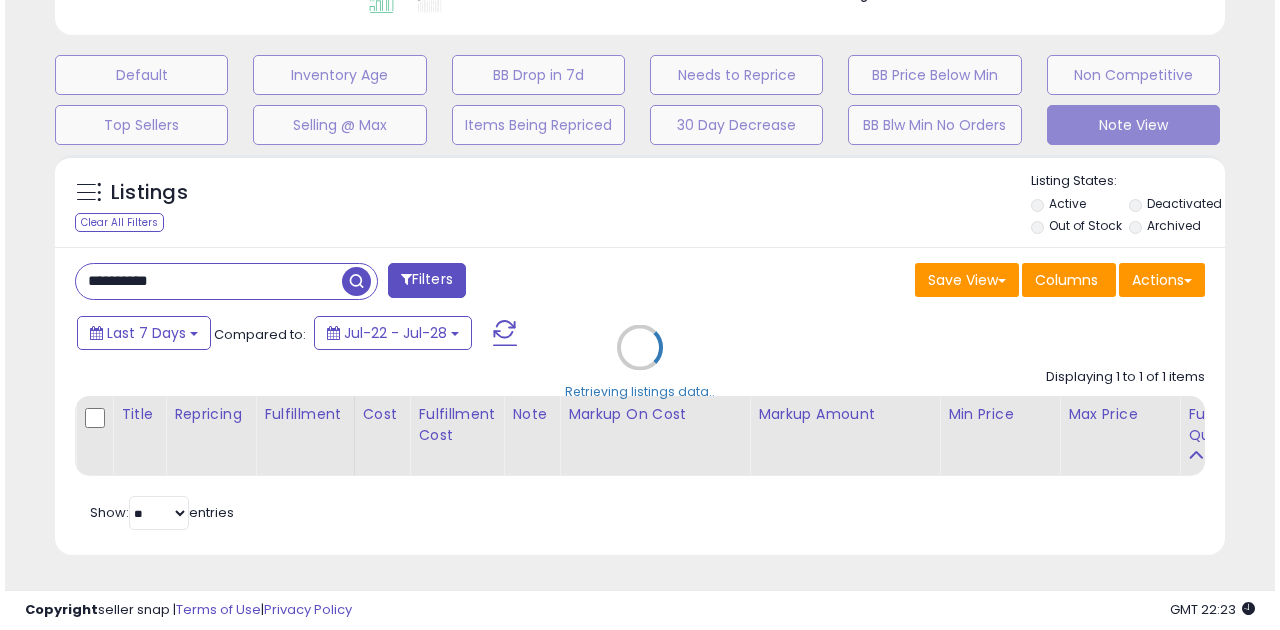 scroll, scrollTop: 583, scrollLeft: 0, axis: vertical 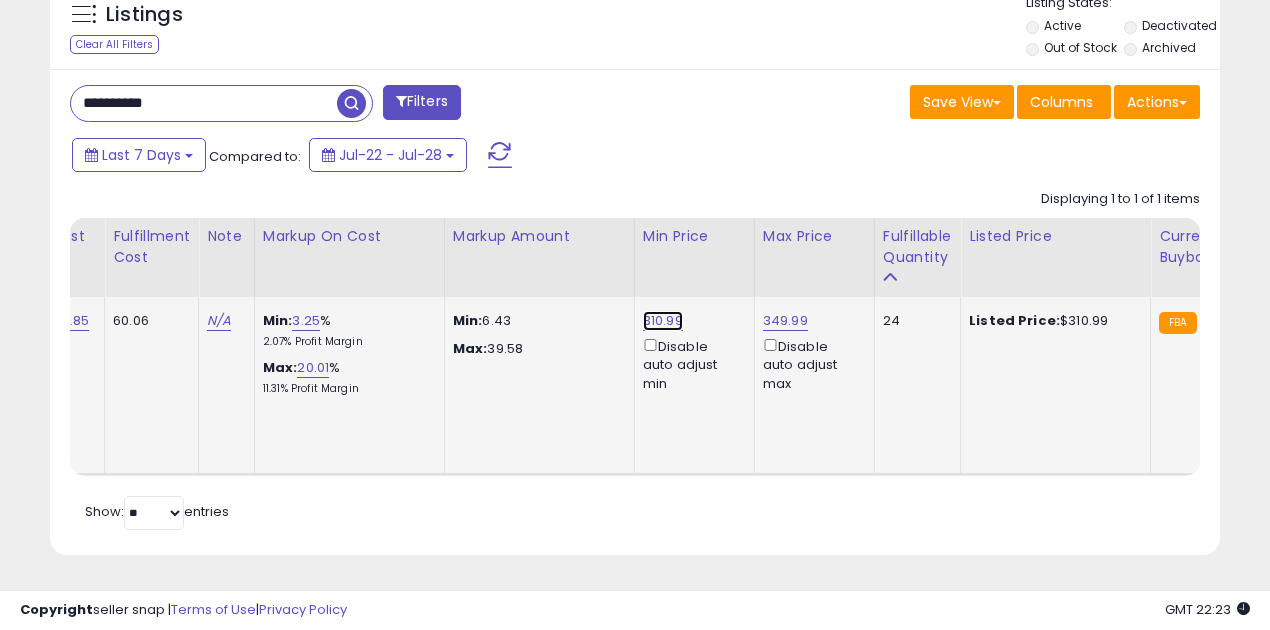 click on "310.99" at bounding box center [663, 321] 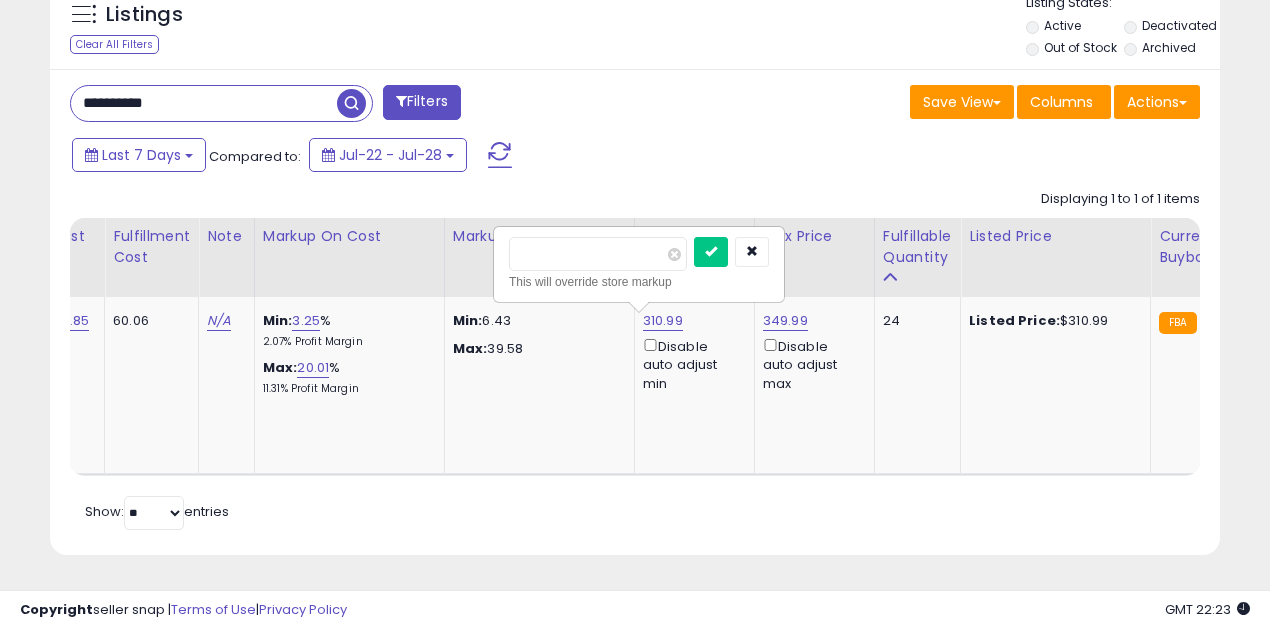 drag, startPoint x: 576, startPoint y: 236, endPoint x: 438, endPoint y: 238, distance: 138.0145 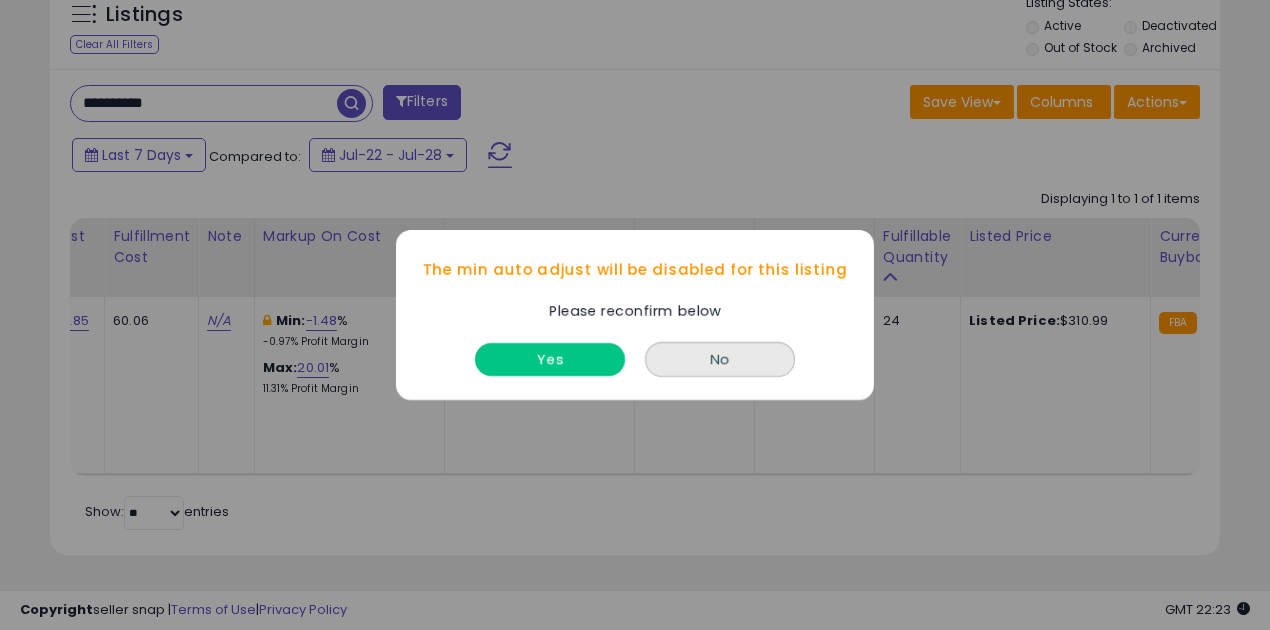 click on "Yes" at bounding box center (550, 359) 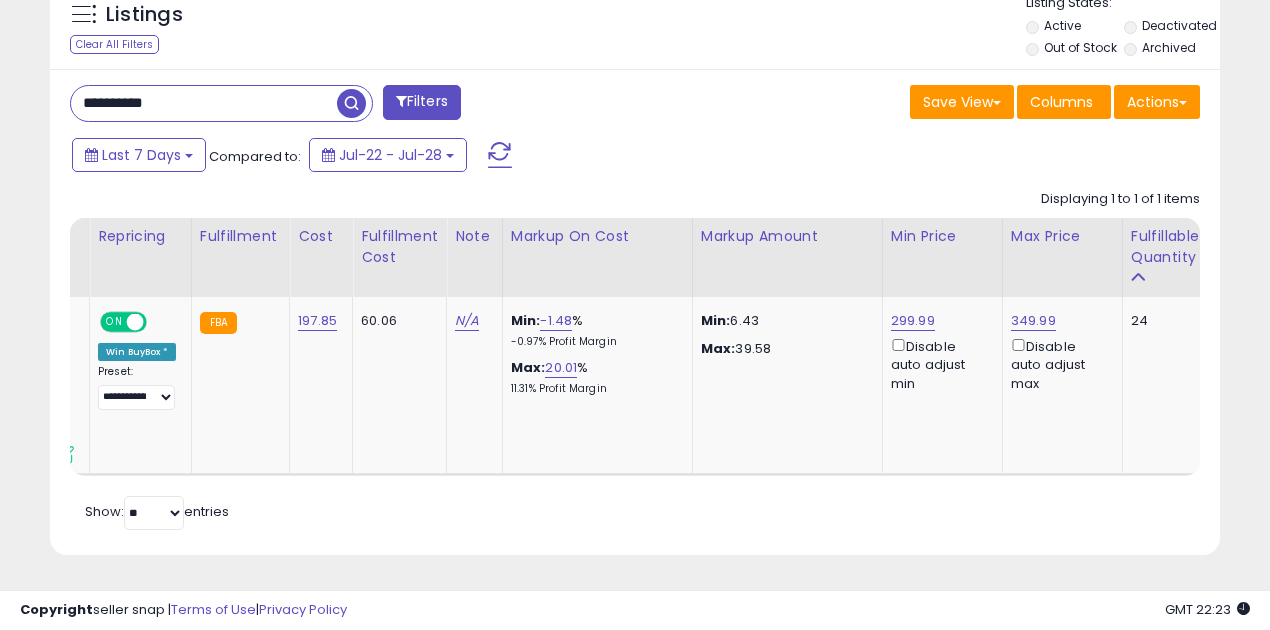 click at bounding box center [351, 103] 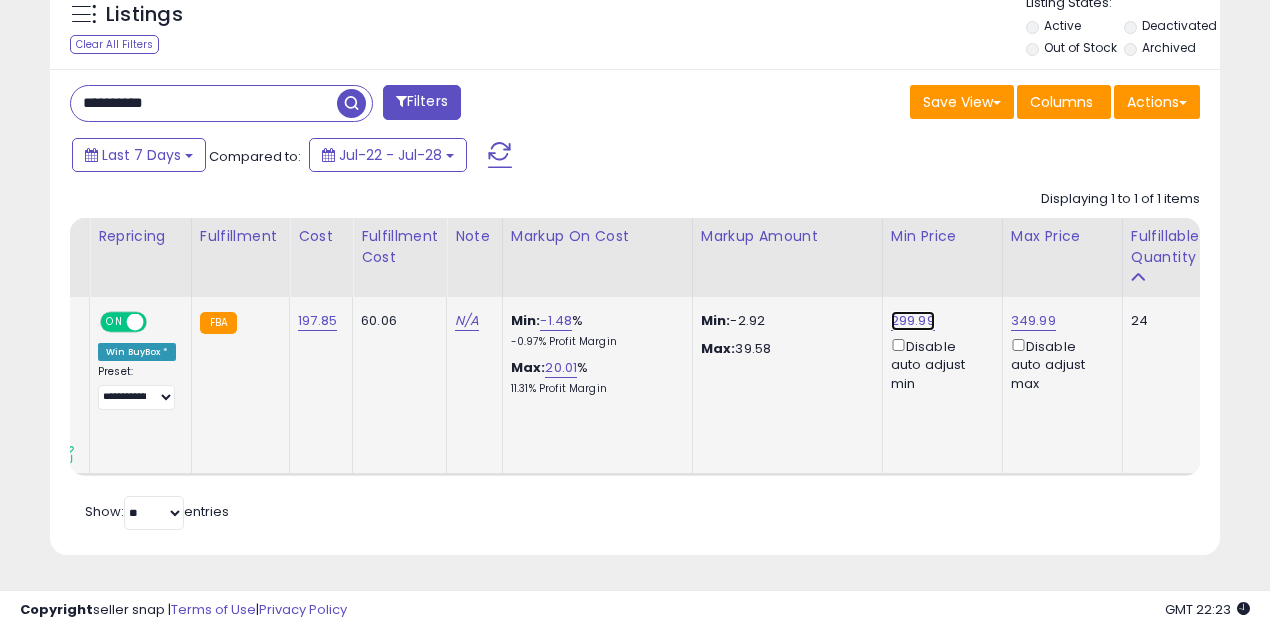 click on "299.99" at bounding box center [913, 321] 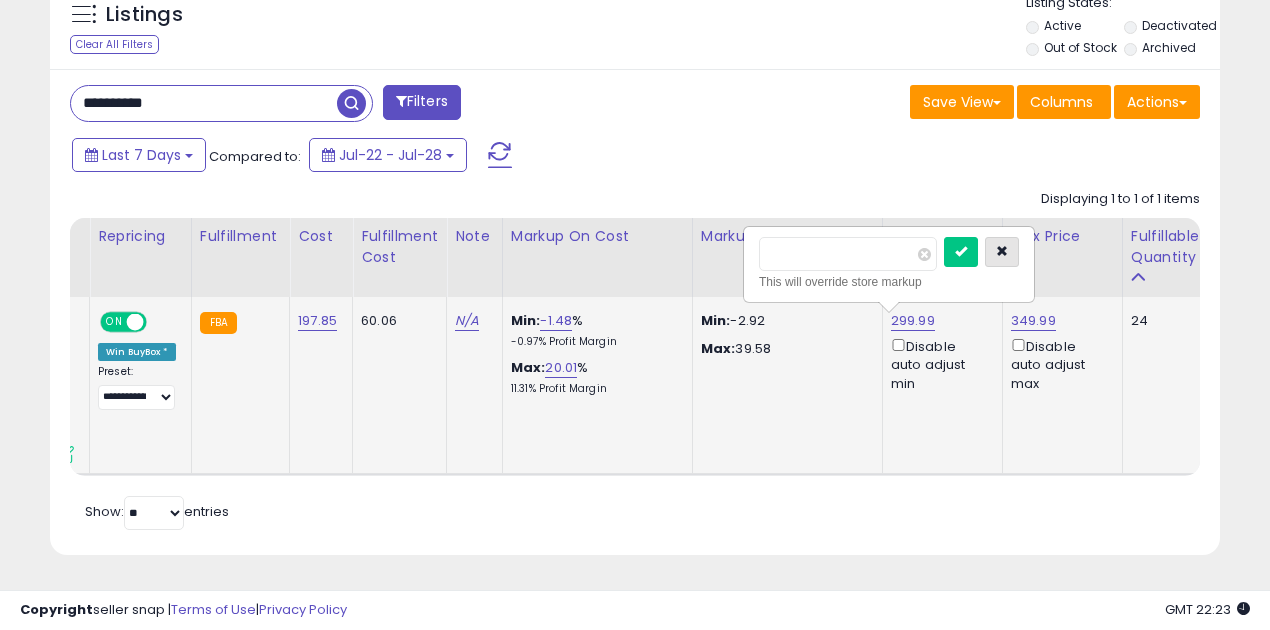 drag, startPoint x: 1038, startPoint y: 236, endPoint x: 944, endPoint y: 274, distance: 101.390335 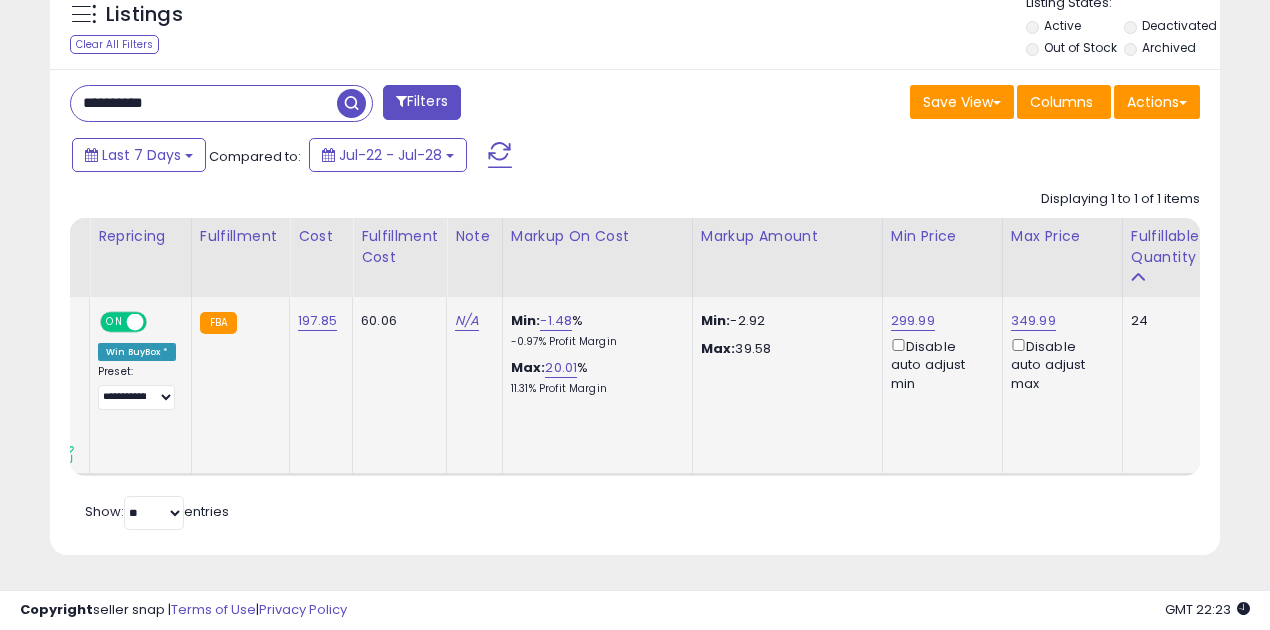 click on "Min:   -2.92" at bounding box center (784, 321) 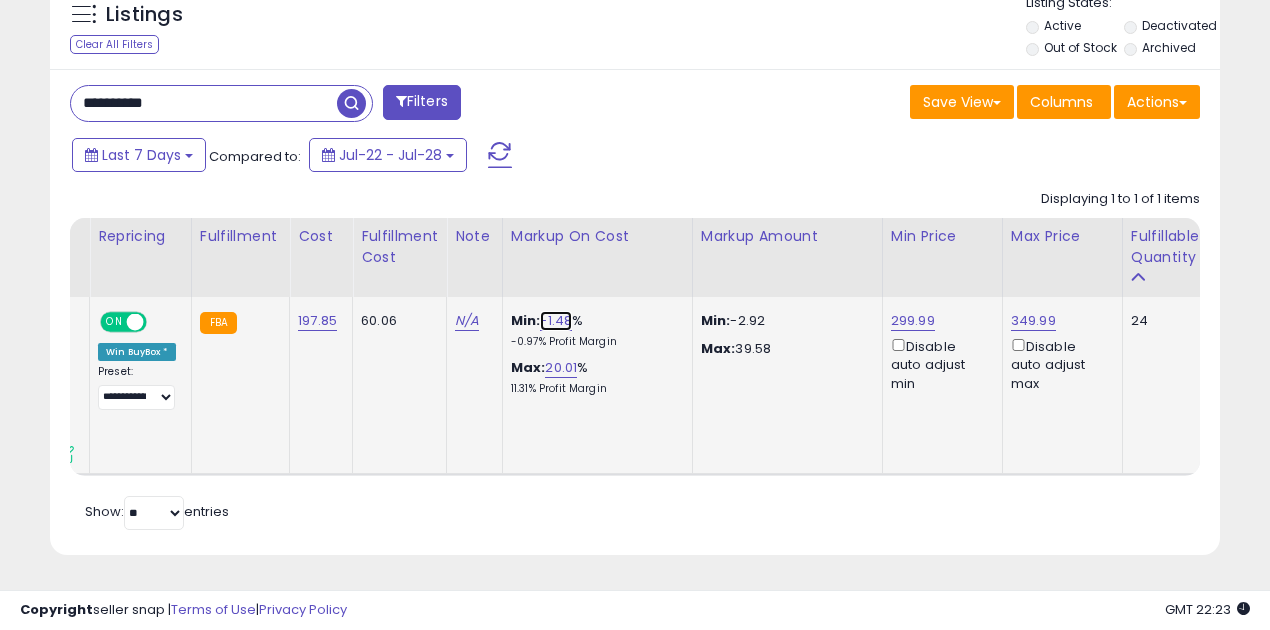 click on "-1.48" at bounding box center [556, 321] 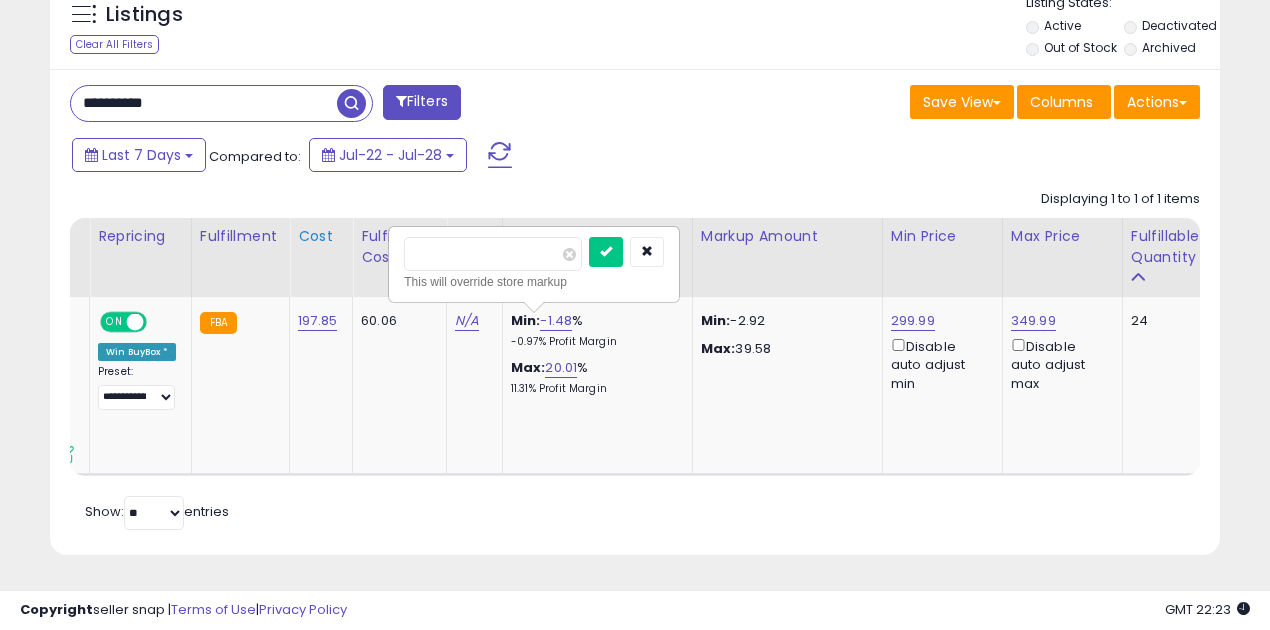 drag, startPoint x: 496, startPoint y: 245, endPoint x: 290, endPoint y: 245, distance: 206 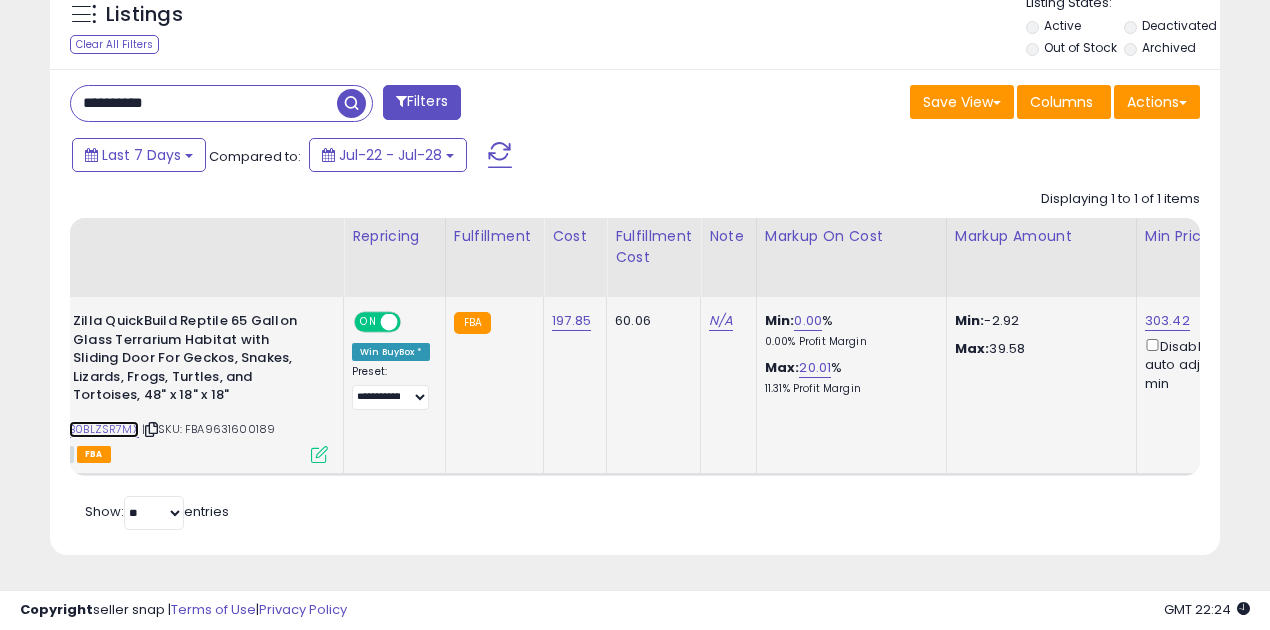 click on "B0BLZSR7MX" at bounding box center (104, 429) 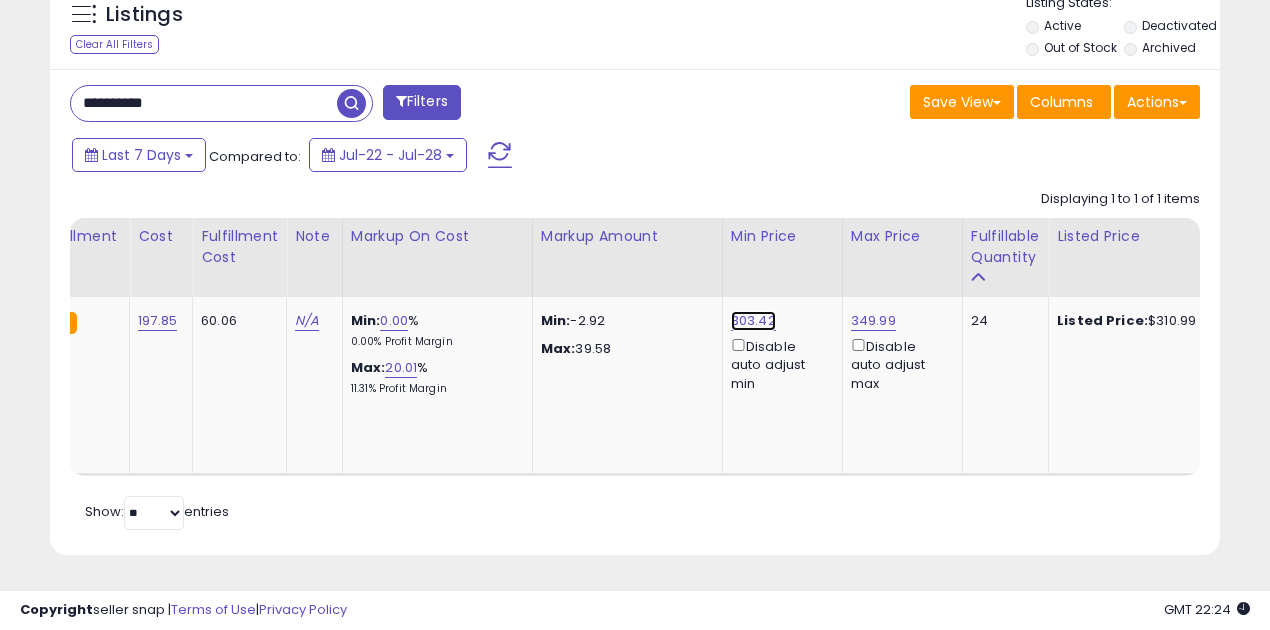 click on "303.42" at bounding box center [753, 321] 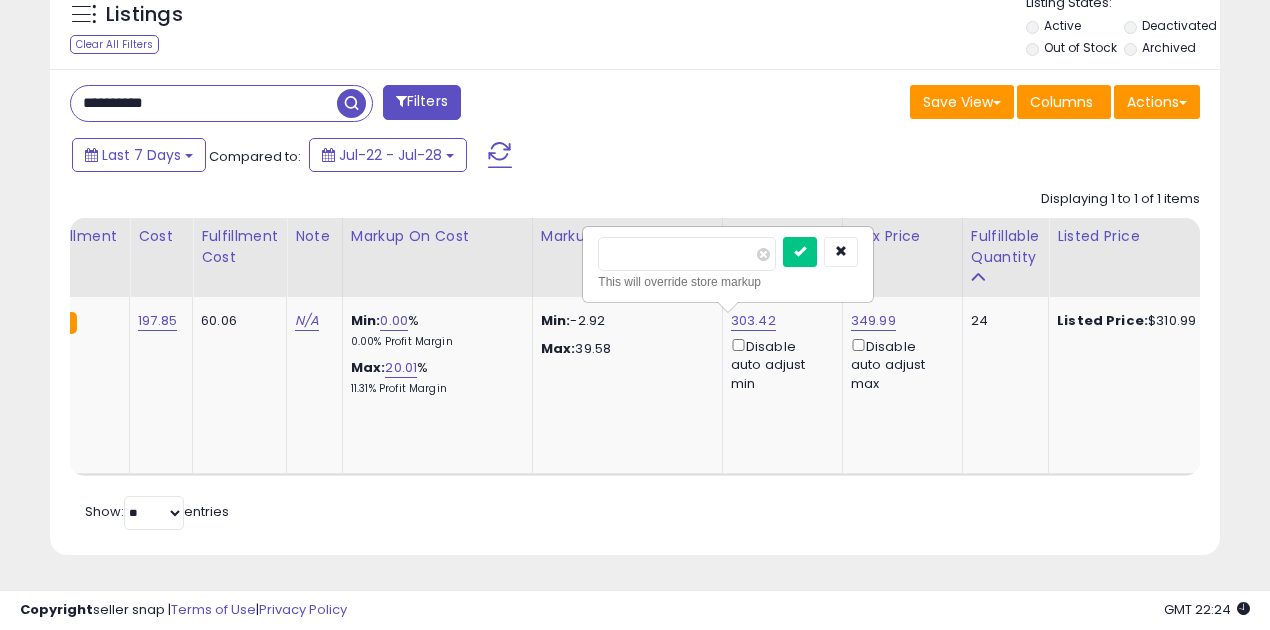drag, startPoint x: 663, startPoint y: 246, endPoint x: 492, endPoint y: 250, distance: 171.04678 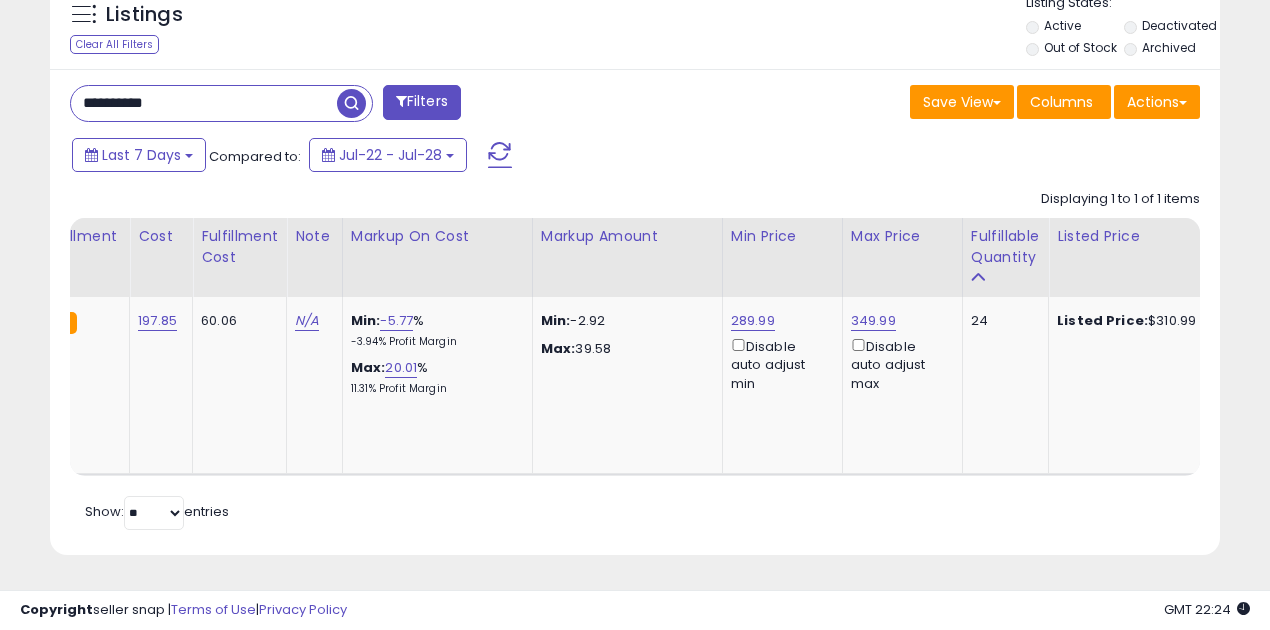 click on "**********" at bounding box center (204, 103) 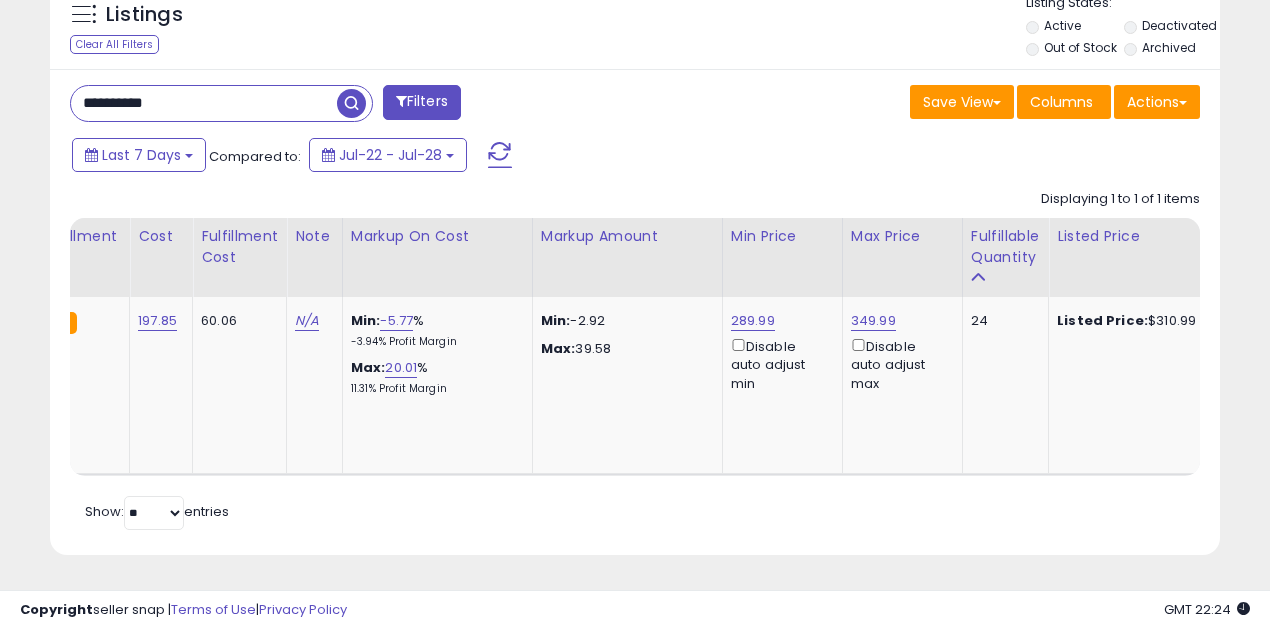 paste 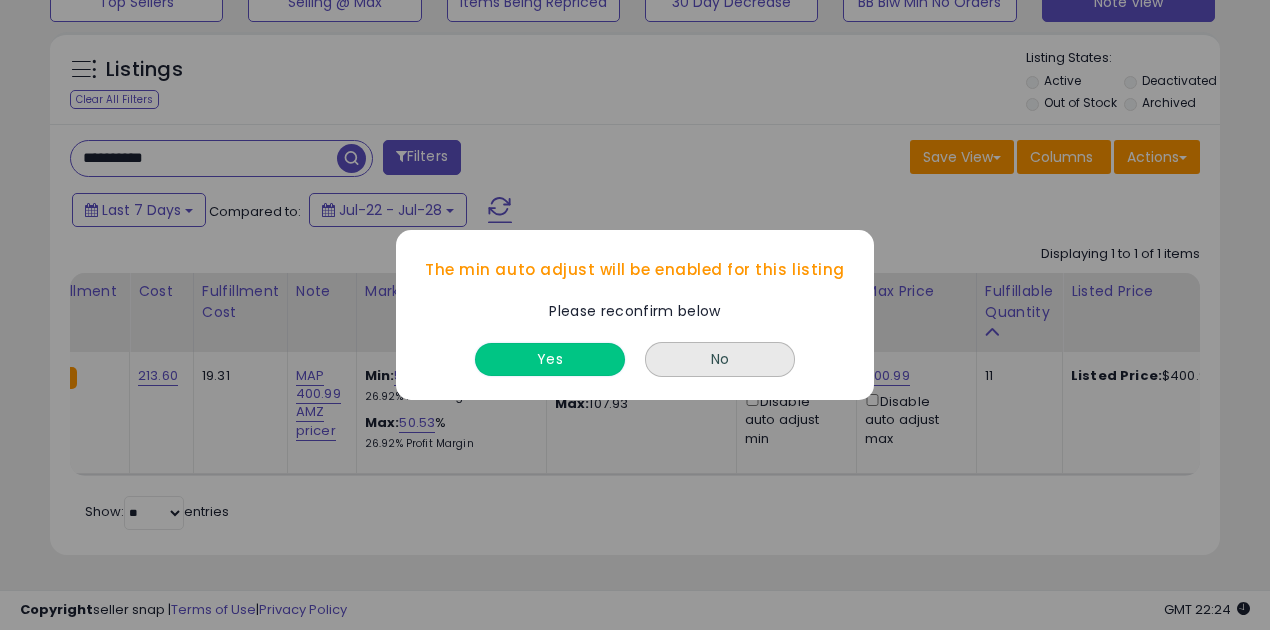click on "Yes" at bounding box center (550, 359) 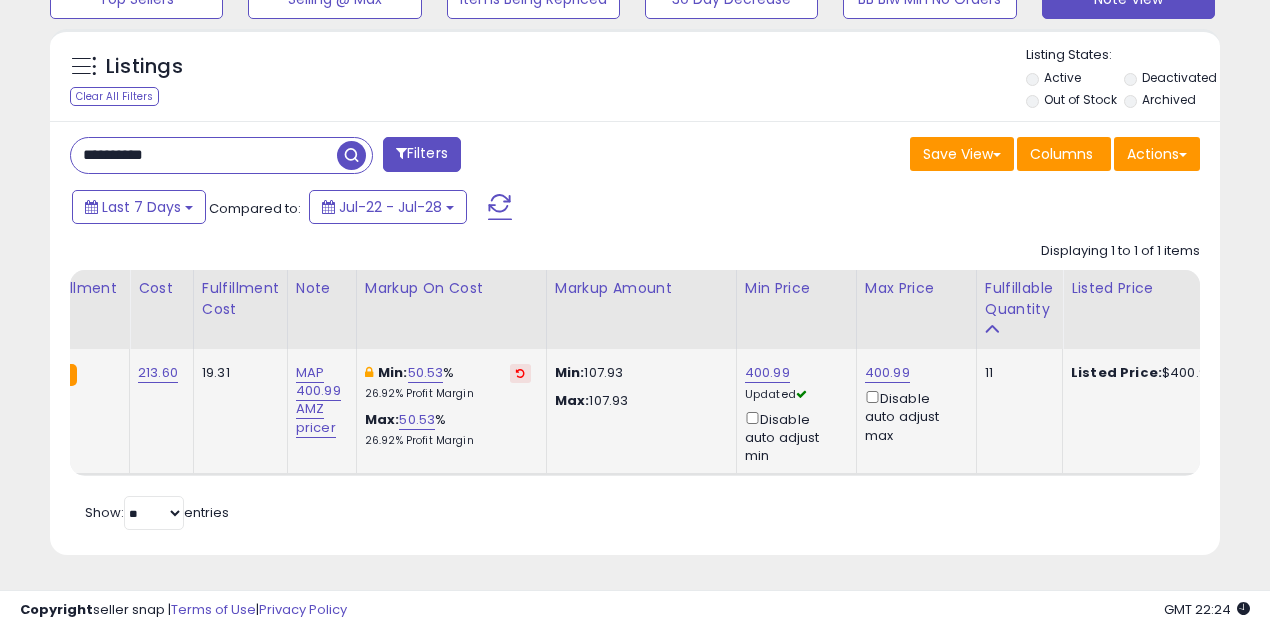 click at bounding box center (520, 373) 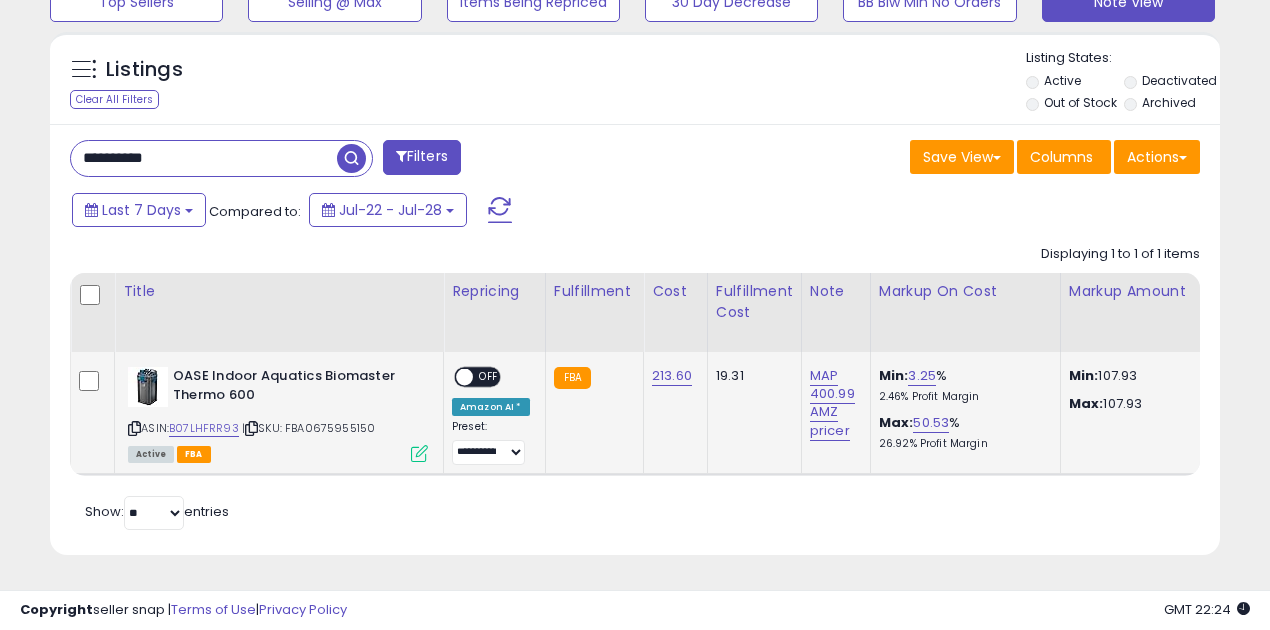 click on "ON   OFF" at bounding box center (455, 377) 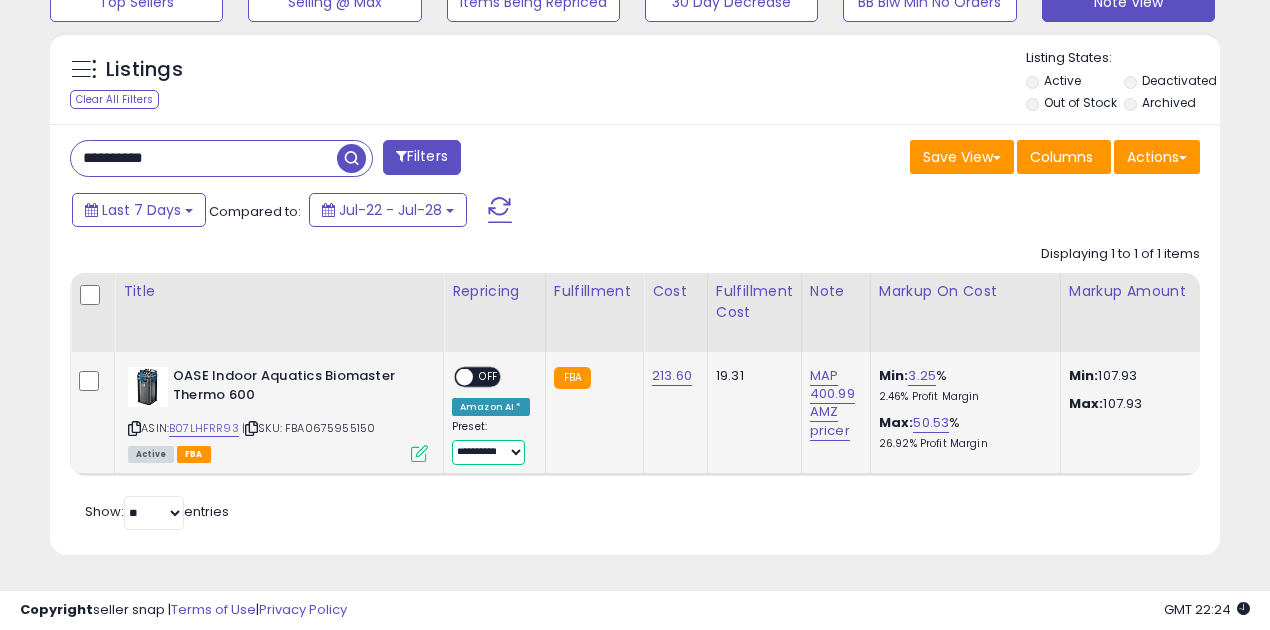 click on "**********" at bounding box center (488, 452) 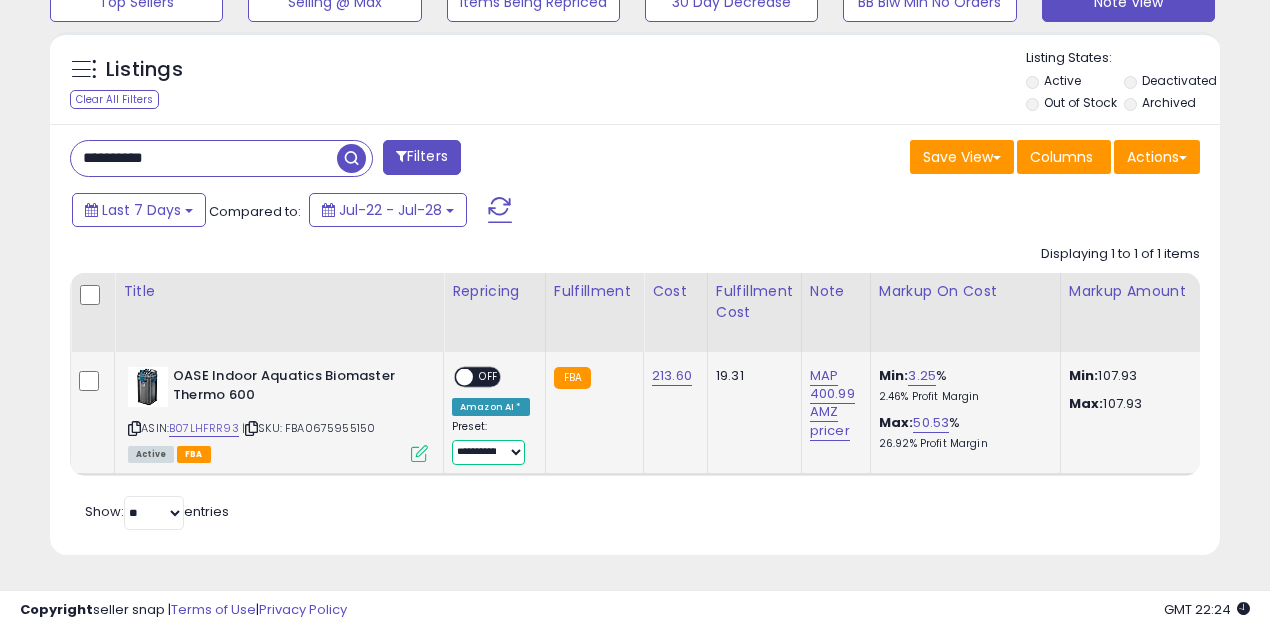 click on "**********" at bounding box center [488, 452] 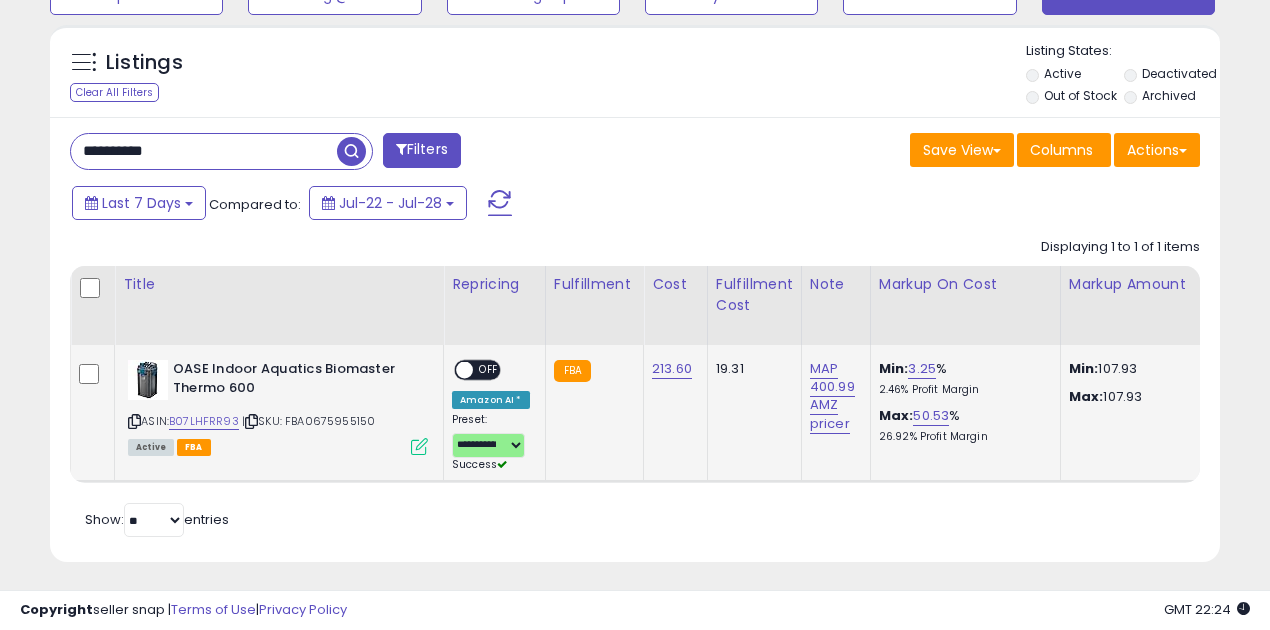click on "OFF" at bounding box center (489, 370) 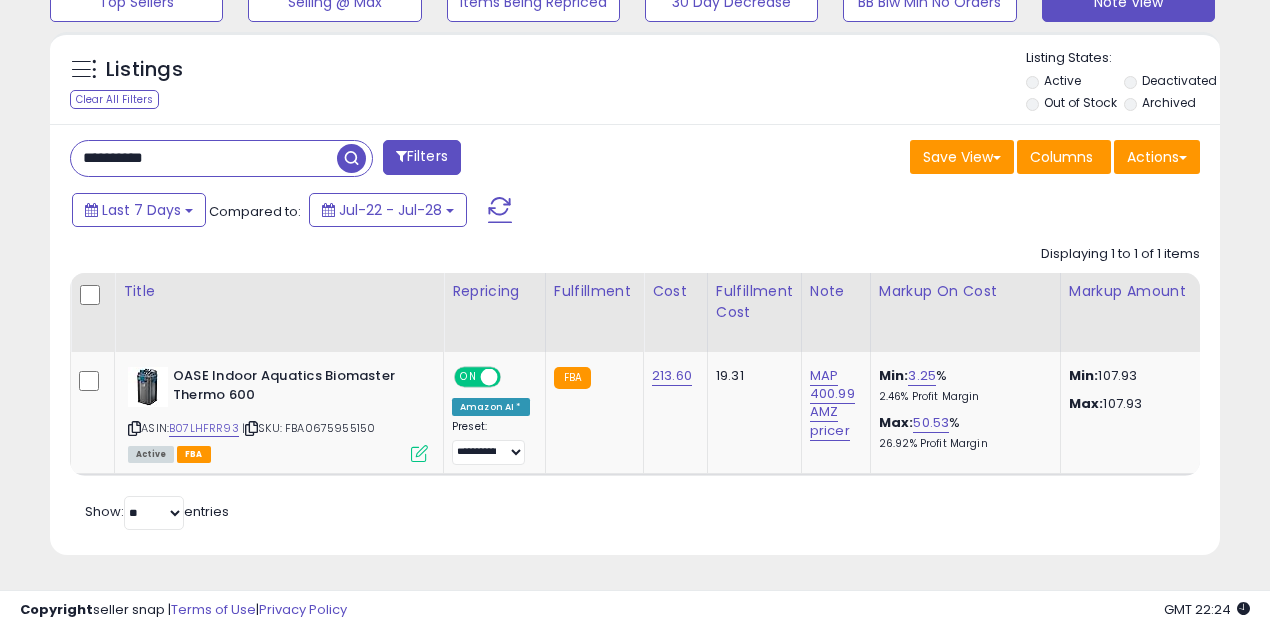 scroll, scrollTop: 0, scrollLeft: 458, axis: horizontal 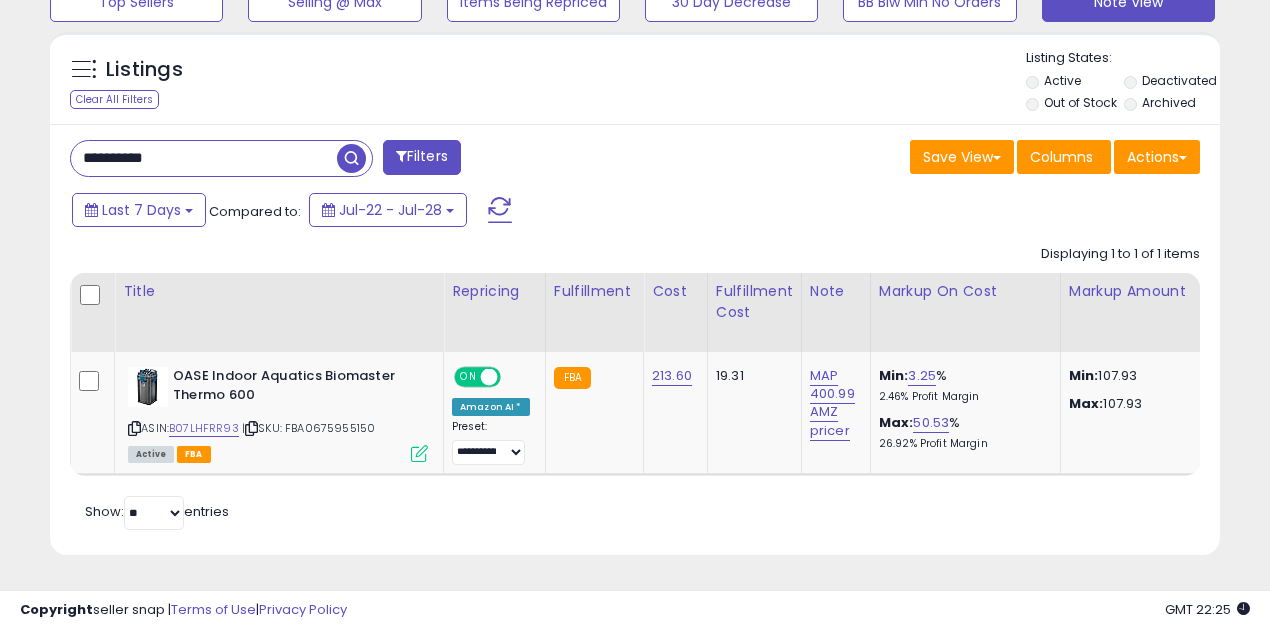 click on "**********" at bounding box center [204, 158] 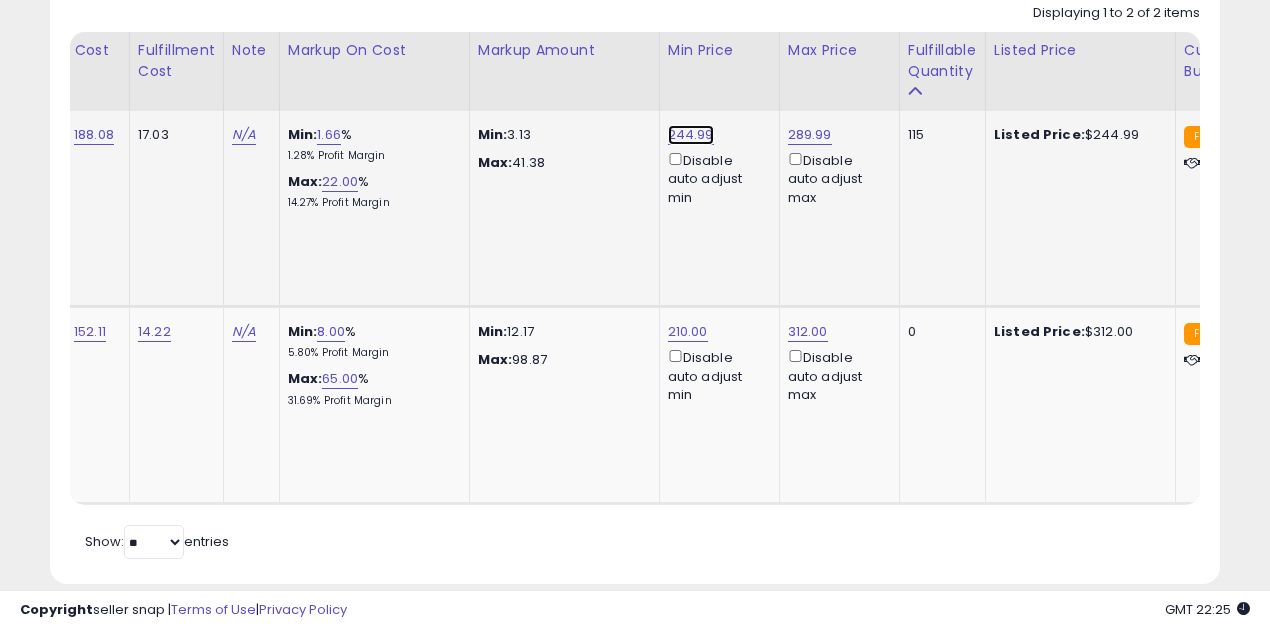 click on "244.99" at bounding box center (691, 135) 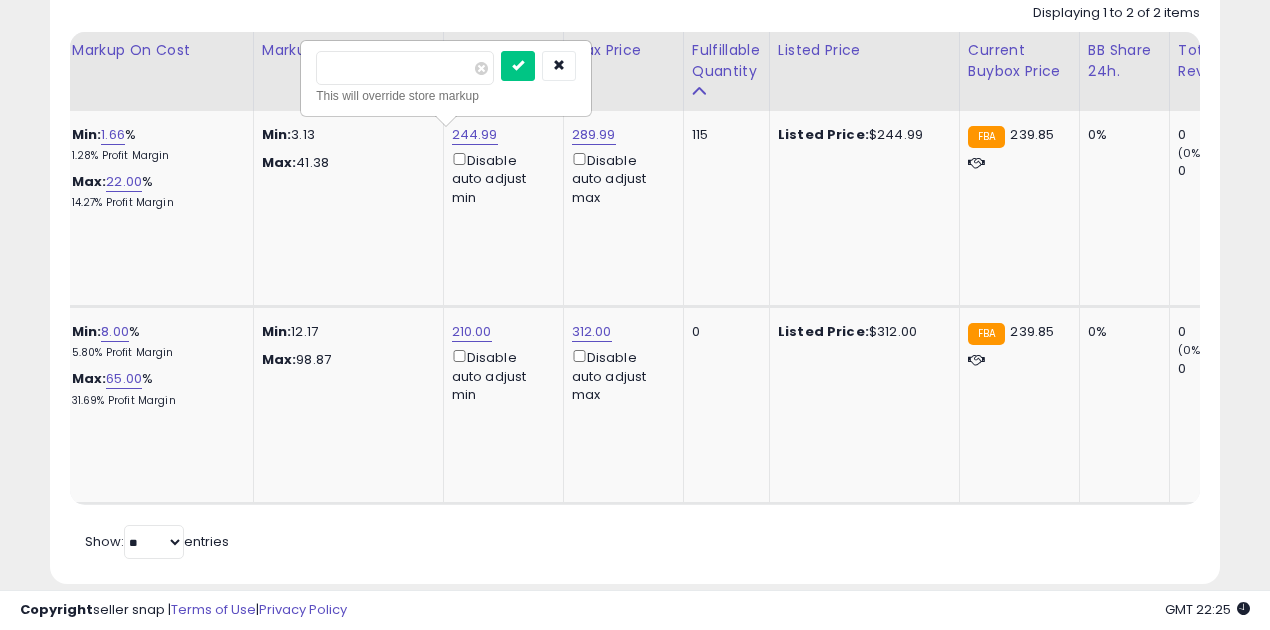 drag, startPoint x: 328, startPoint y: 62, endPoint x: 278, endPoint y: 63, distance: 50.01 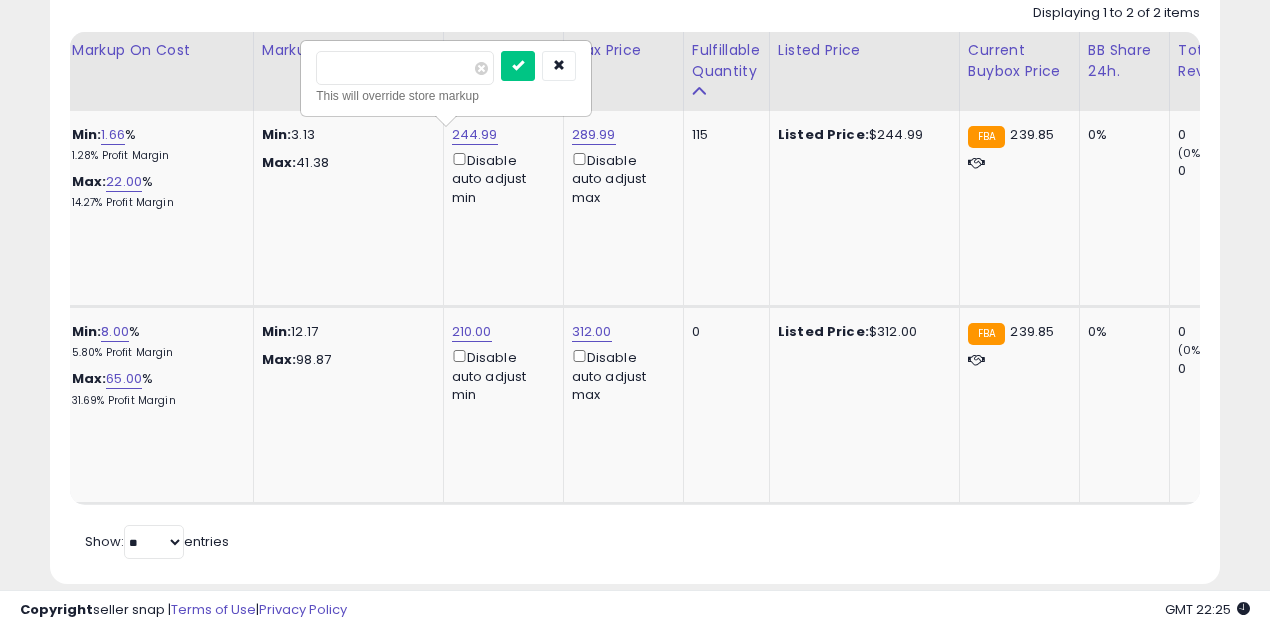 type on "******" 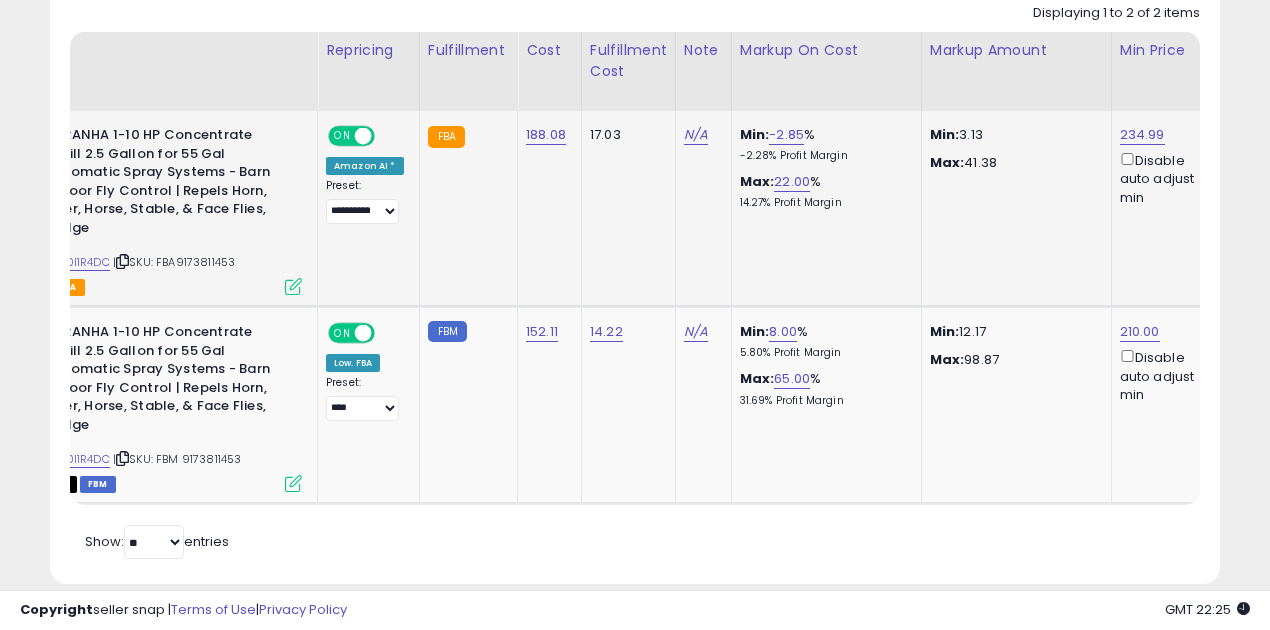 click at bounding box center (363, 136) 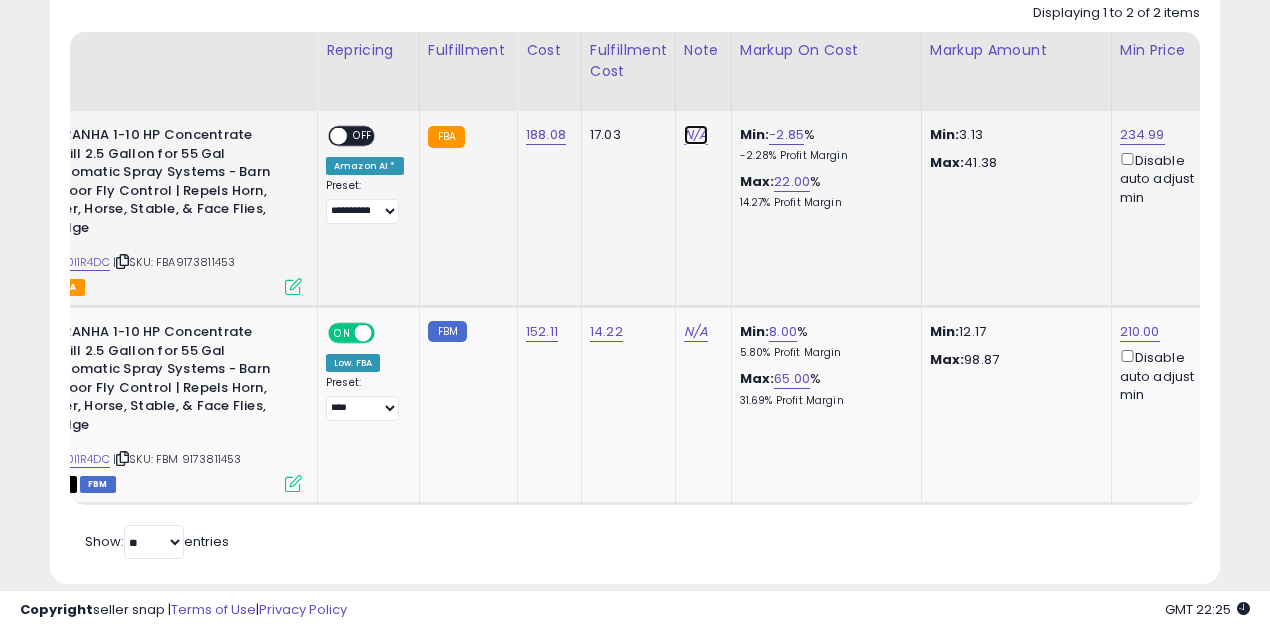 drag, startPoint x: 689, startPoint y: 136, endPoint x: 652, endPoint y: 182, distance: 59.03389 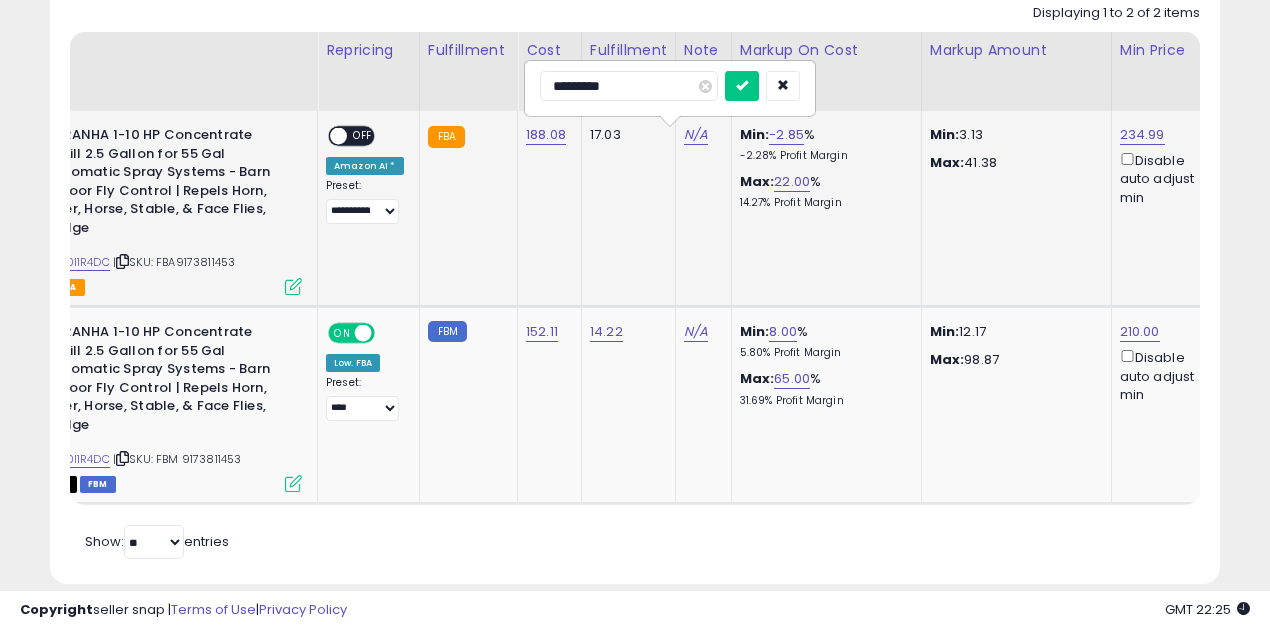 type on "**********" 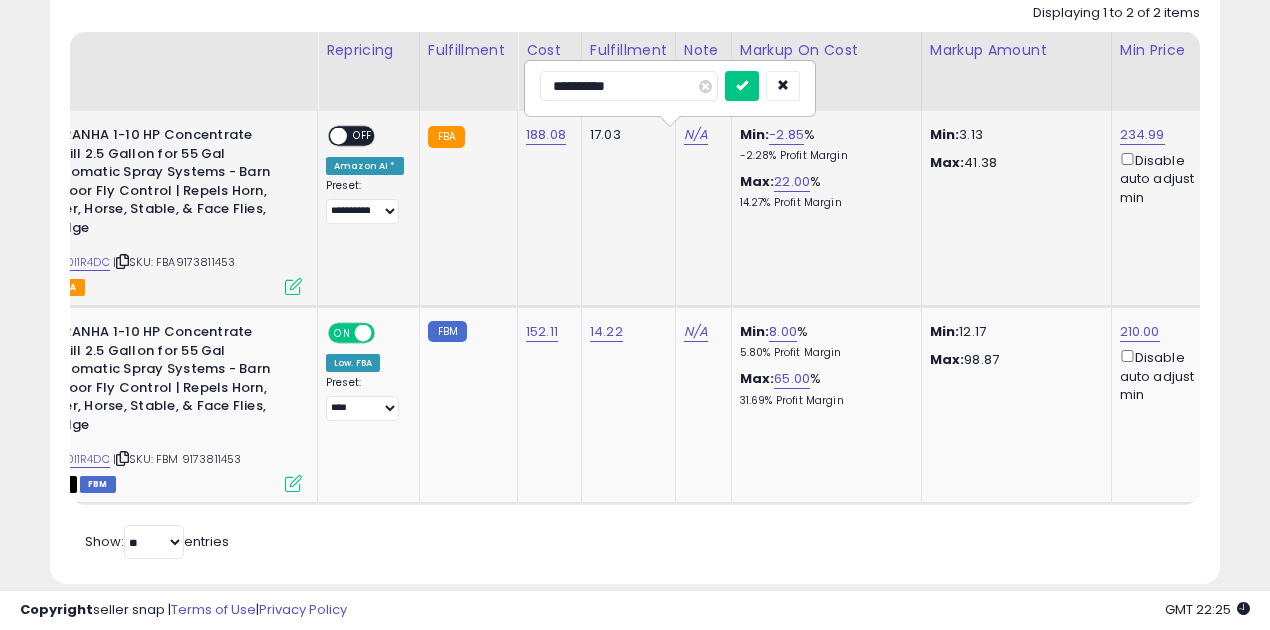 click at bounding box center [742, 86] 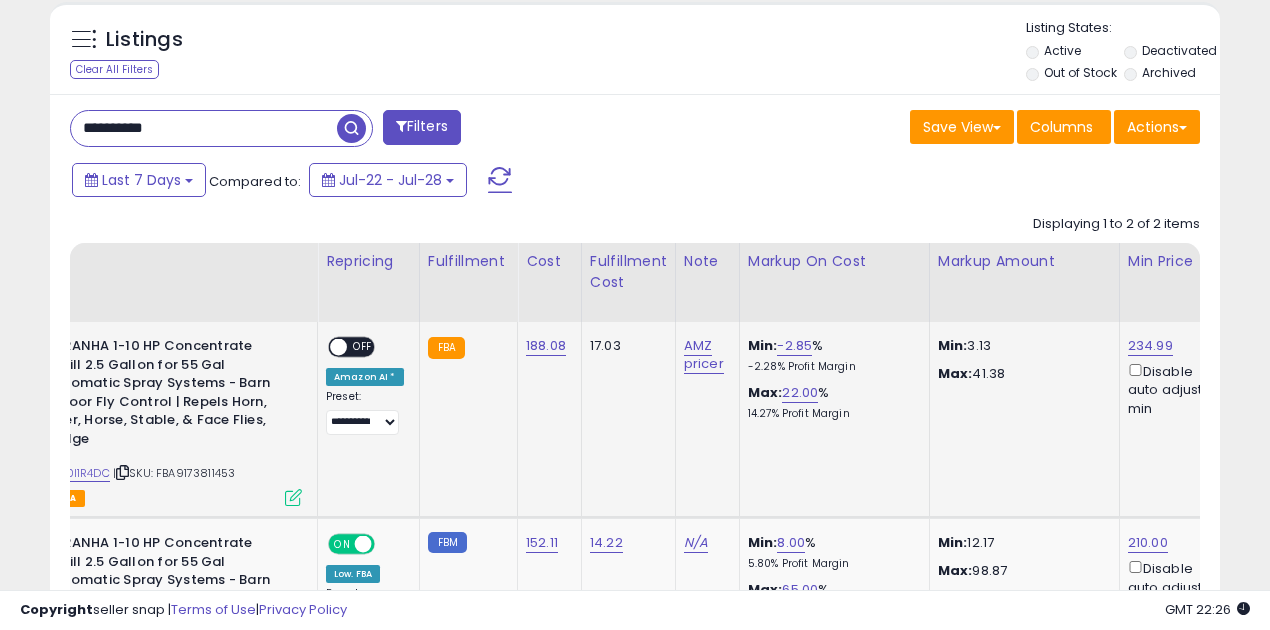 scroll, scrollTop: 672, scrollLeft: 0, axis: vertical 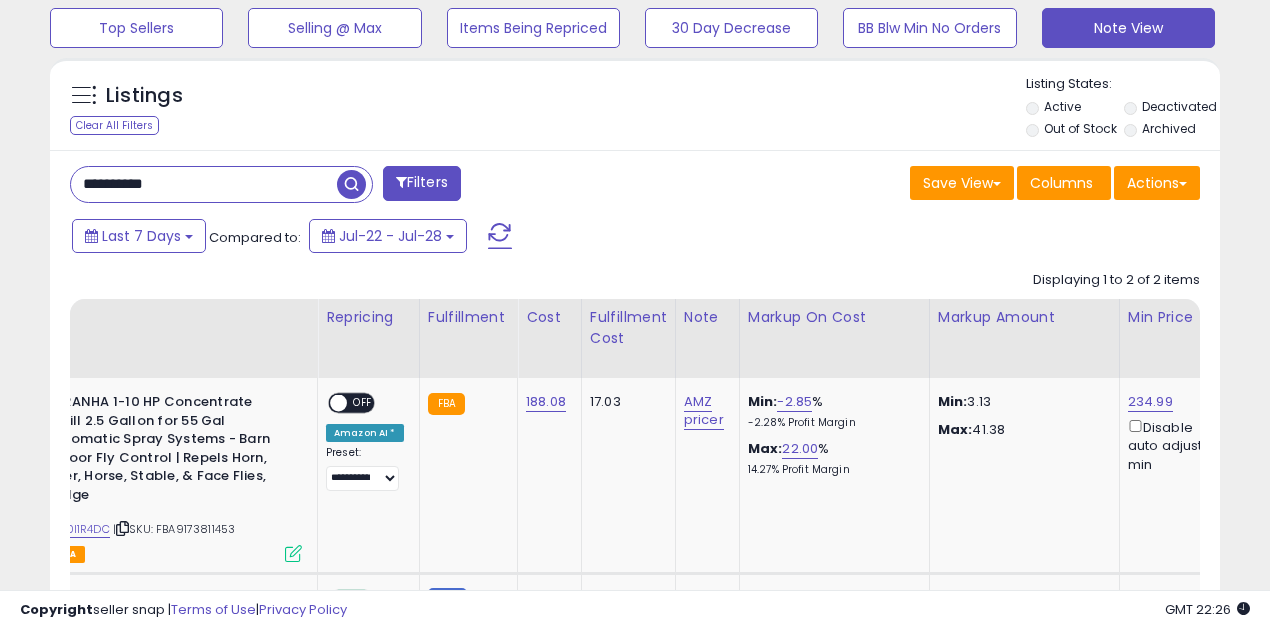 click on "**********" at bounding box center [204, 184] 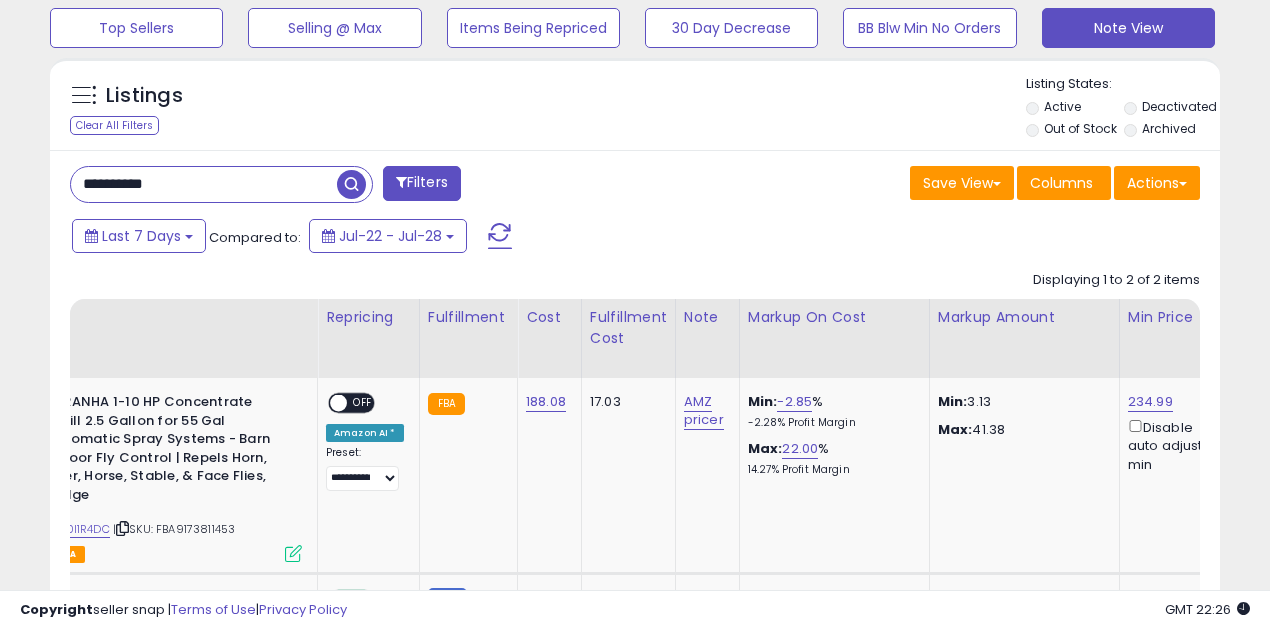 paste 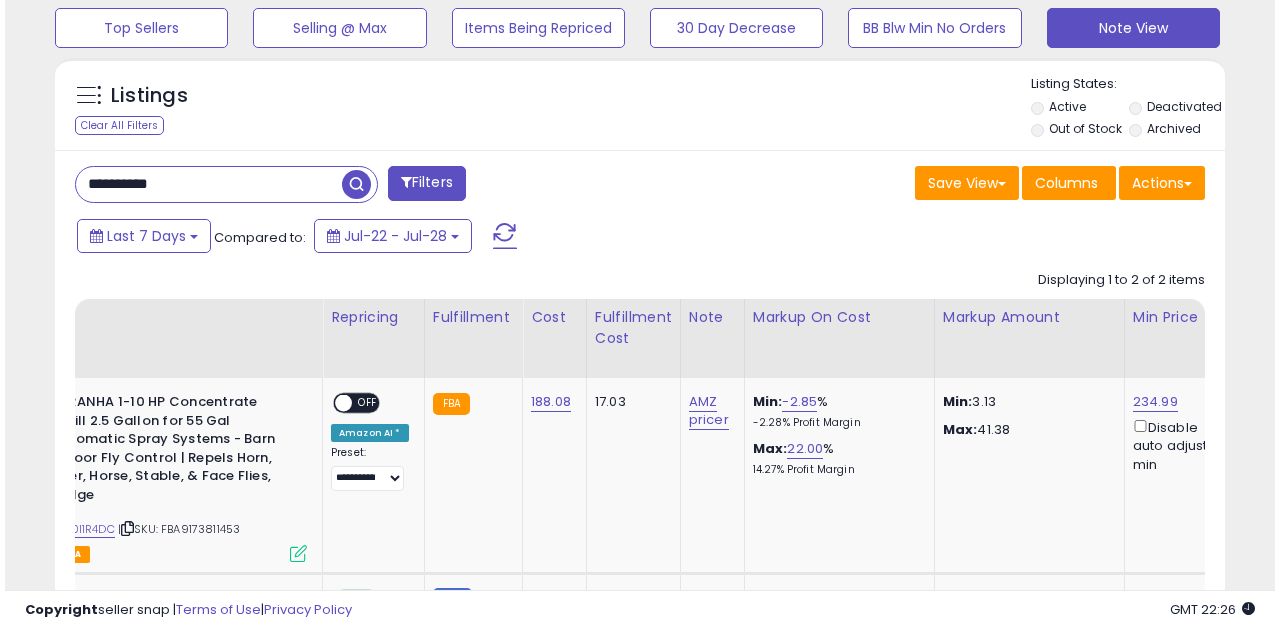 scroll, scrollTop: 583, scrollLeft: 0, axis: vertical 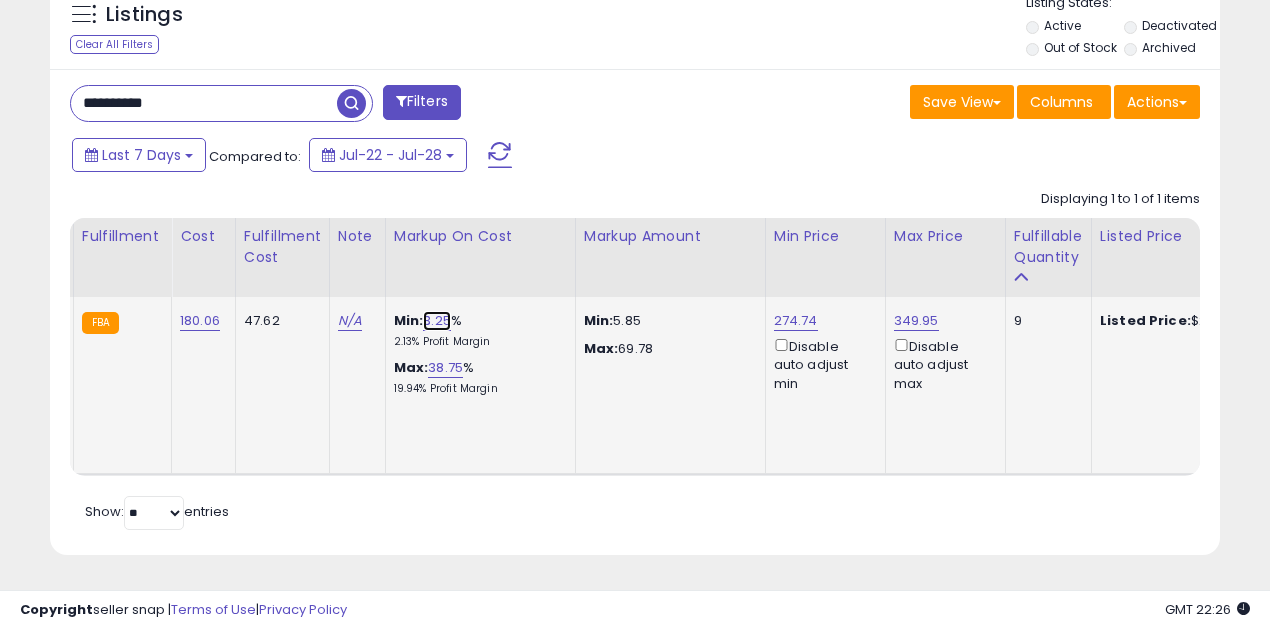 click on "3.25" at bounding box center [437, 321] 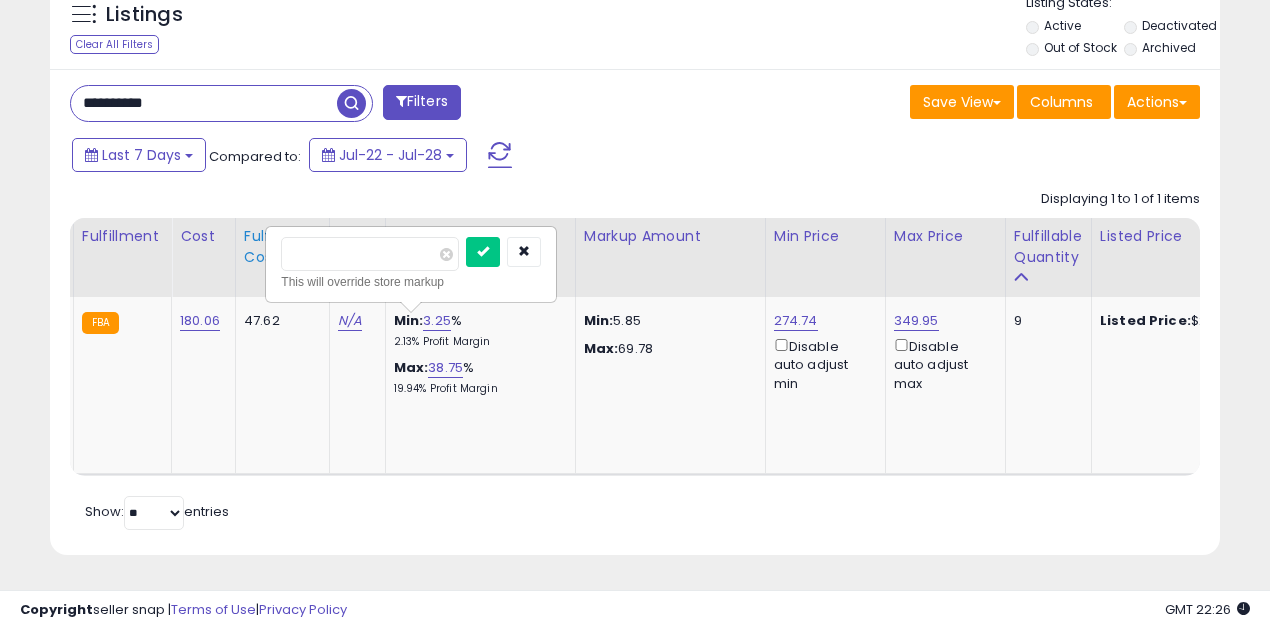drag, startPoint x: 370, startPoint y: 243, endPoint x: 246, endPoint y: 246, distance: 124.036285 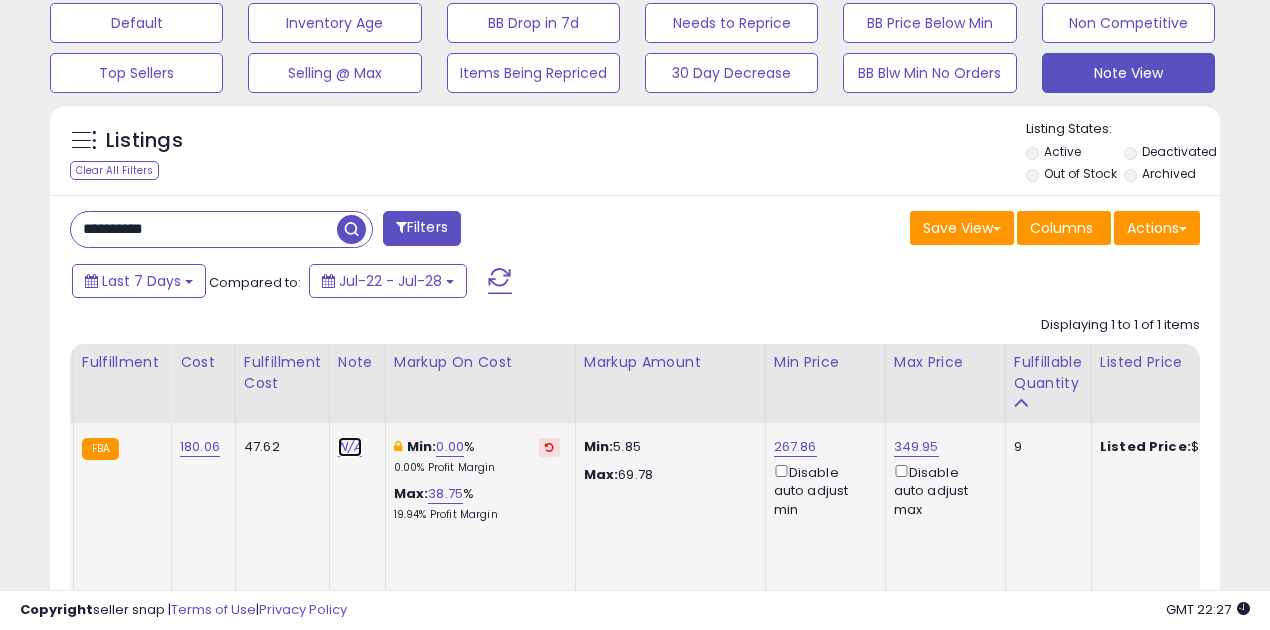 click on "N/A" at bounding box center (350, 447) 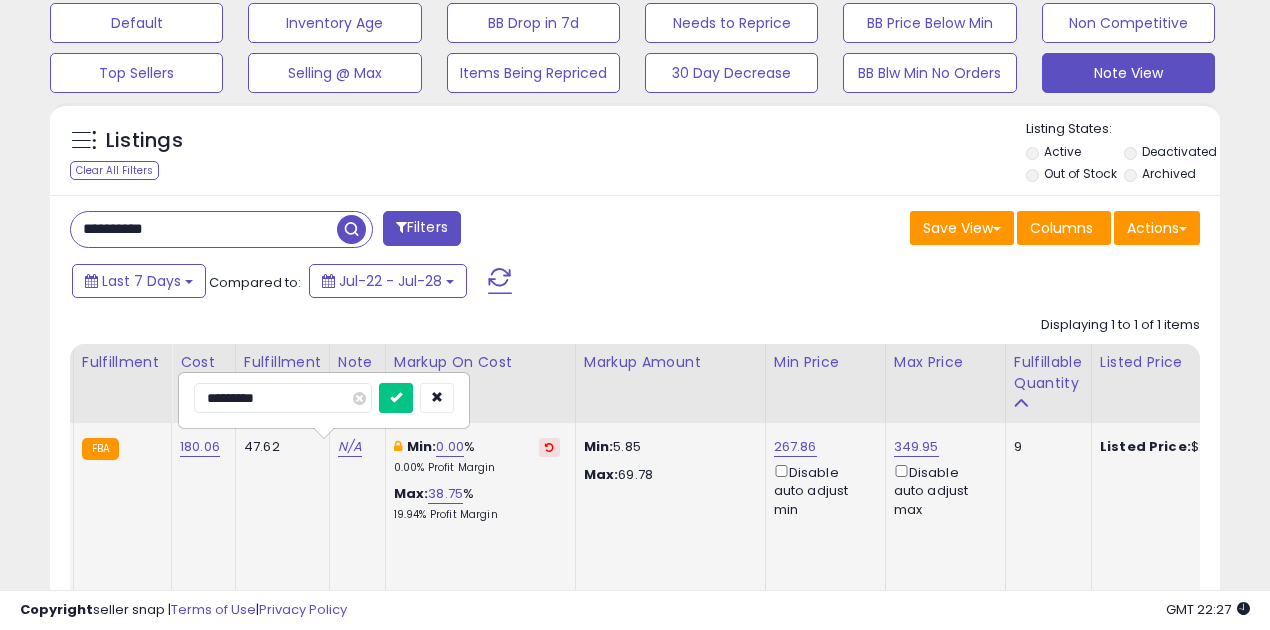 type on "**********" 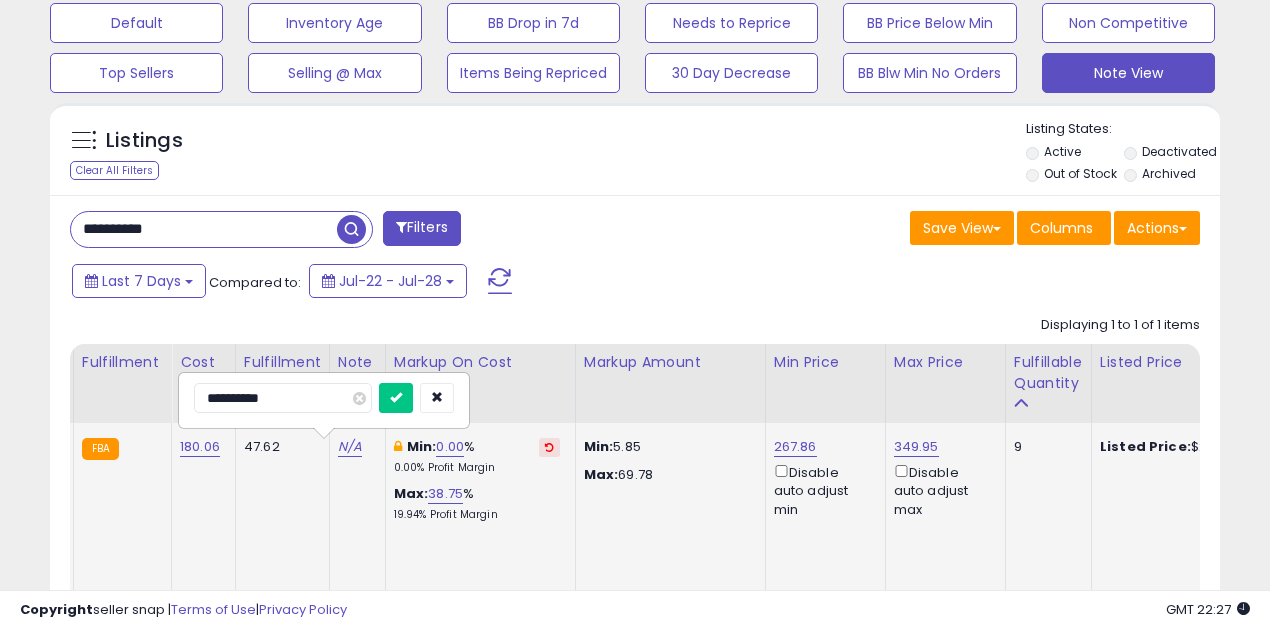 click at bounding box center (396, 398) 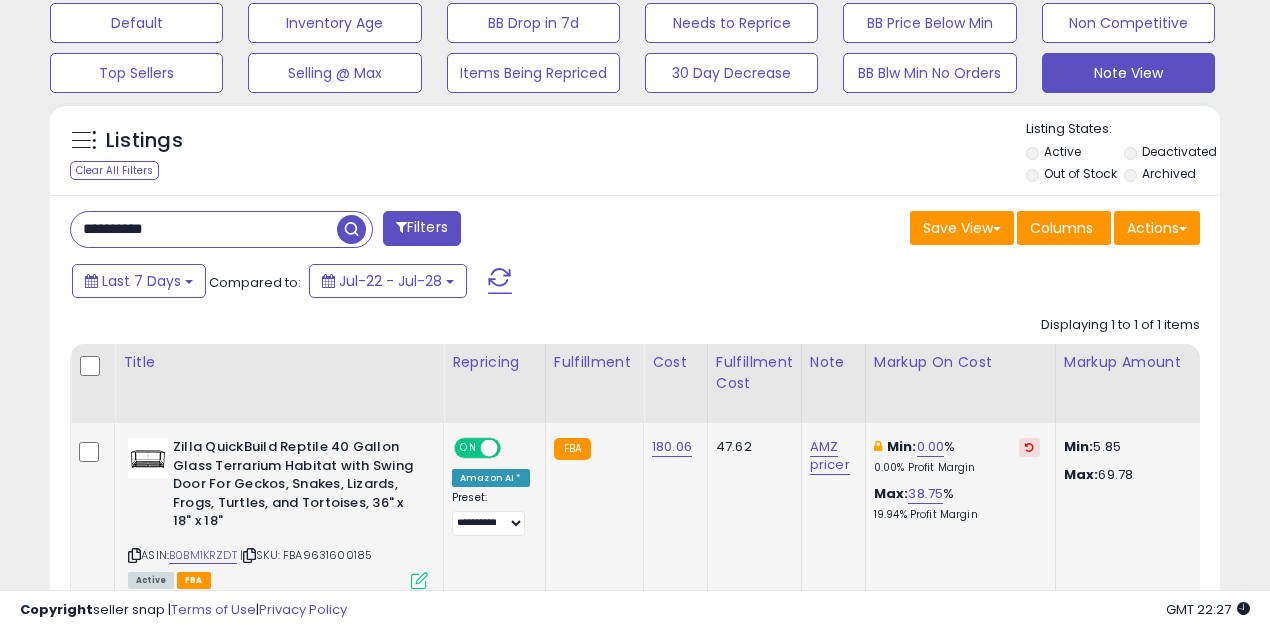 click at bounding box center [489, 448] 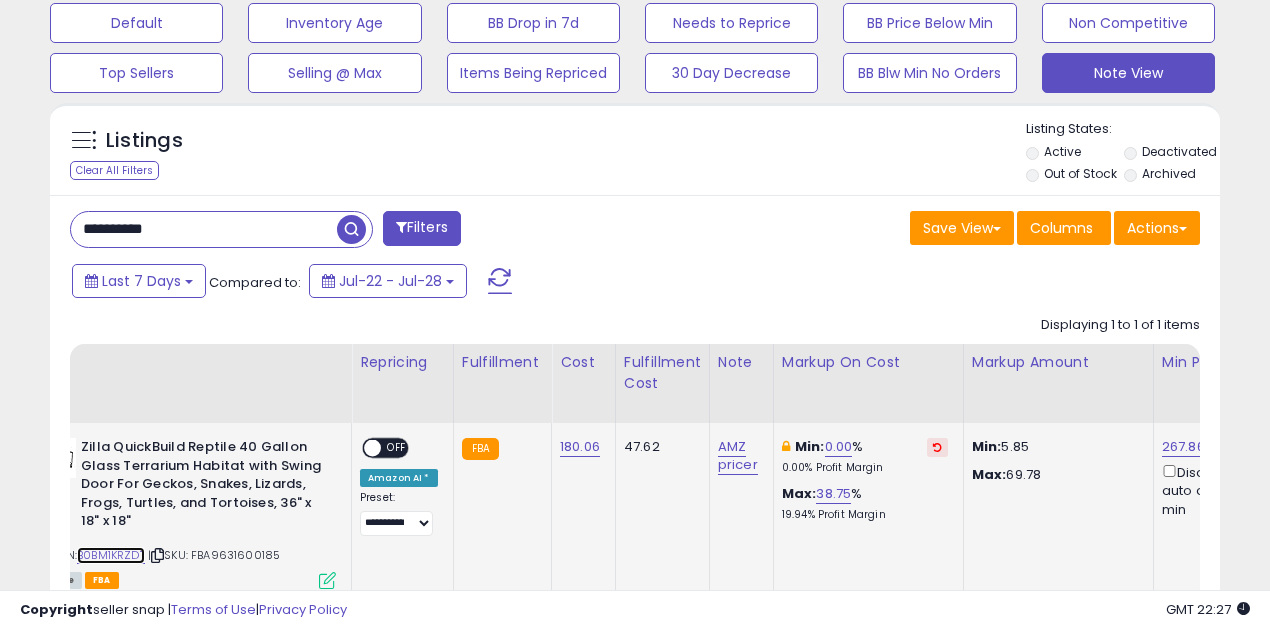 click on "B0BM1KRZDT" at bounding box center (111, 555) 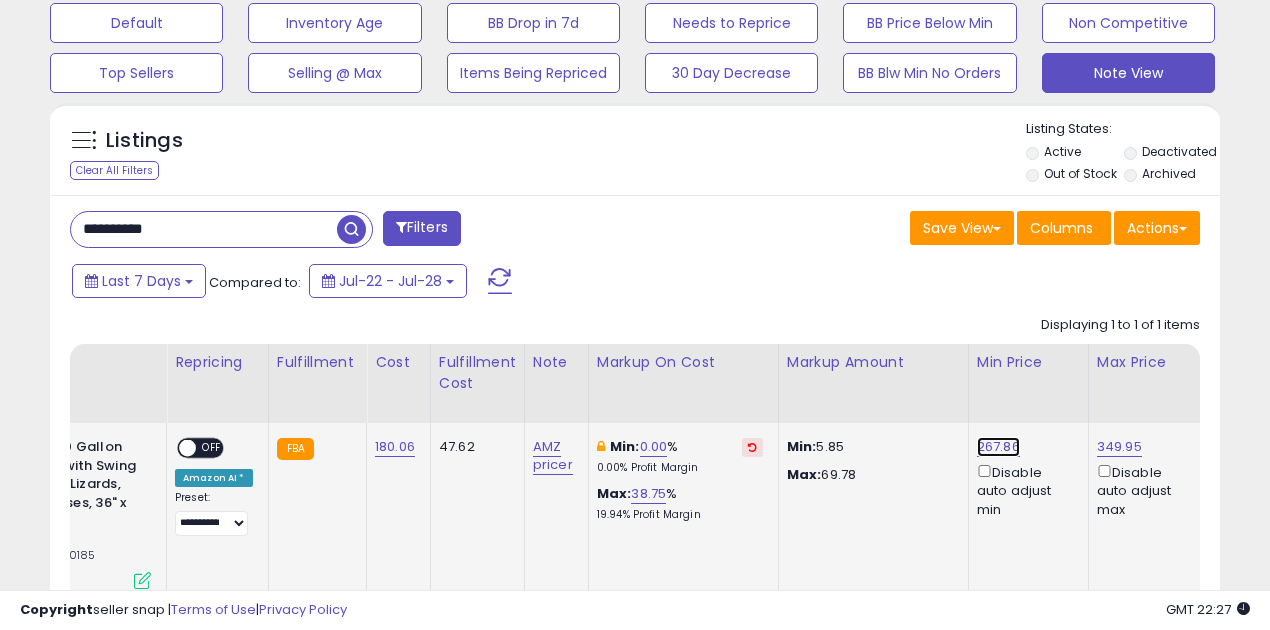click on "267.86" at bounding box center (998, 447) 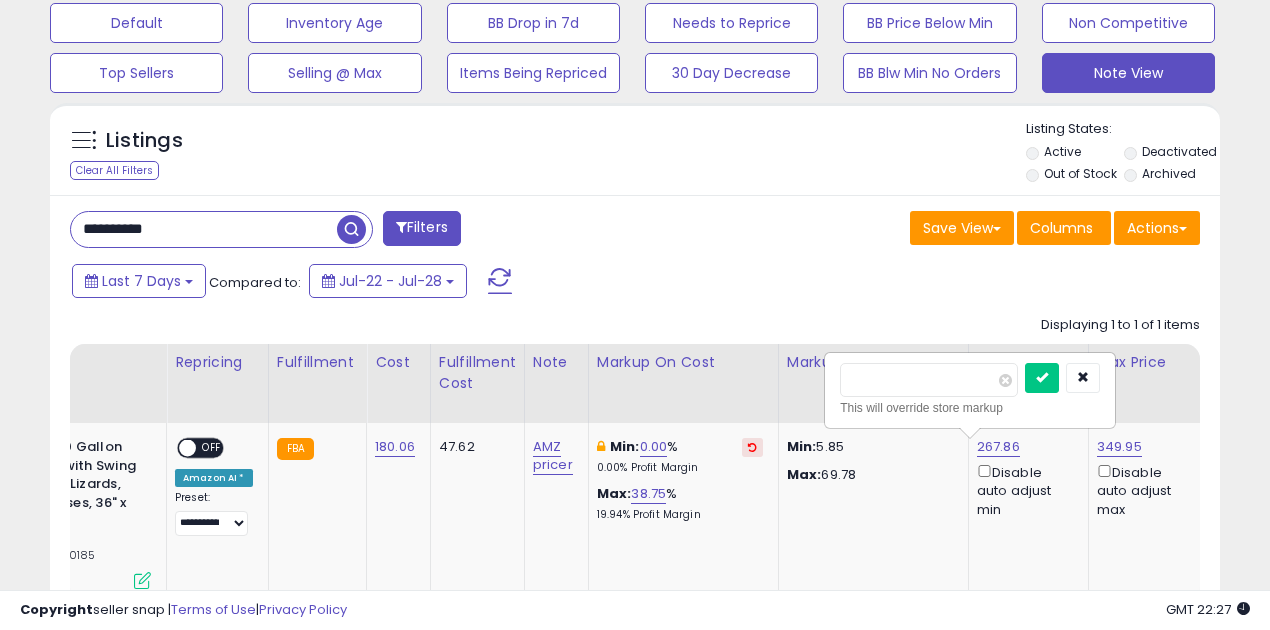 drag, startPoint x: 914, startPoint y: 378, endPoint x: 812, endPoint y: 364, distance: 102.9563 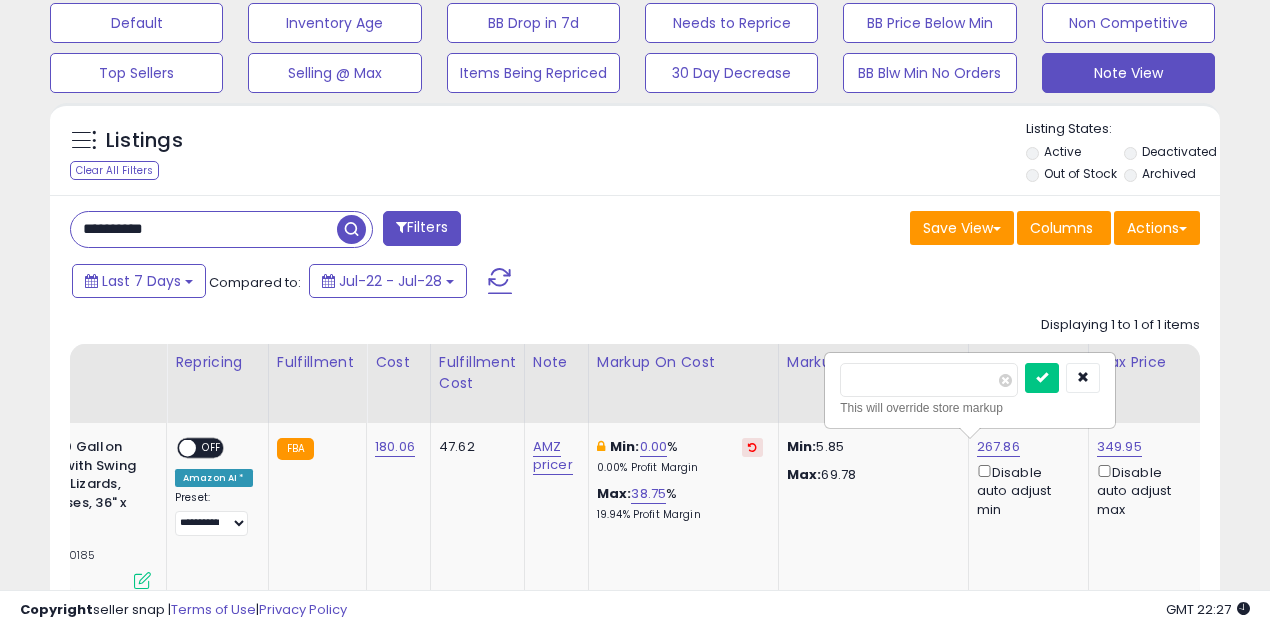 type on "******" 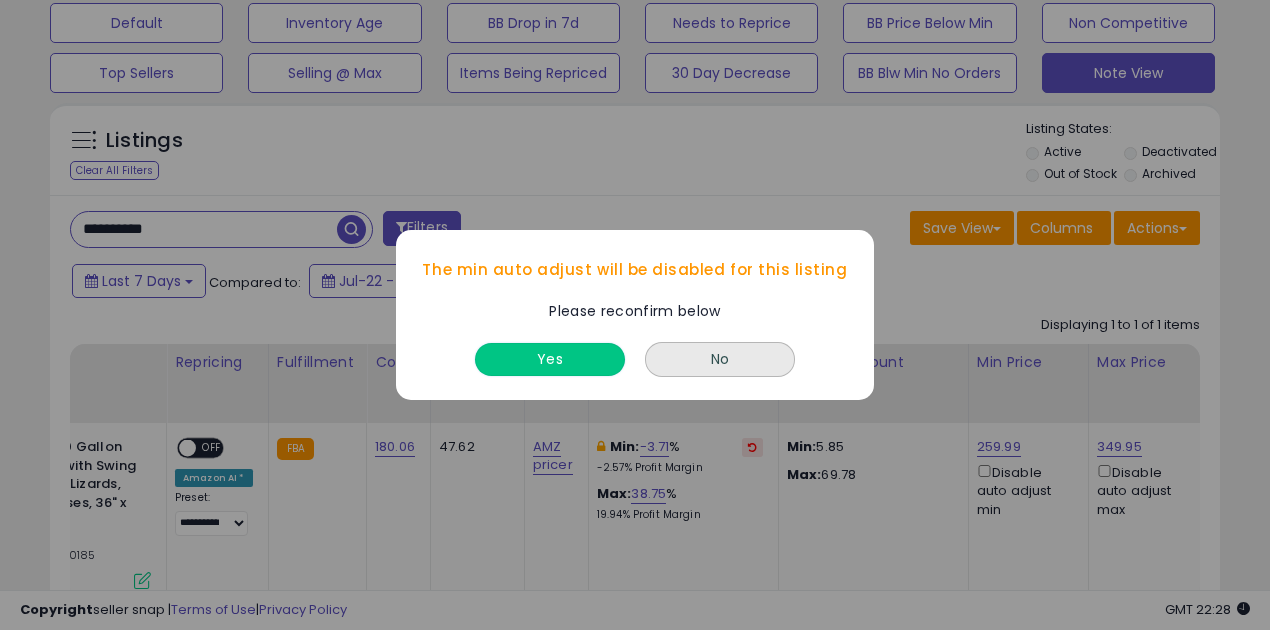click on "Yes" at bounding box center (550, 359) 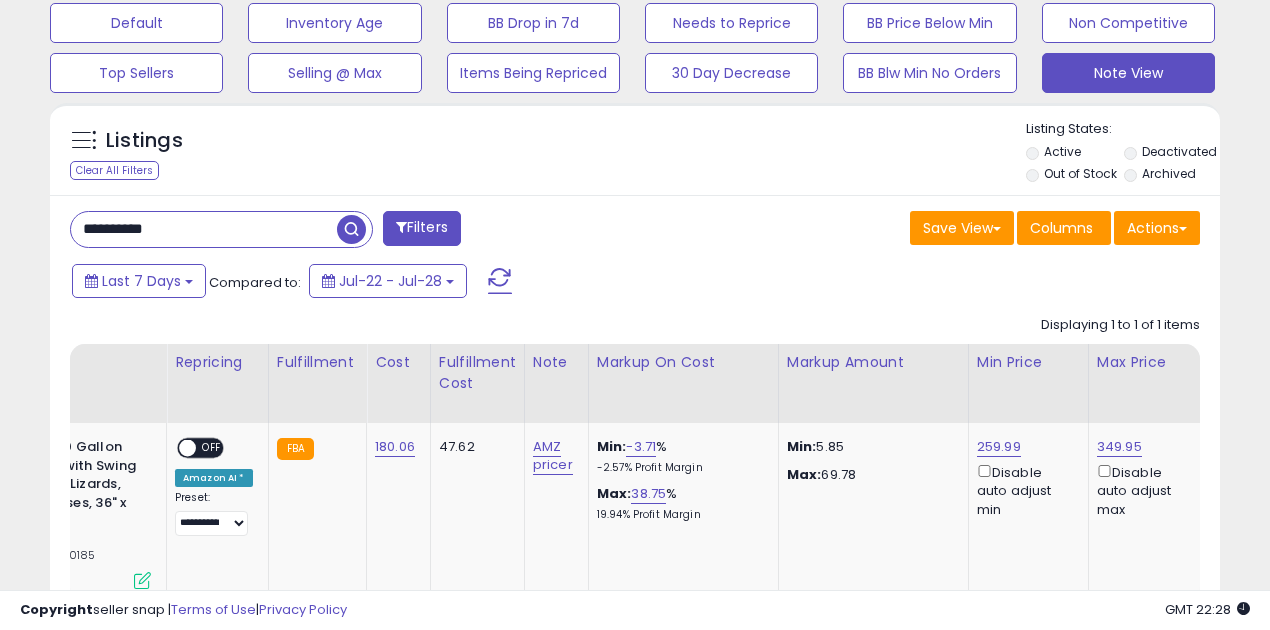 click on "**********" at bounding box center (204, 229) 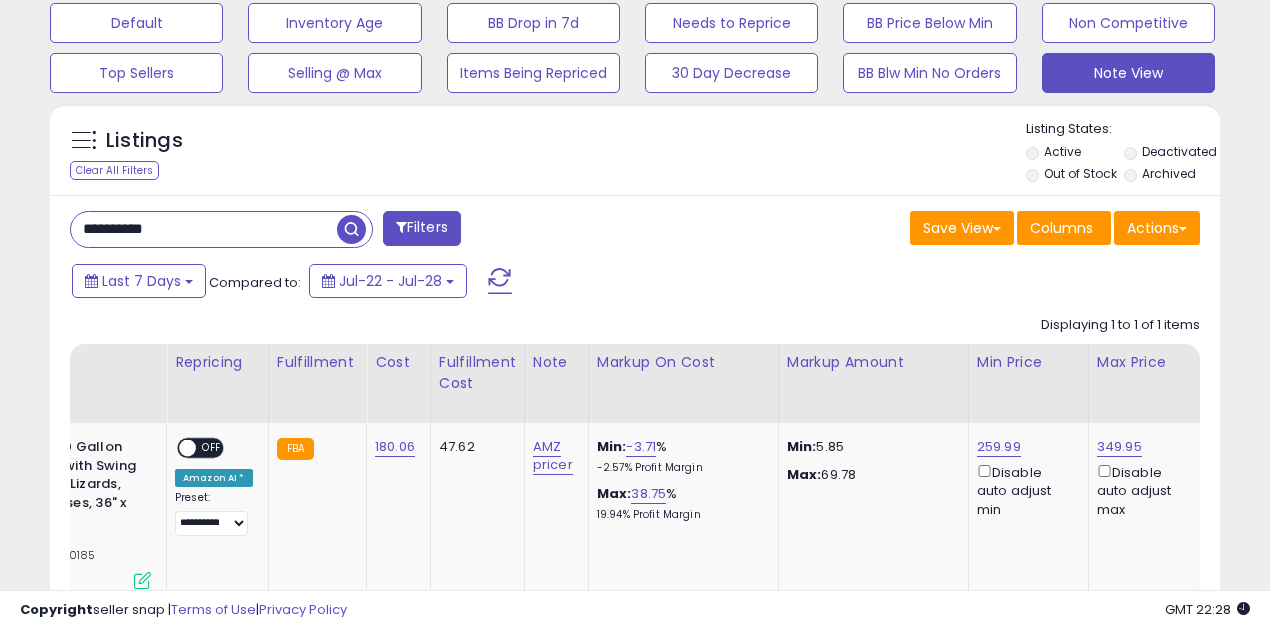 paste 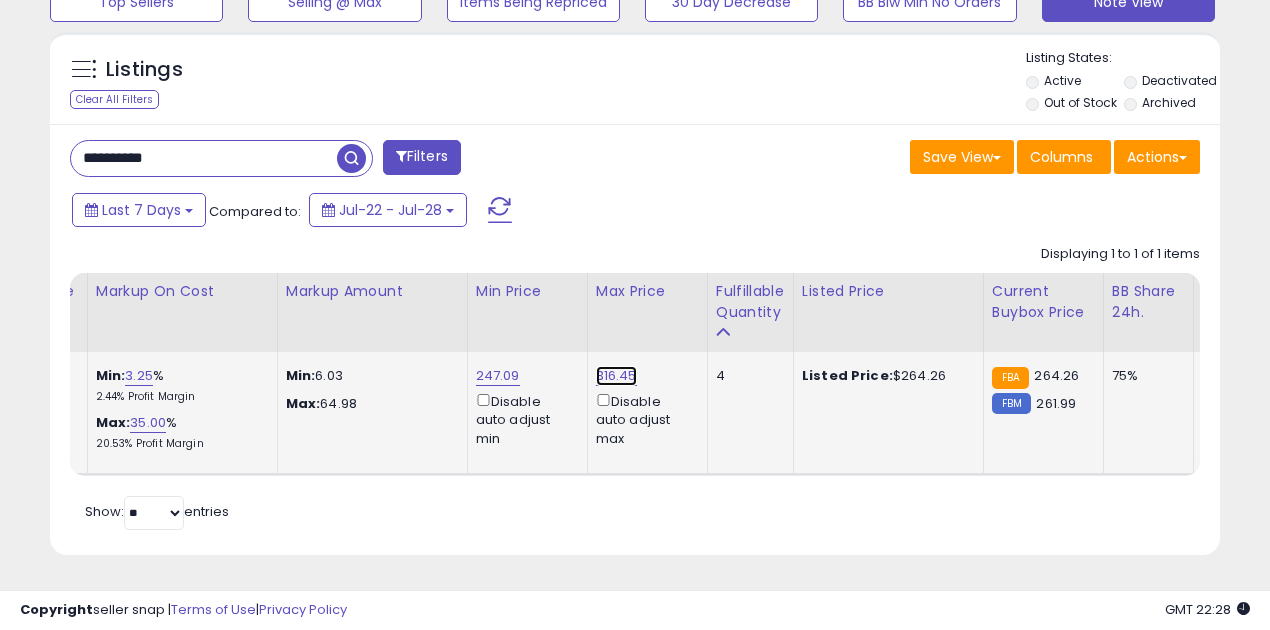 click on "316.45" at bounding box center [616, 376] 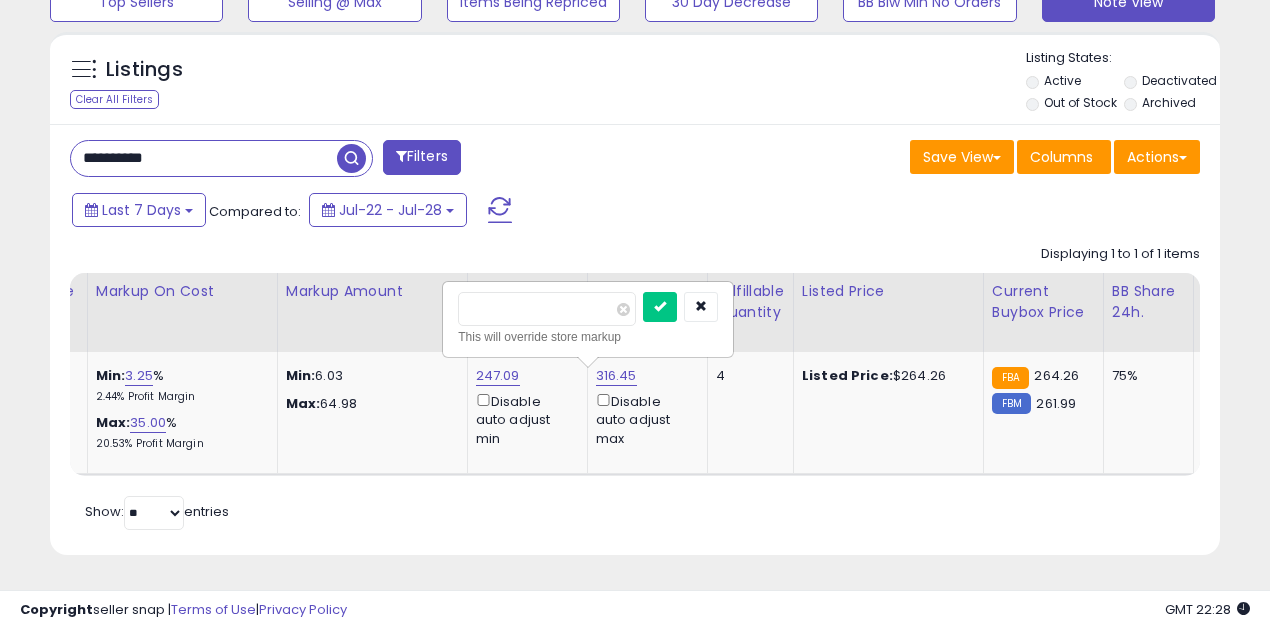 drag, startPoint x: 538, startPoint y: 296, endPoint x: 366, endPoint y: 300, distance: 172.04651 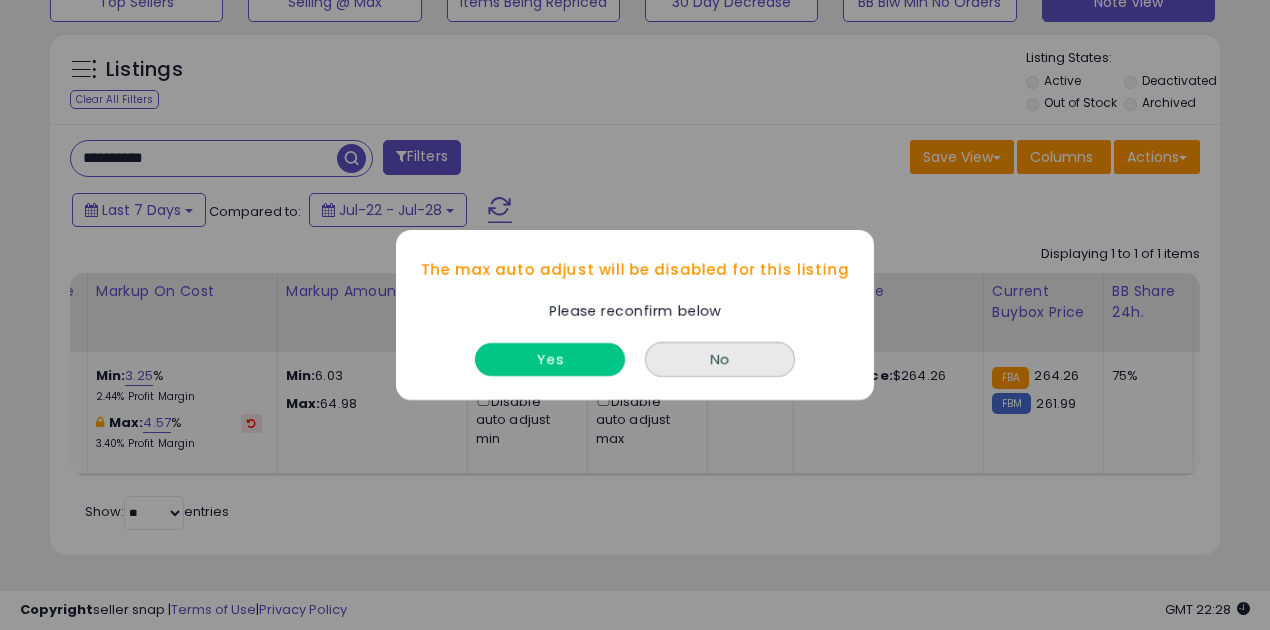 click on "Yes" at bounding box center [550, 359] 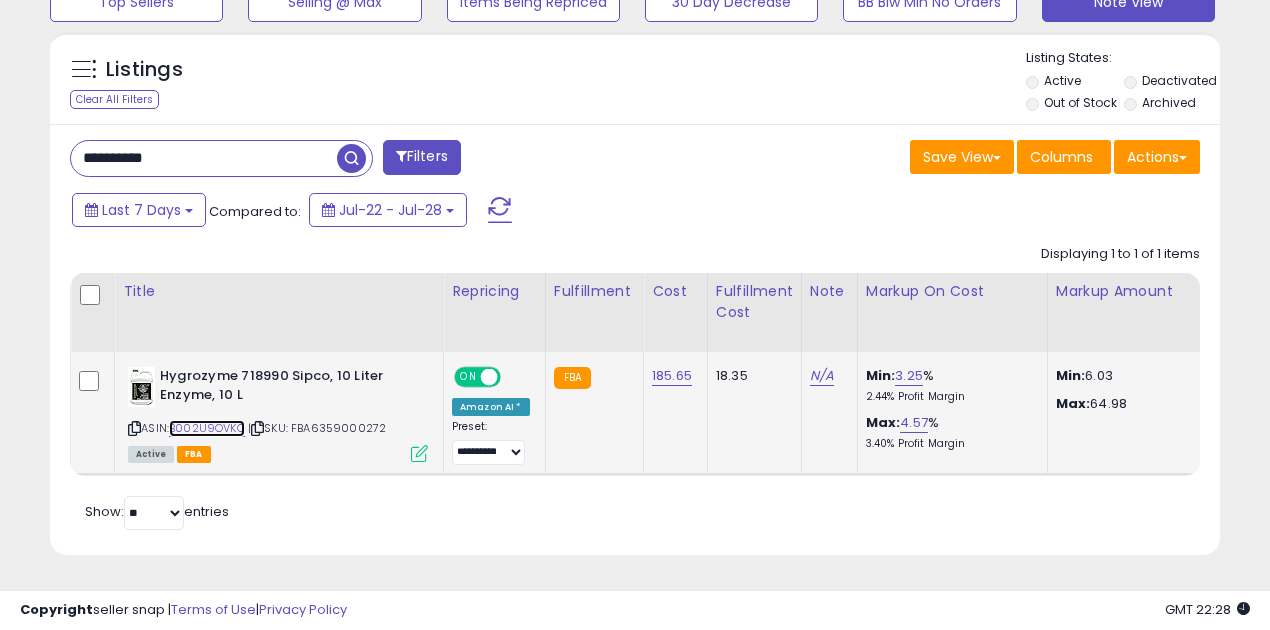 click on "B002U9OVKO" at bounding box center (207, 428) 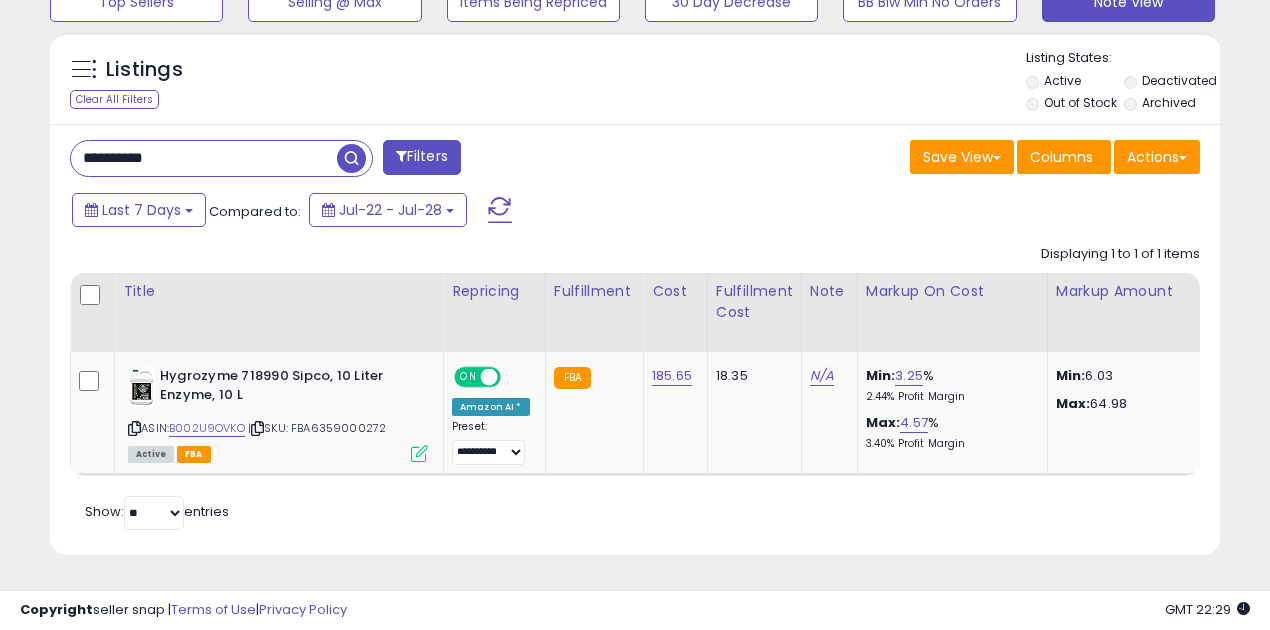 click on "**********" at bounding box center [204, 158] 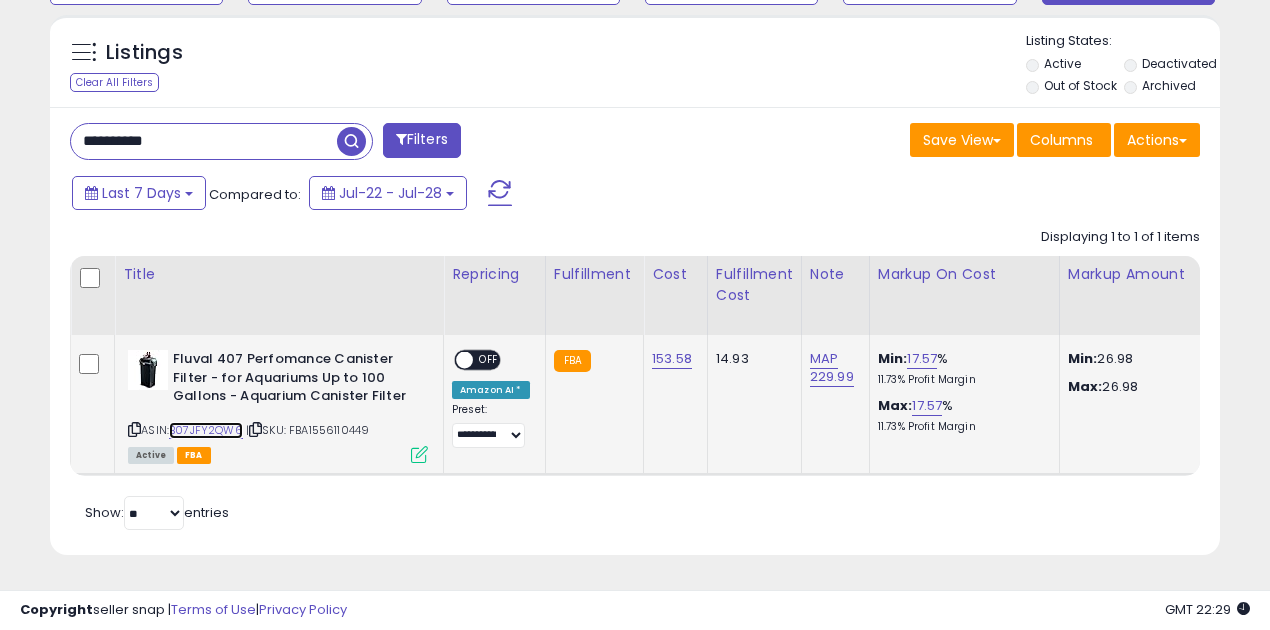 click on "B07JFY2QW6" at bounding box center (206, 430) 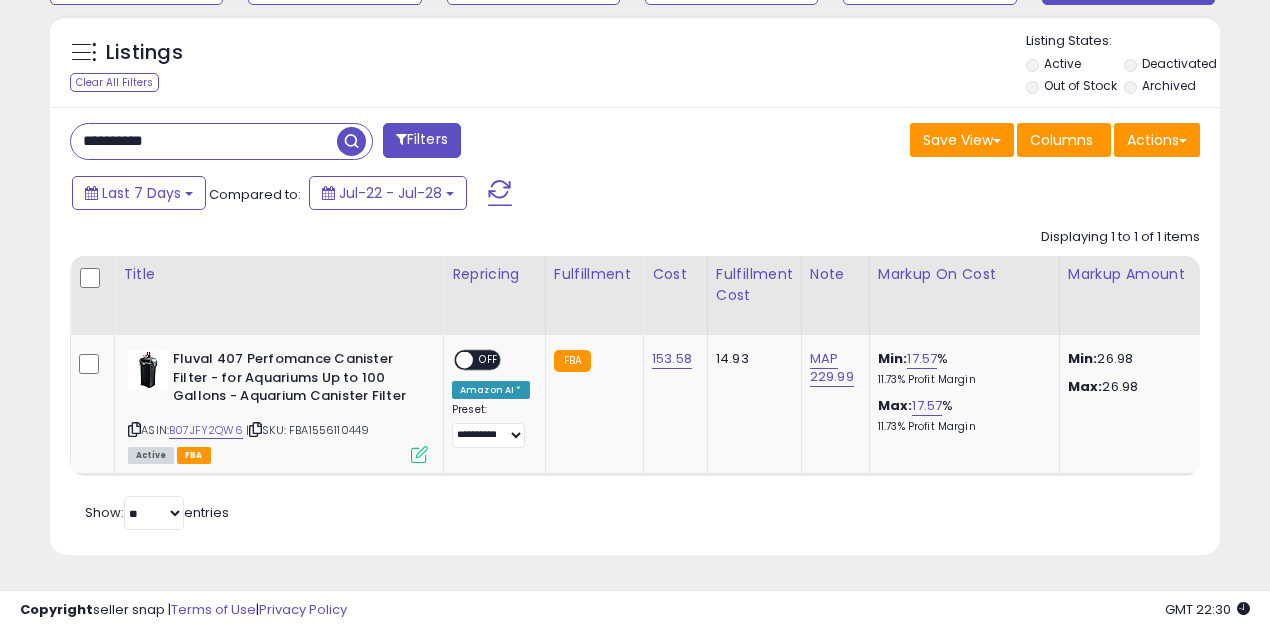 click on "**********" at bounding box center (204, 141) 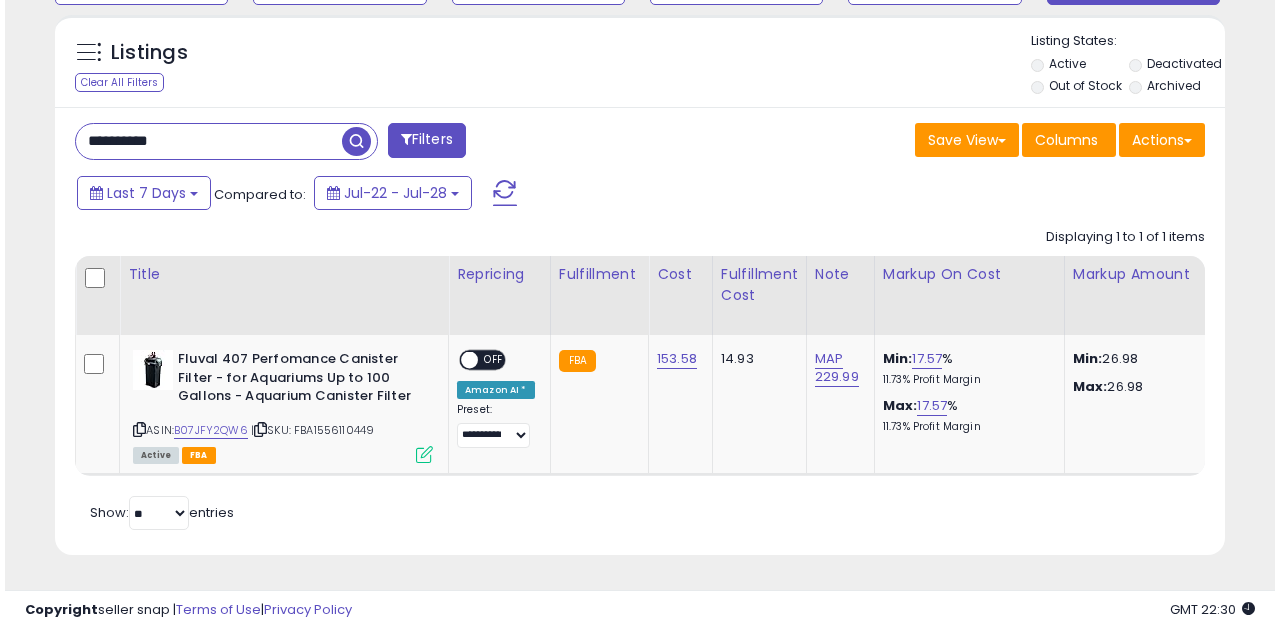 scroll, scrollTop: 583, scrollLeft: 0, axis: vertical 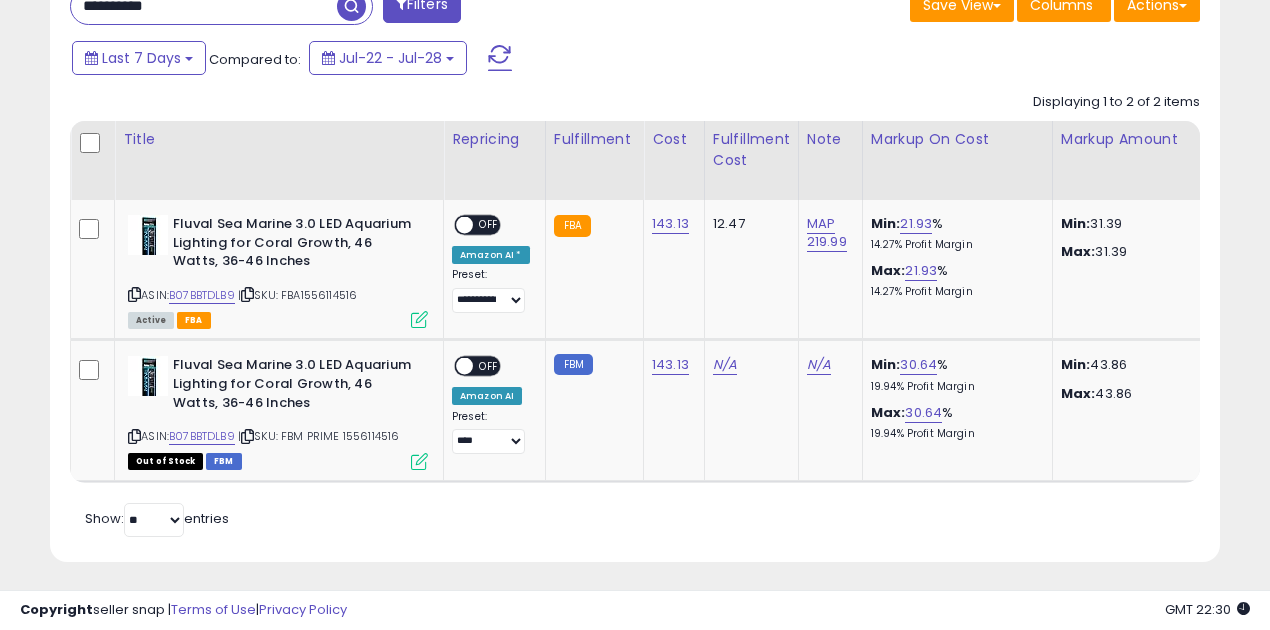 click on "**********" at bounding box center [204, 6] 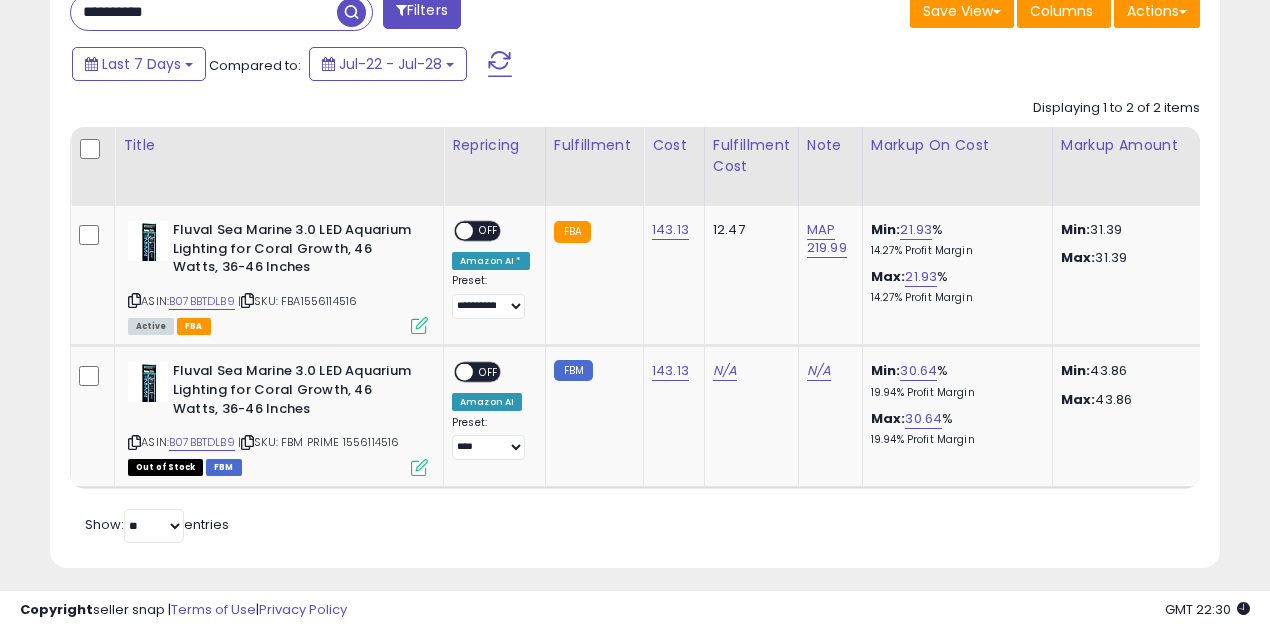 type on "**********" 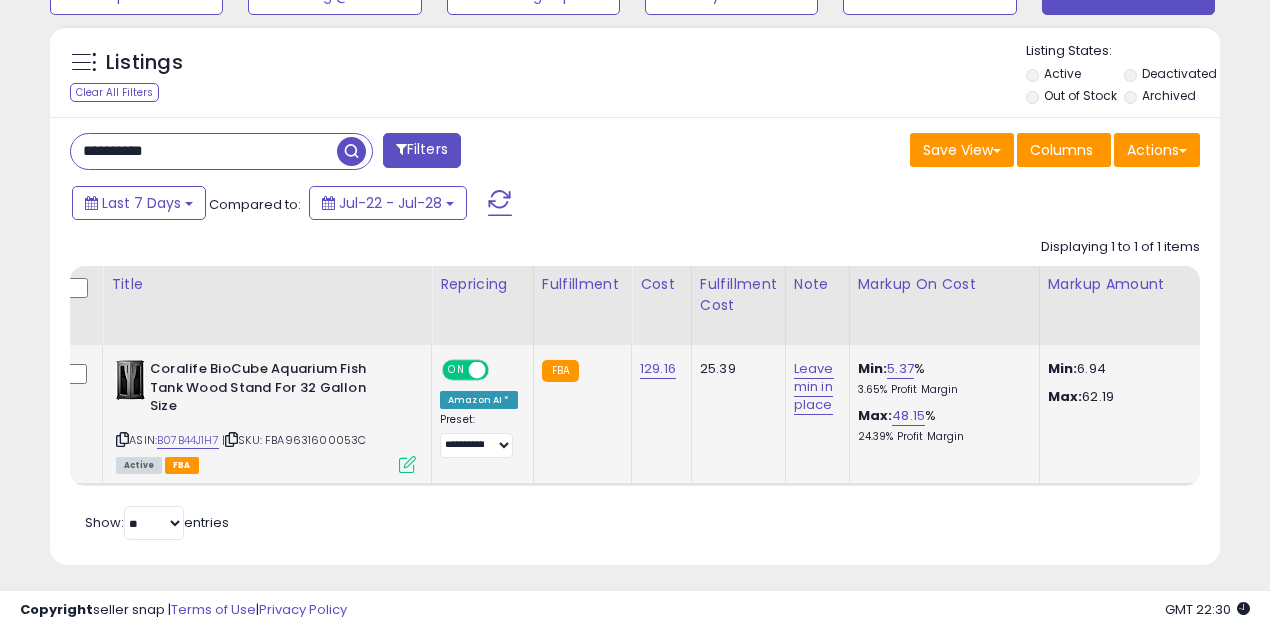 click on "ASIN:  B07B44J1H7    |   SKU: FBA9631600053C Active FBA" at bounding box center (266, 415) 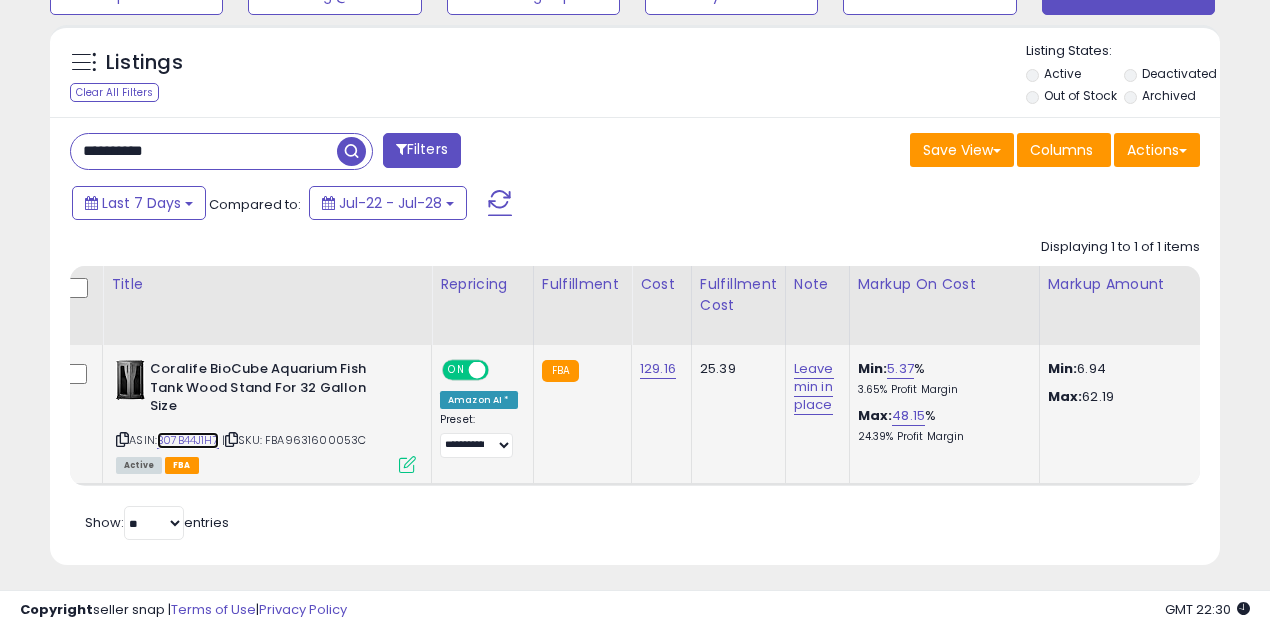 click on "B07B44J1H7" at bounding box center [188, 440] 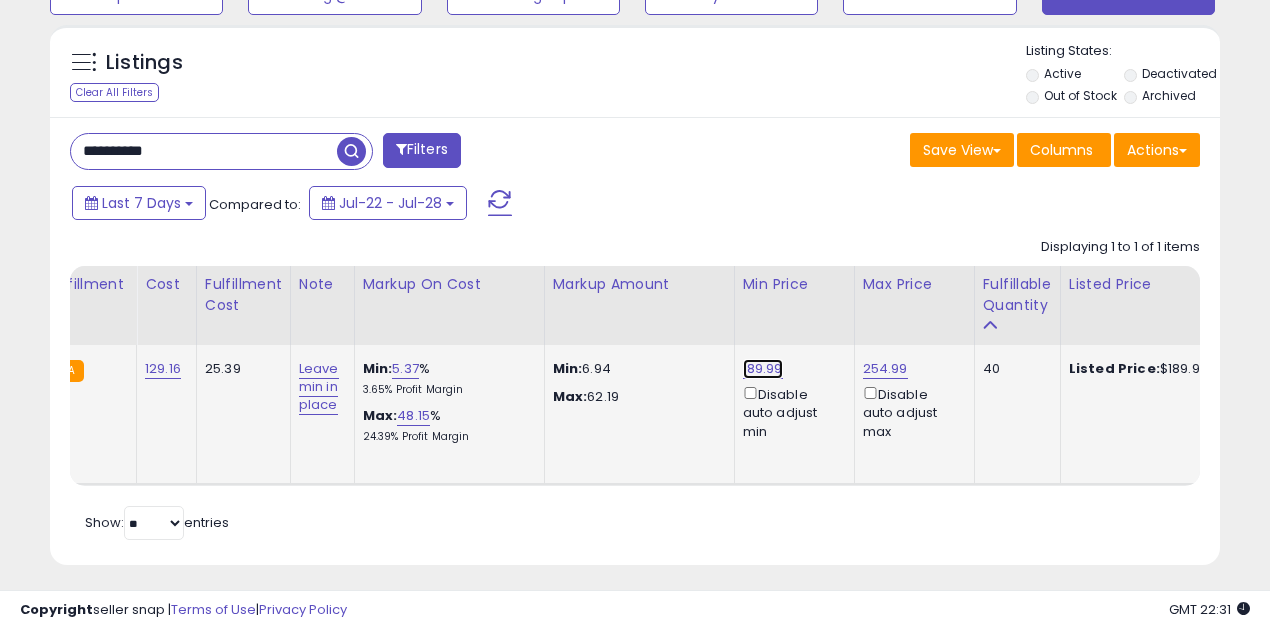click on "189.99" at bounding box center [763, 369] 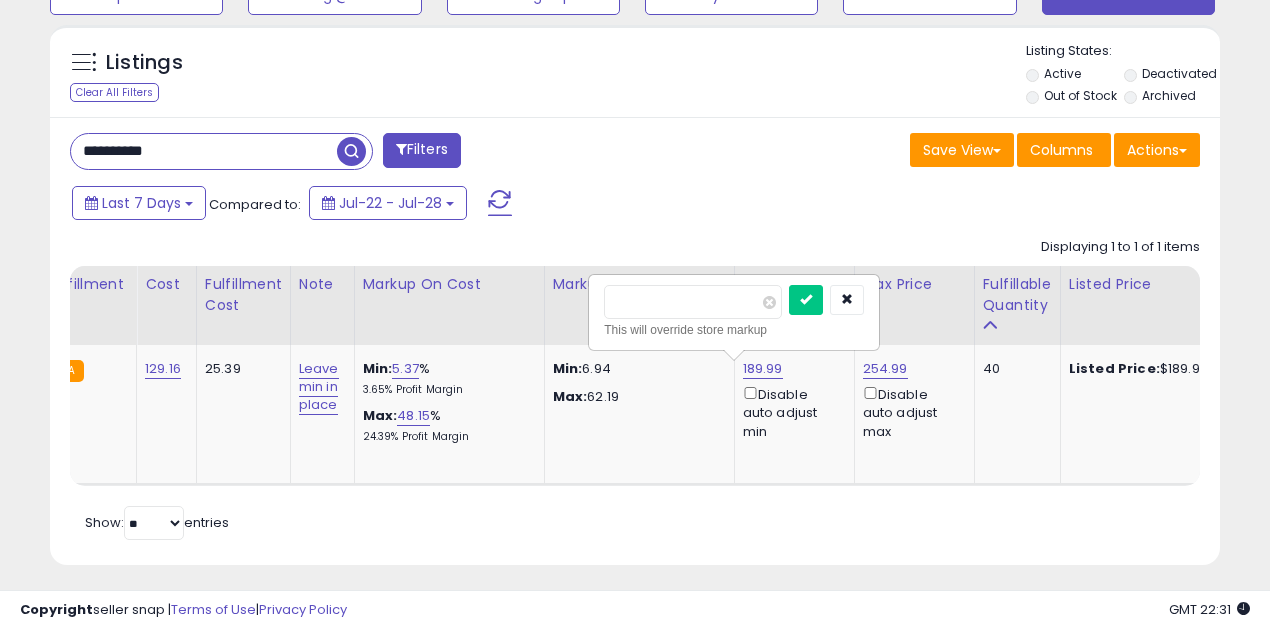 drag, startPoint x: 675, startPoint y: 296, endPoint x: 530, endPoint y: 306, distance: 145.34442 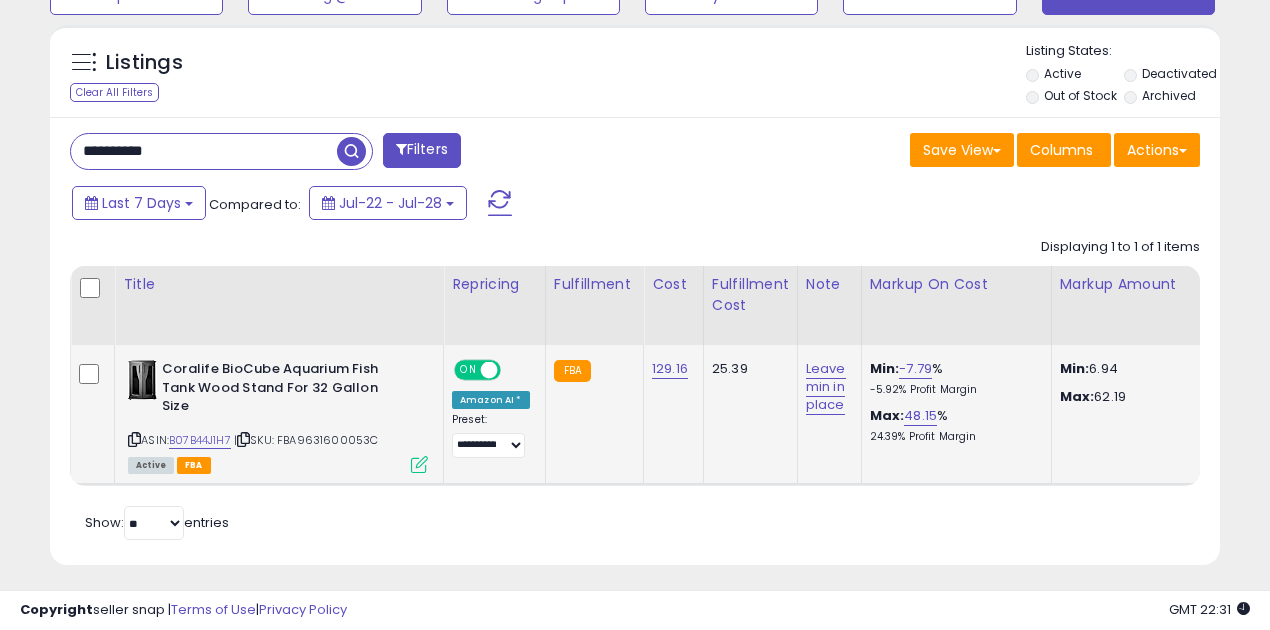 click at bounding box center (489, 370) 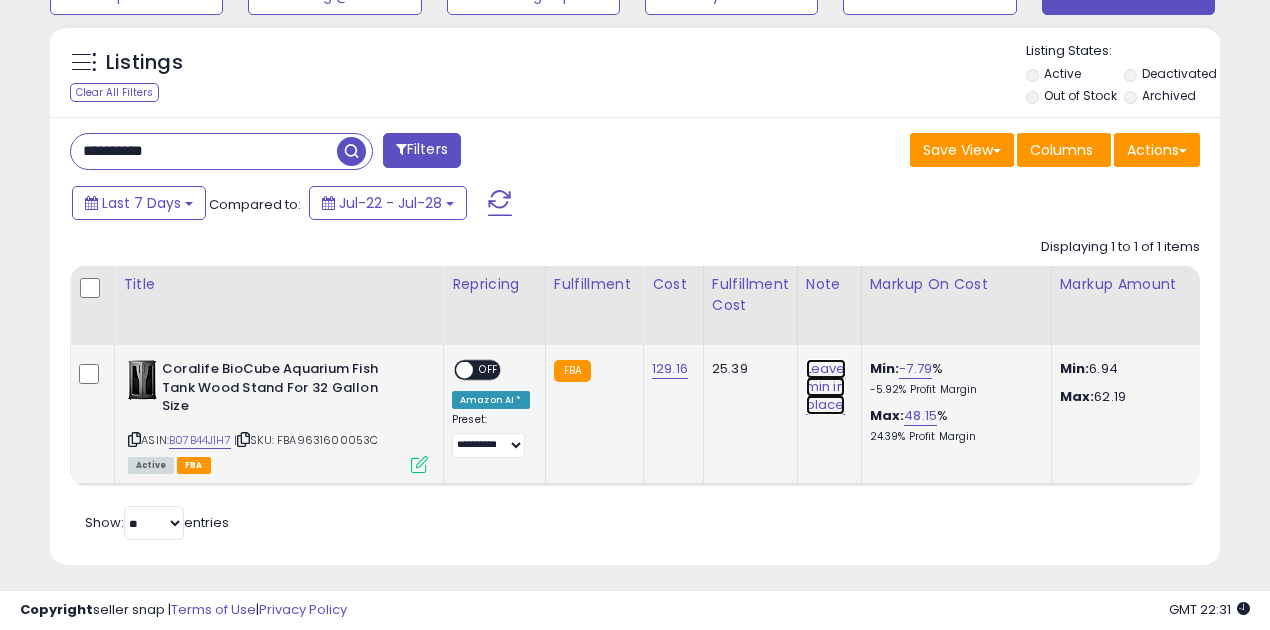 click on "Leave min in place" at bounding box center [826, 387] 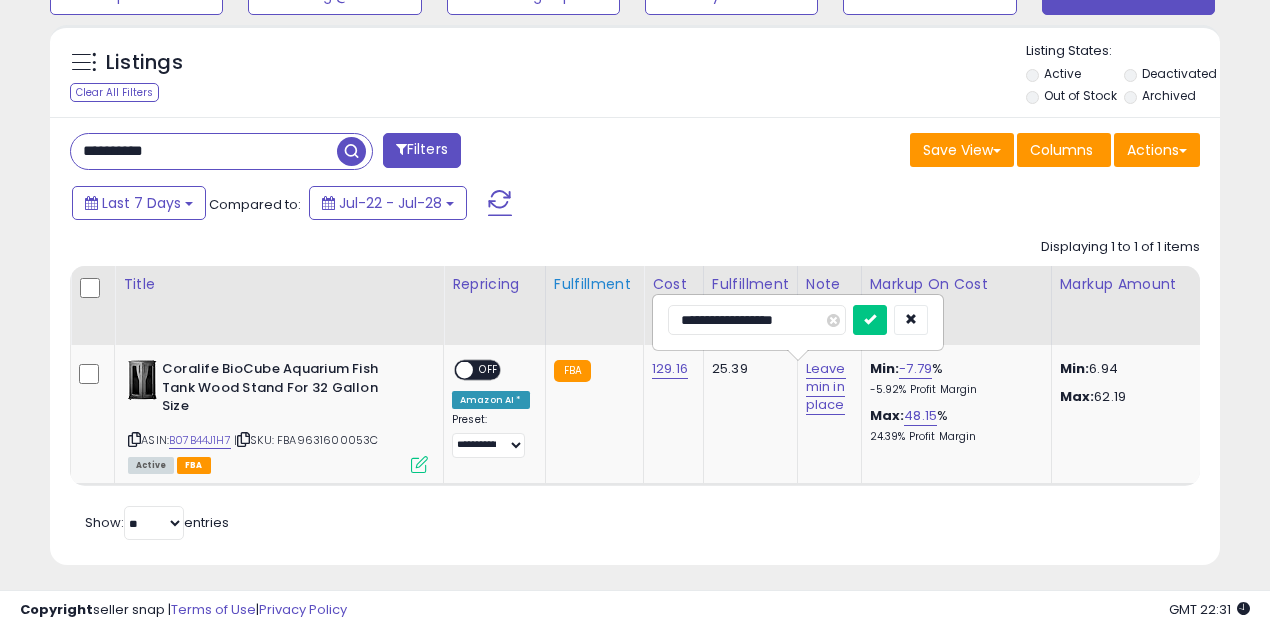 drag, startPoint x: 755, startPoint y: 316, endPoint x: 624, endPoint y: 336, distance: 132.51793 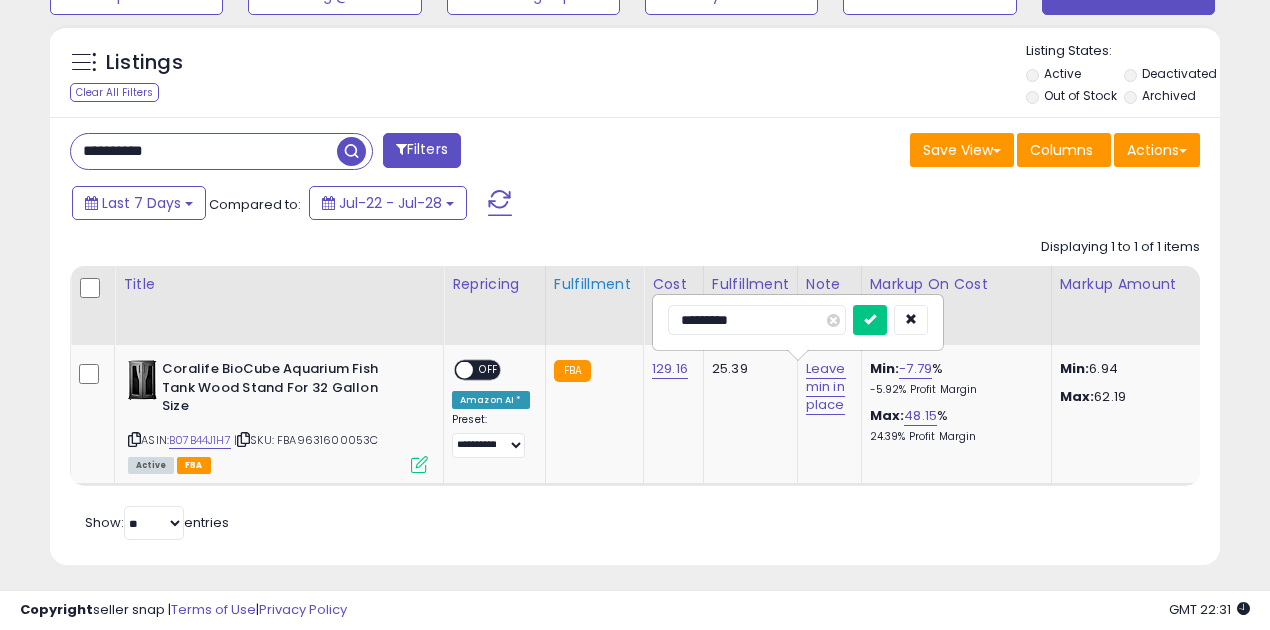 type on "**********" 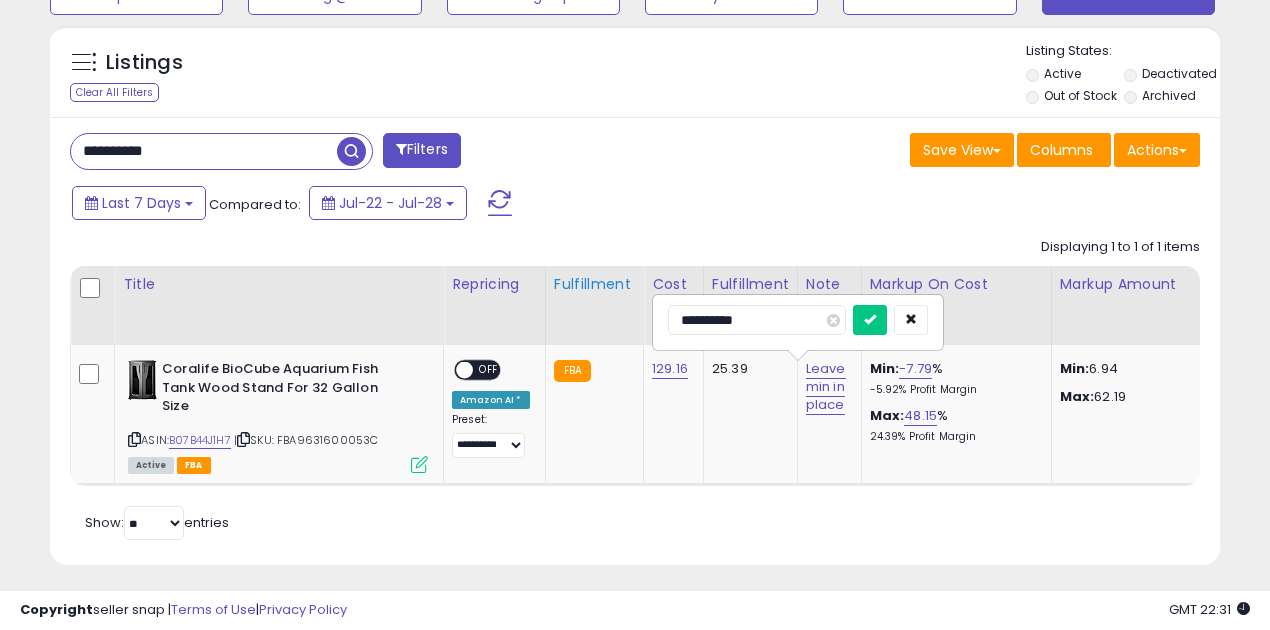 click at bounding box center [870, 320] 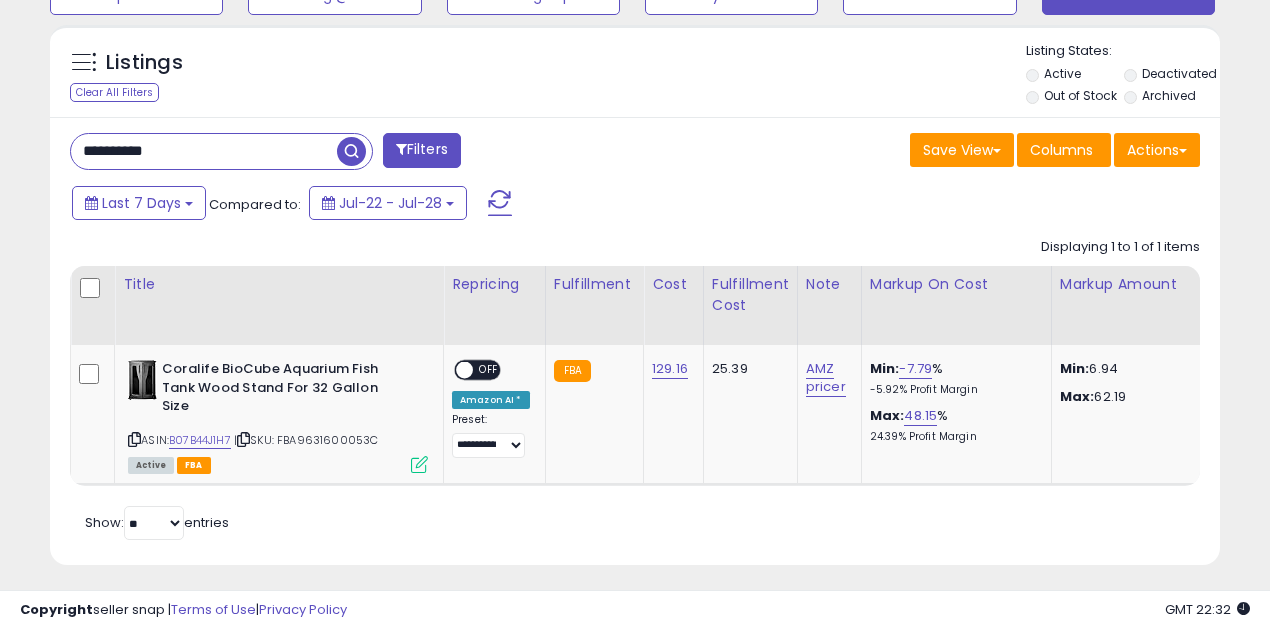 click on "**********" at bounding box center [204, 151] 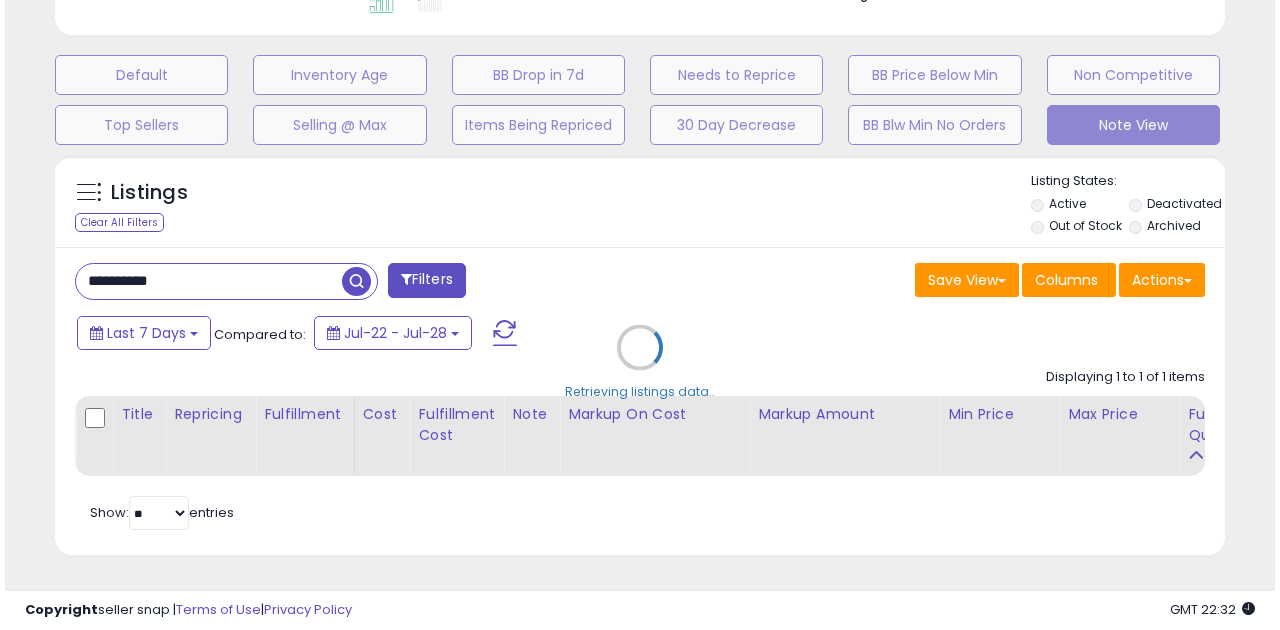 scroll, scrollTop: 583, scrollLeft: 0, axis: vertical 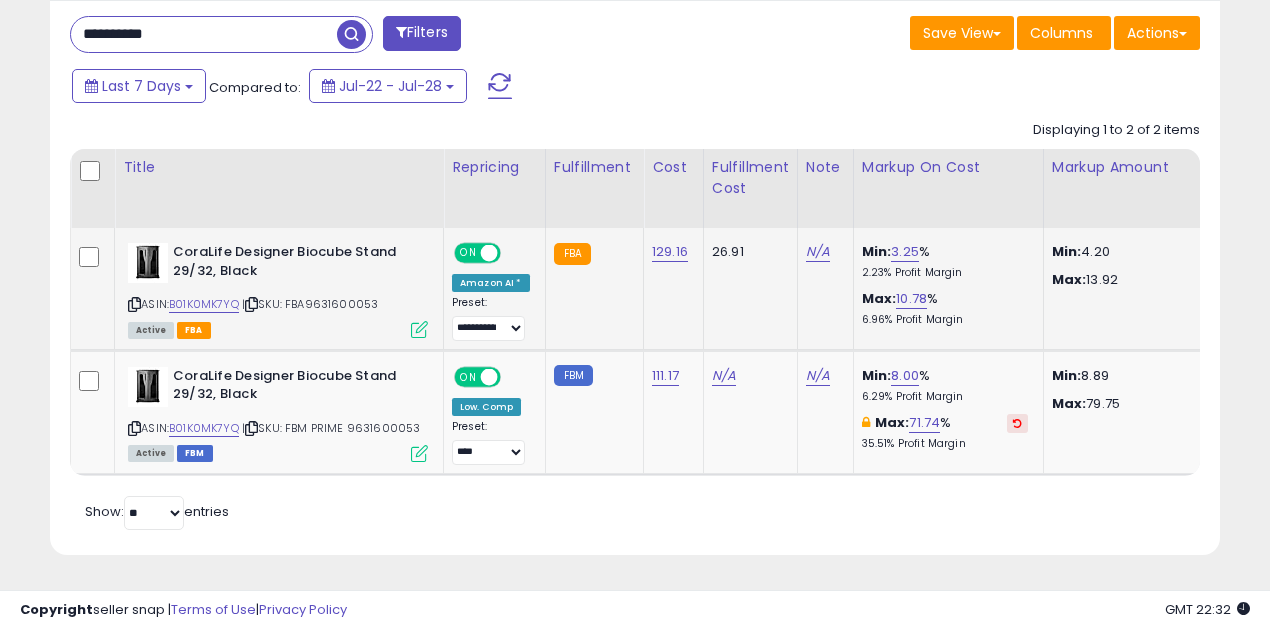click at bounding box center [489, 253] 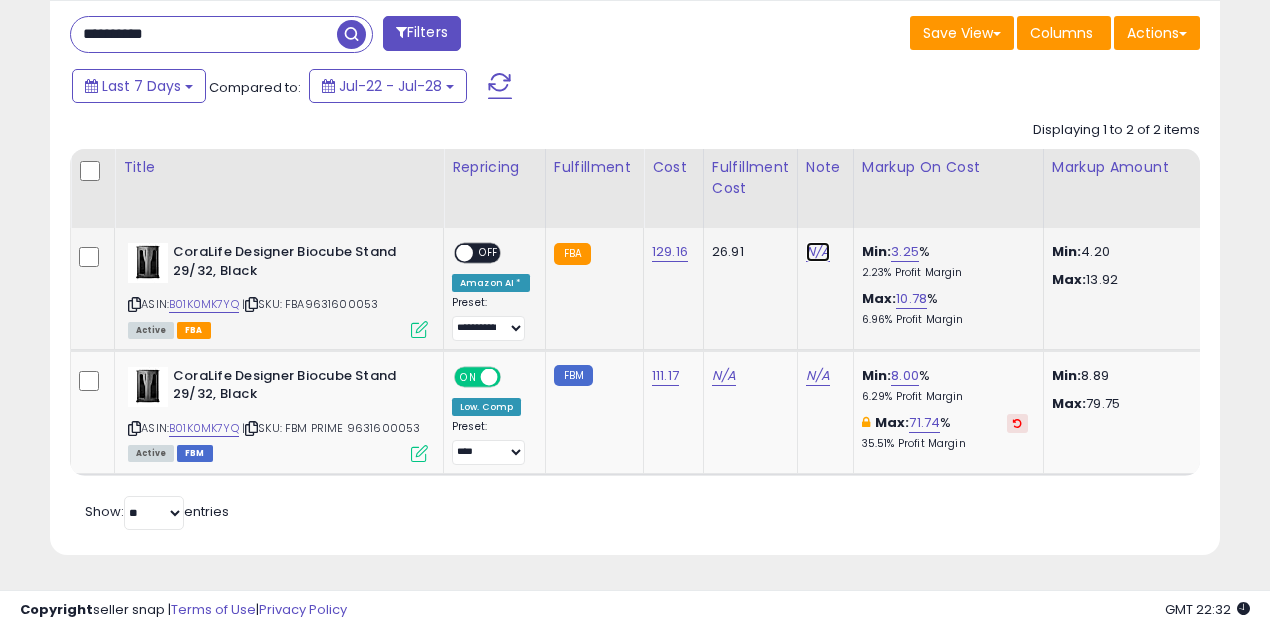 click on "N/A" at bounding box center (818, 252) 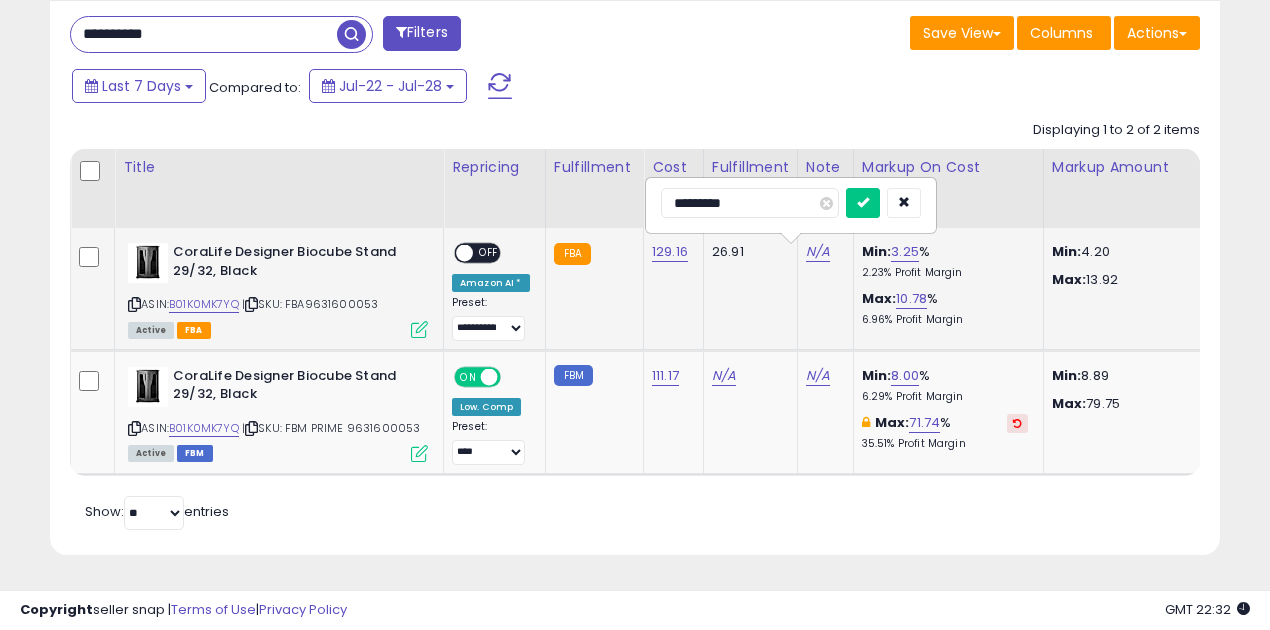 type on "**********" 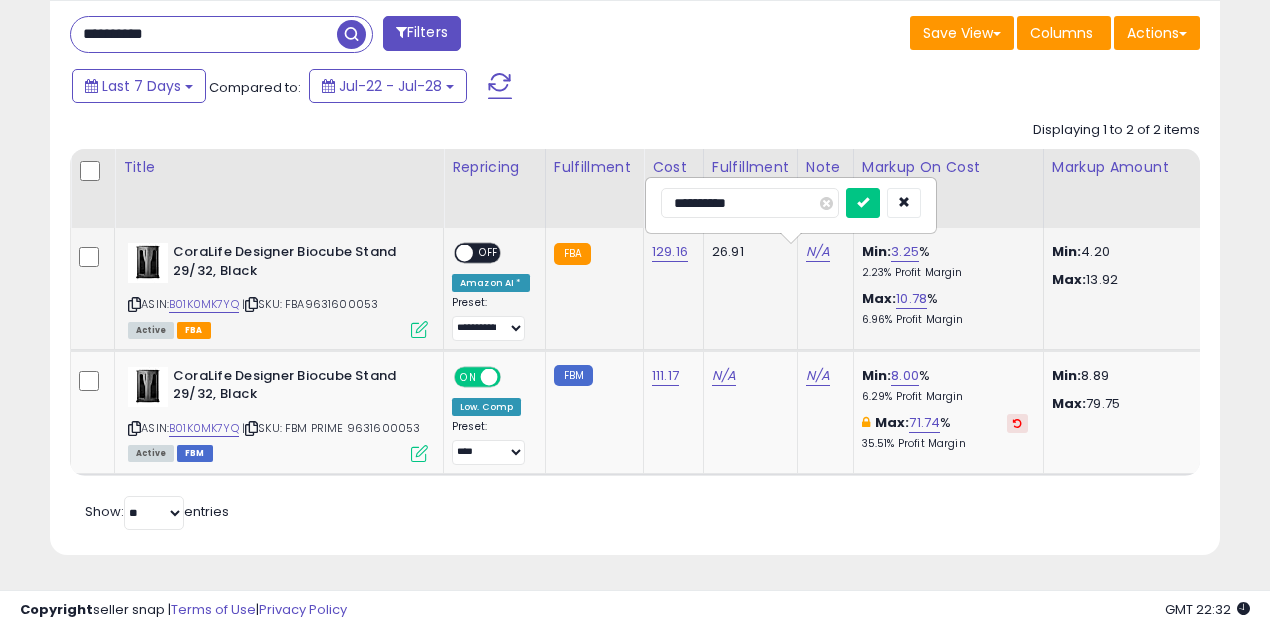 click at bounding box center [863, 203] 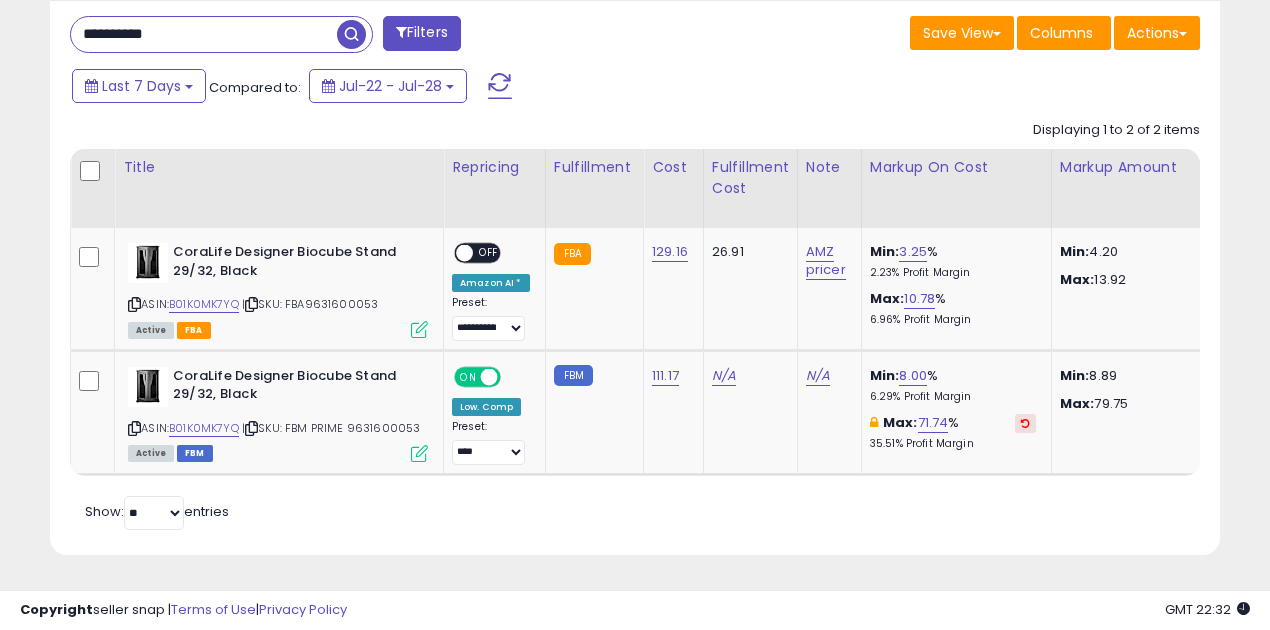 scroll, scrollTop: 0, scrollLeft: 612, axis: horizontal 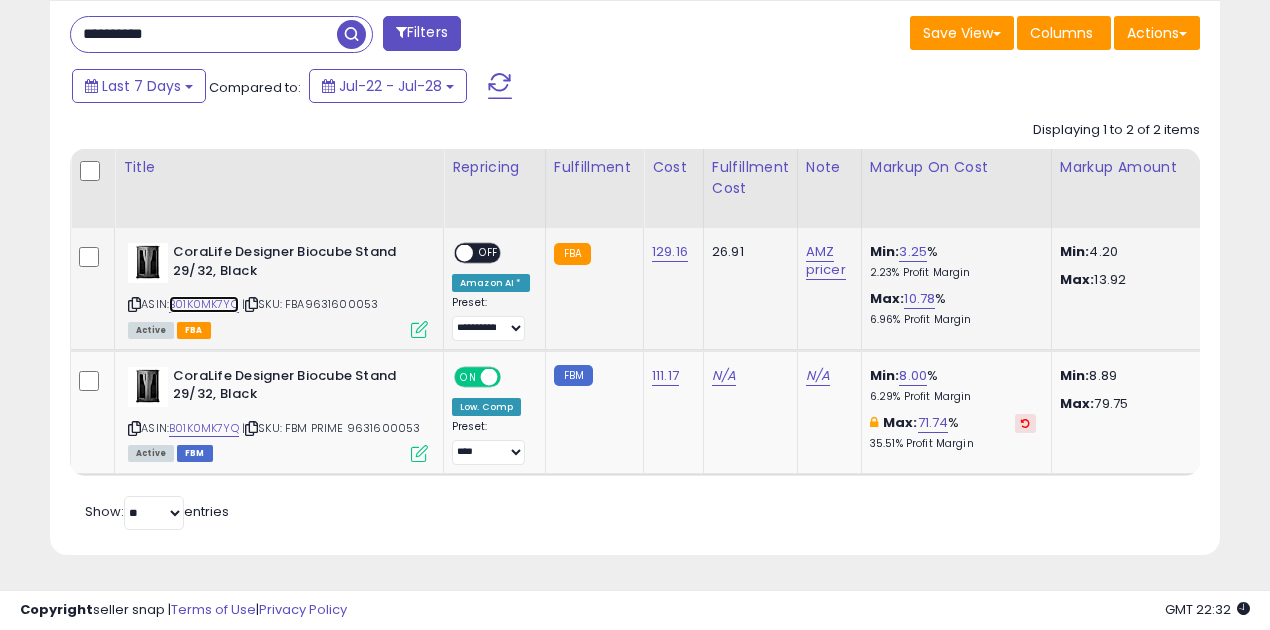 click on "B01K0MK7YQ" at bounding box center (204, 304) 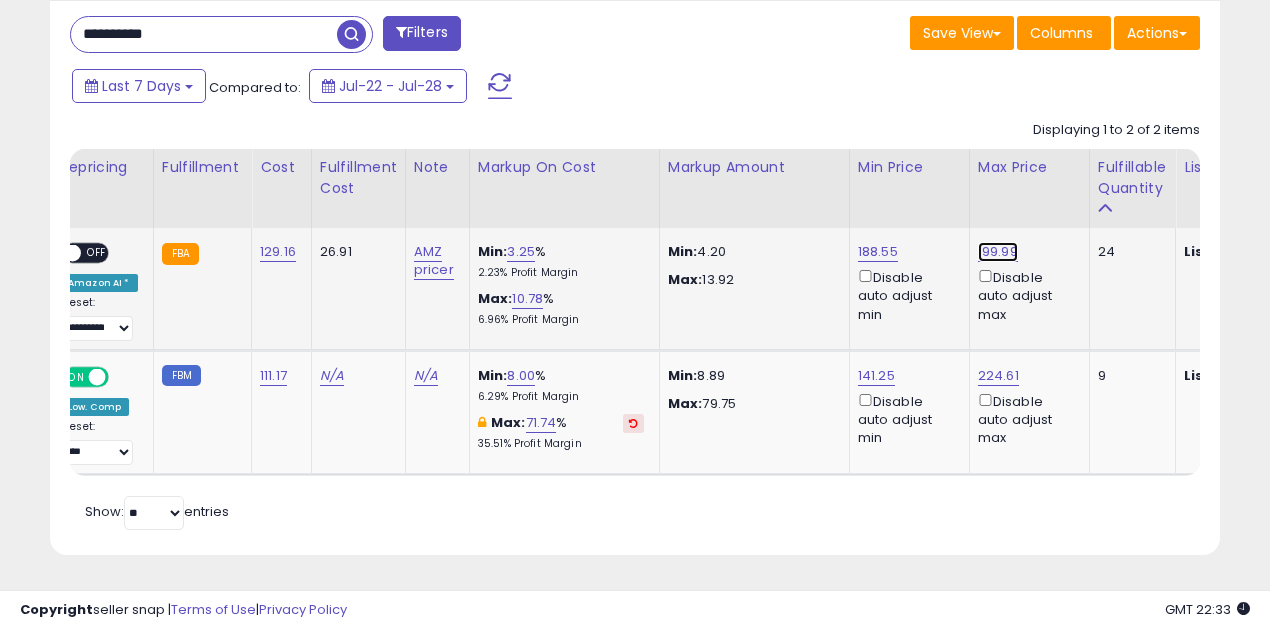 click on "199.99" at bounding box center [998, 252] 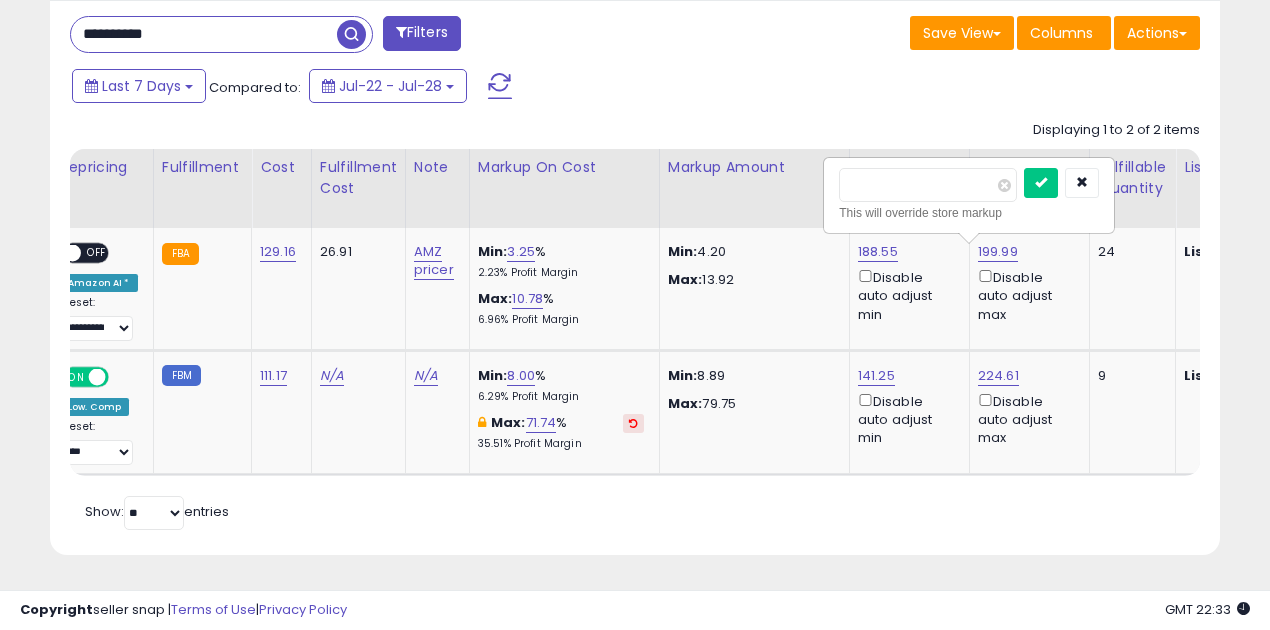 drag, startPoint x: 844, startPoint y: 171, endPoint x: 768, endPoint y: 182, distance: 76.79192 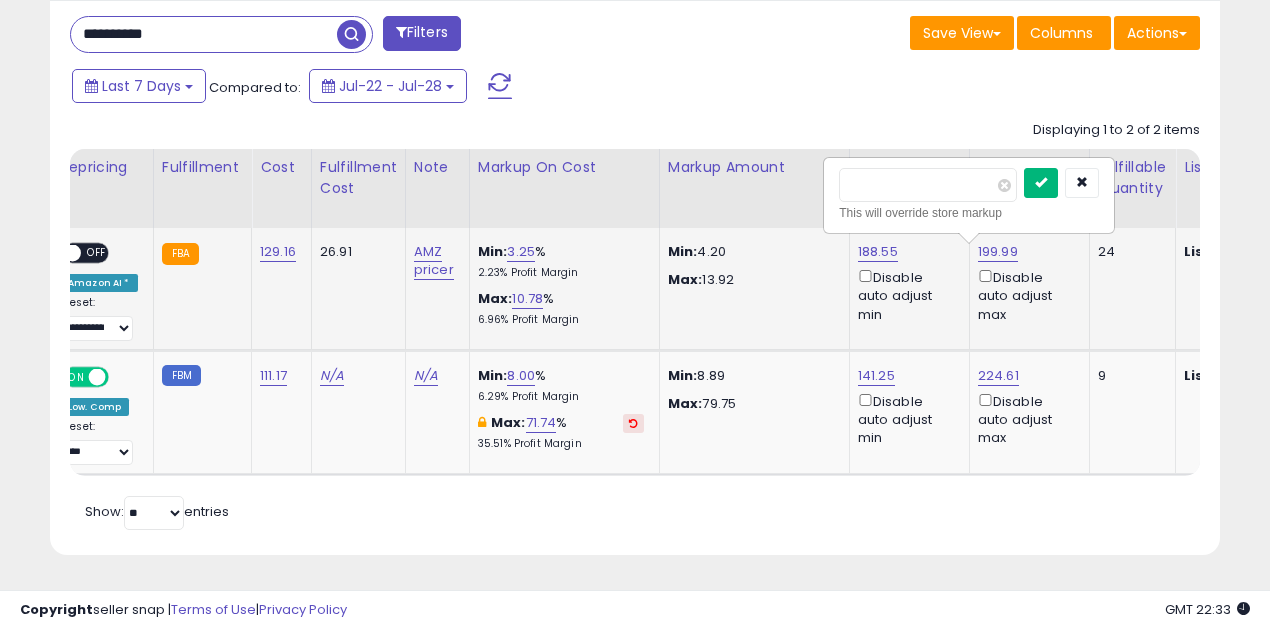 type on "******" 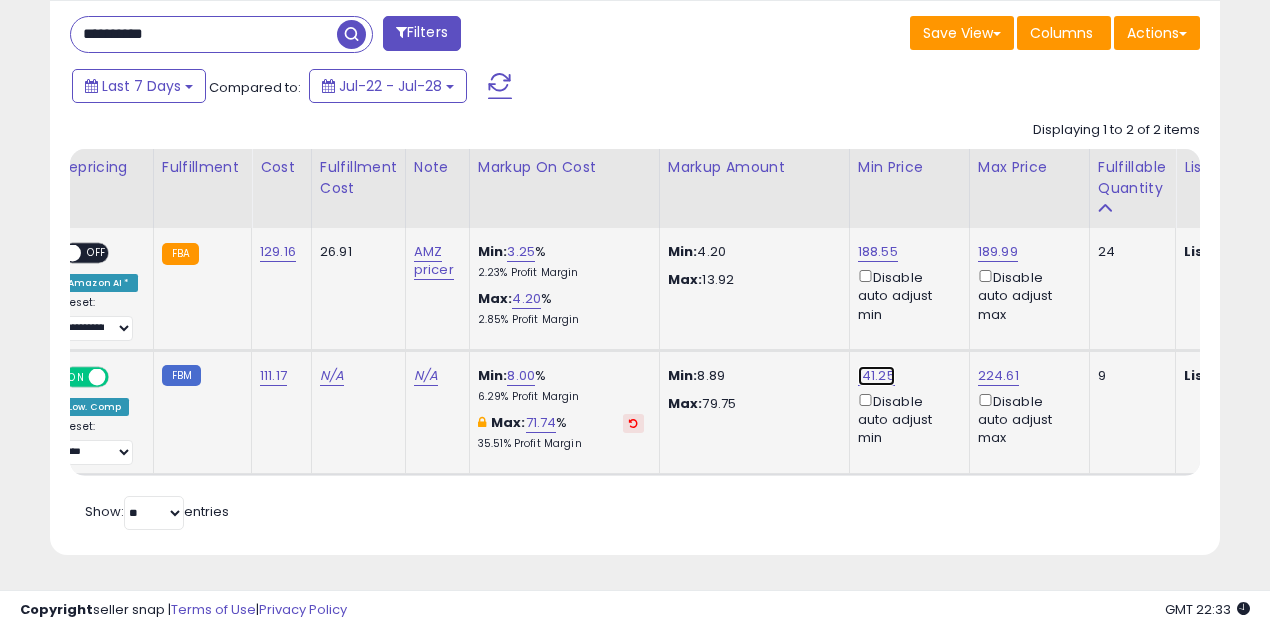 click on "141.25" at bounding box center (878, 252) 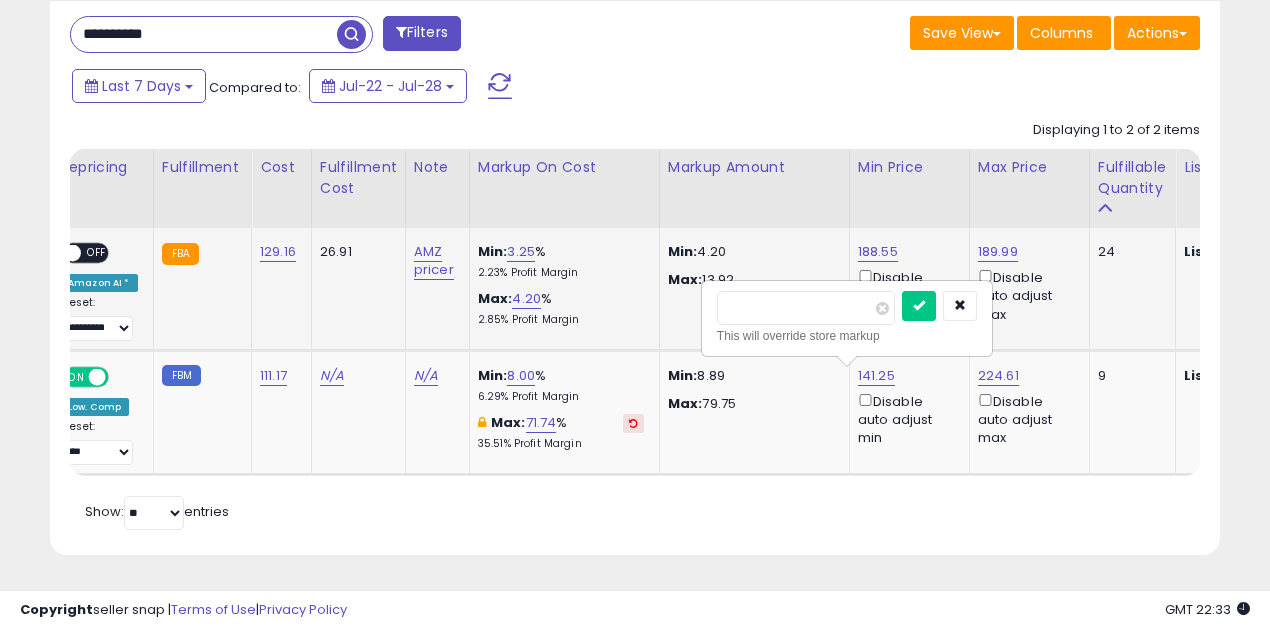 drag, startPoint x: 798, startPoint y: 296, endPoint x: 692, endPoint y: 297, distance: 106.004715 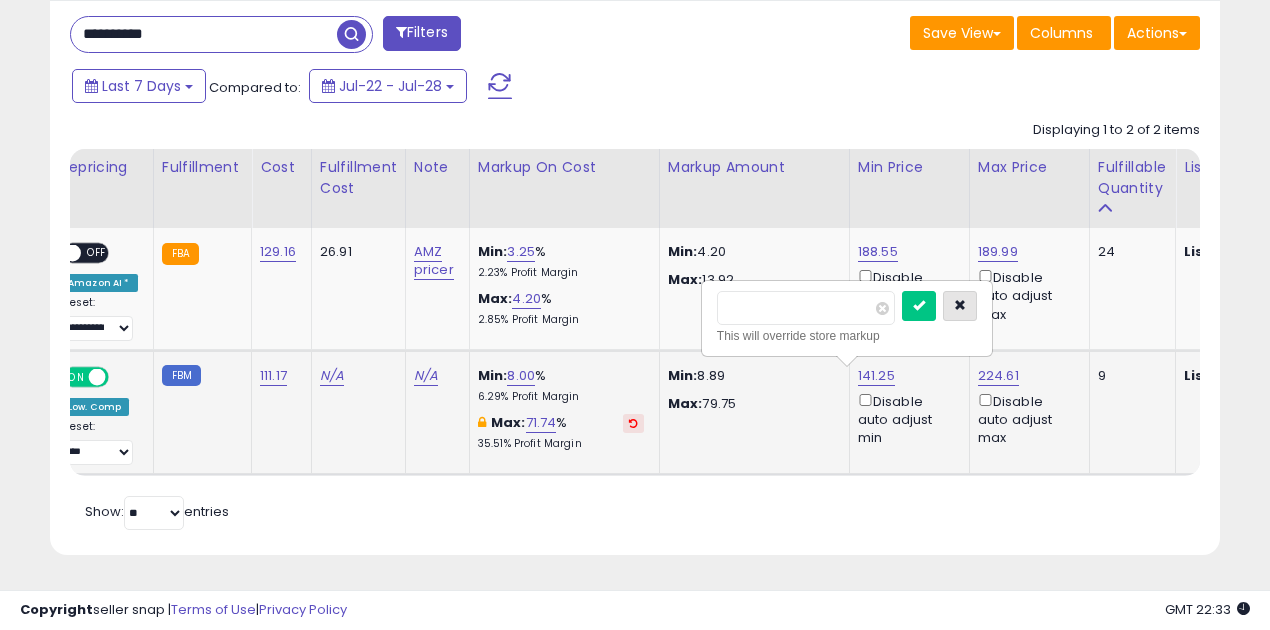 click at bounding box center (960, 305) 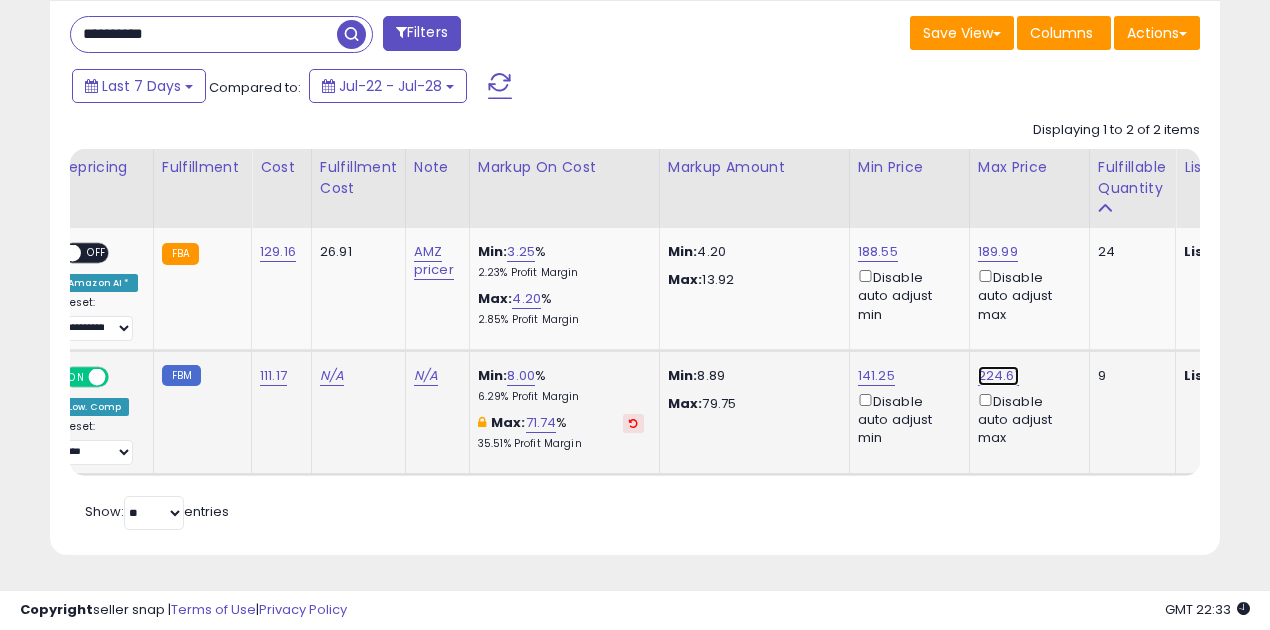 click on "224.61" at bounding box center (998, 252) 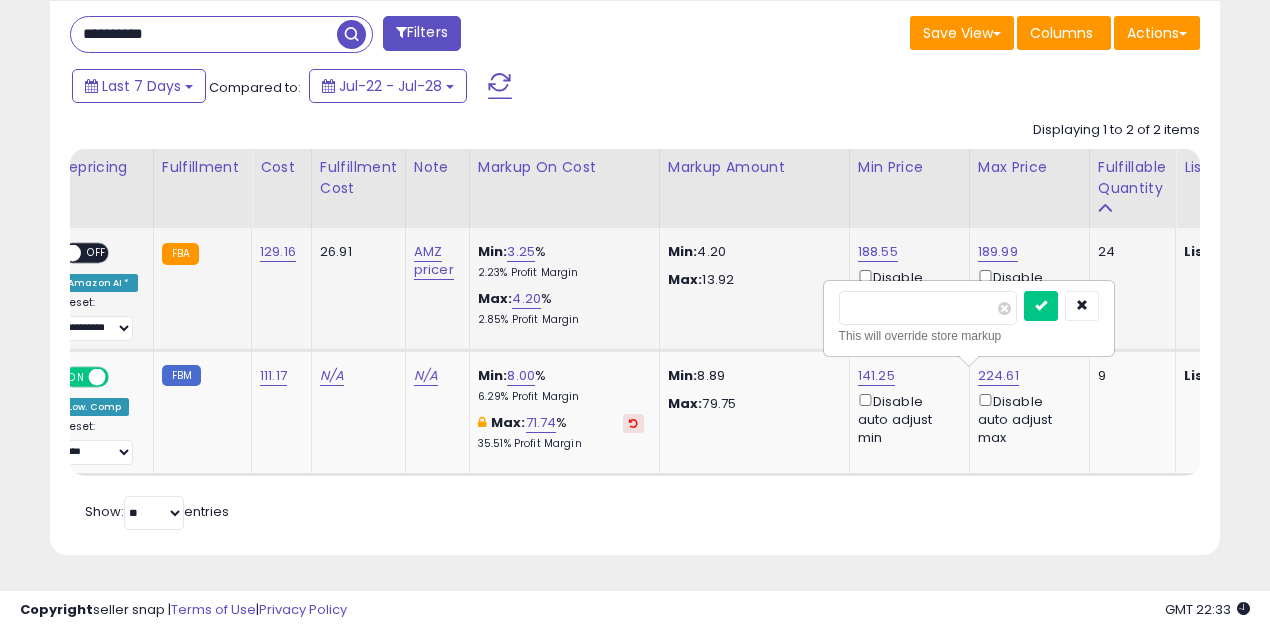 drag, startPoint x: 932, startPoint y: 300, endPoint x: 816, endPoint y: 298, distance: 116.01724 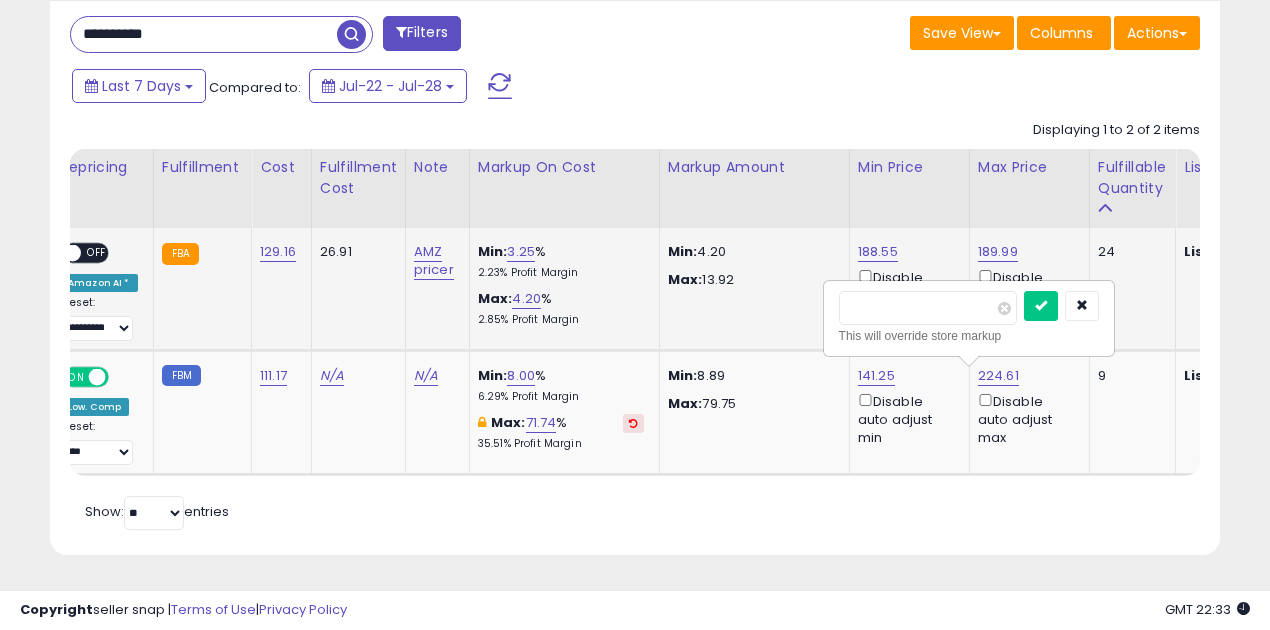 type on "******" 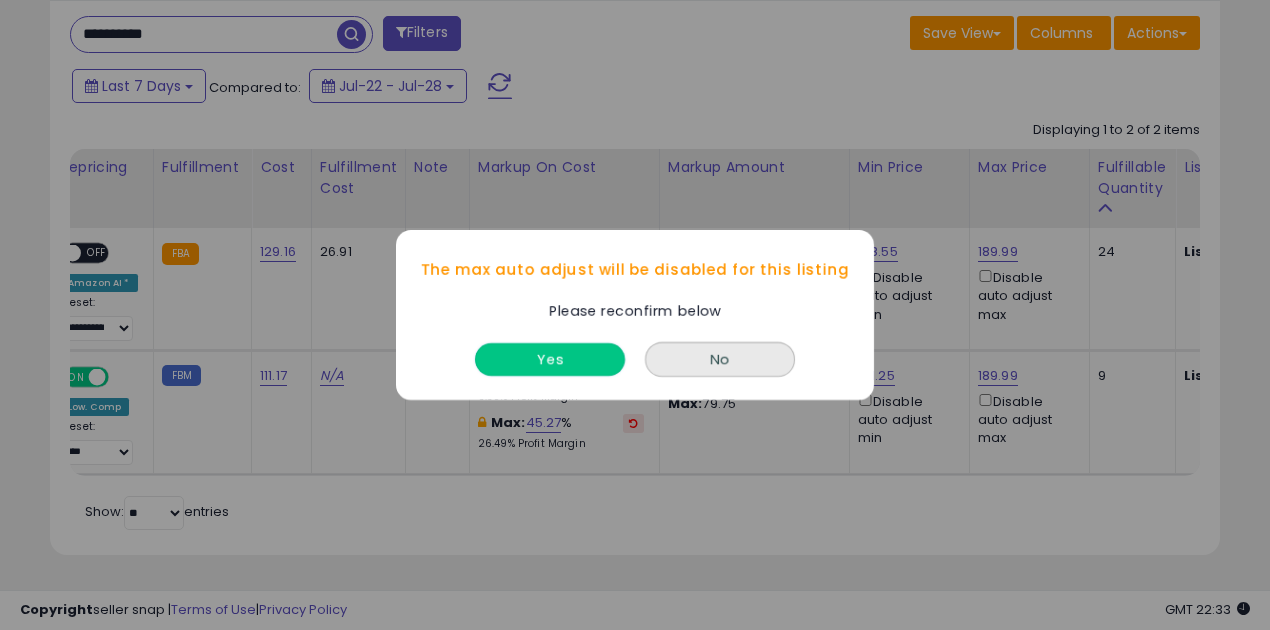 click on "Yes" at bounding box center (550, 359) 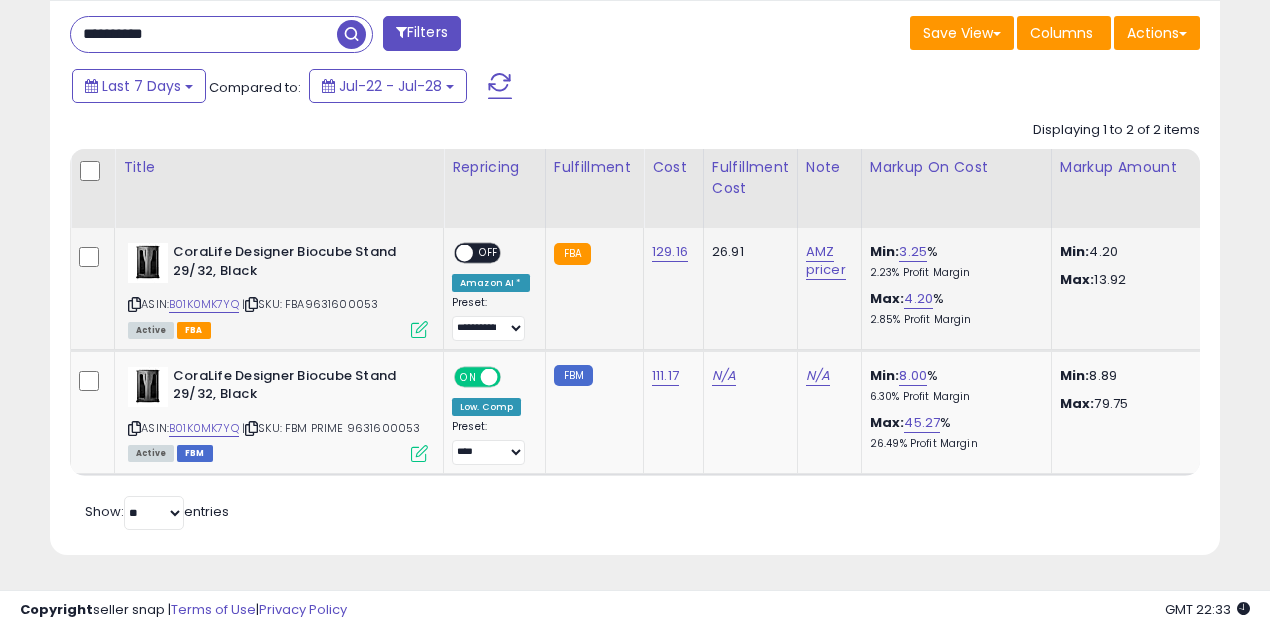 click on "OFF" at bounding box center (489, 253) 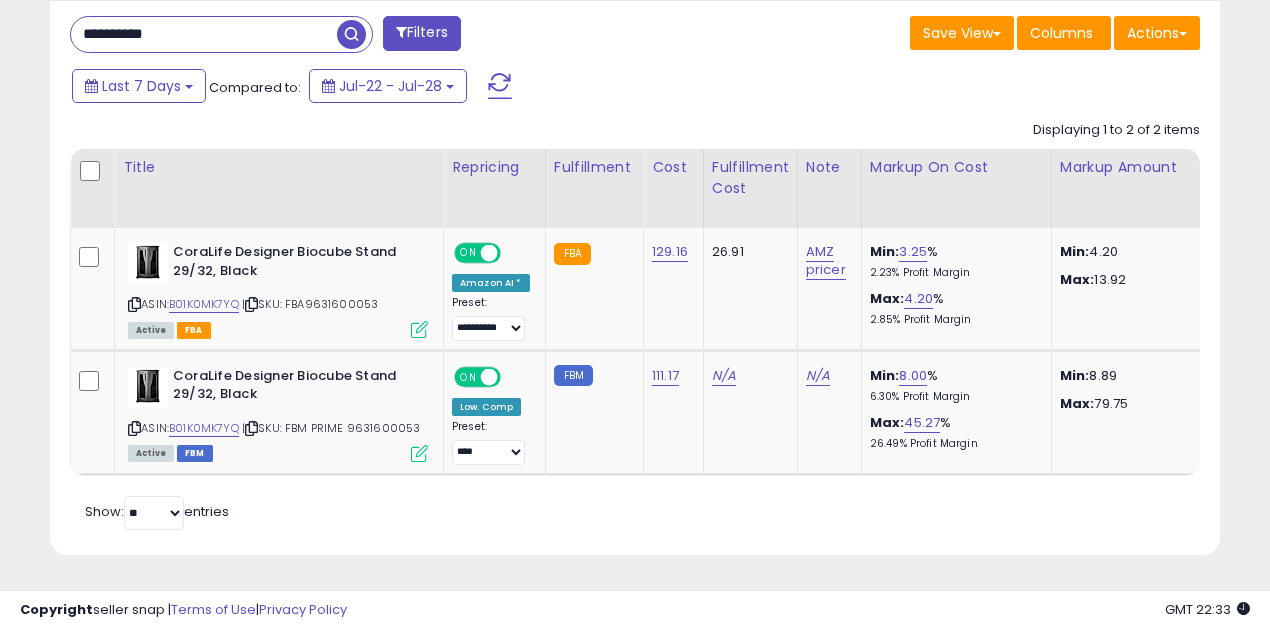 click at bounding box center (351, 34) 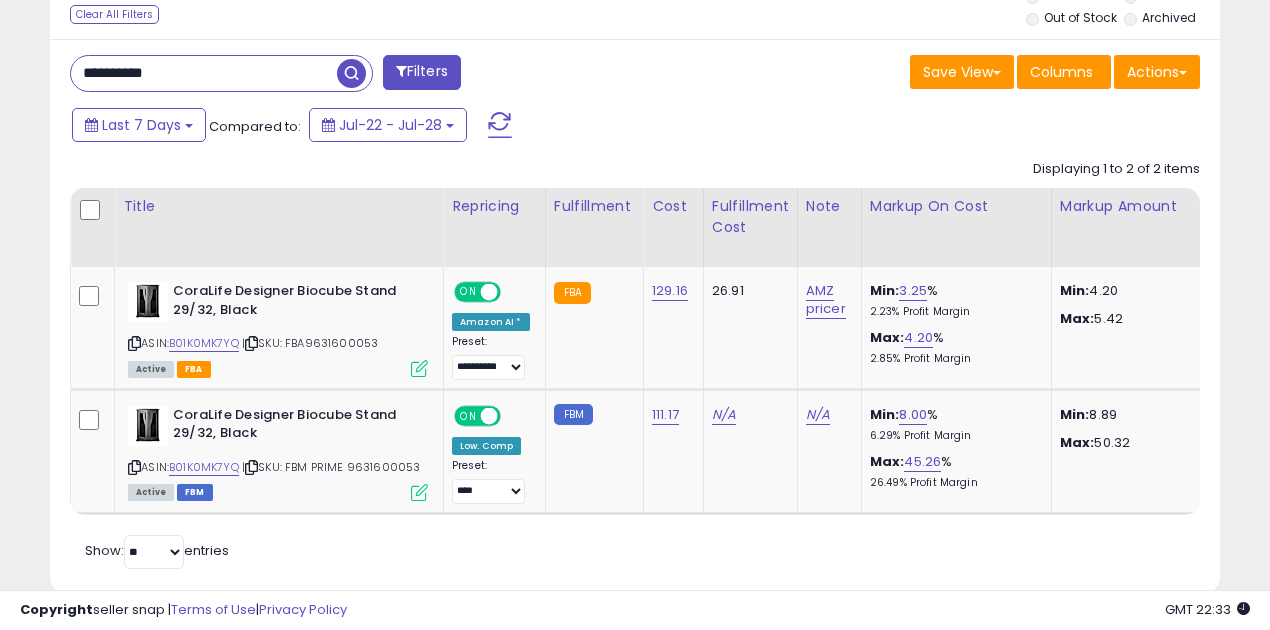scroll, scrollTop: 999590, scrollLeft: 999323, axis: both 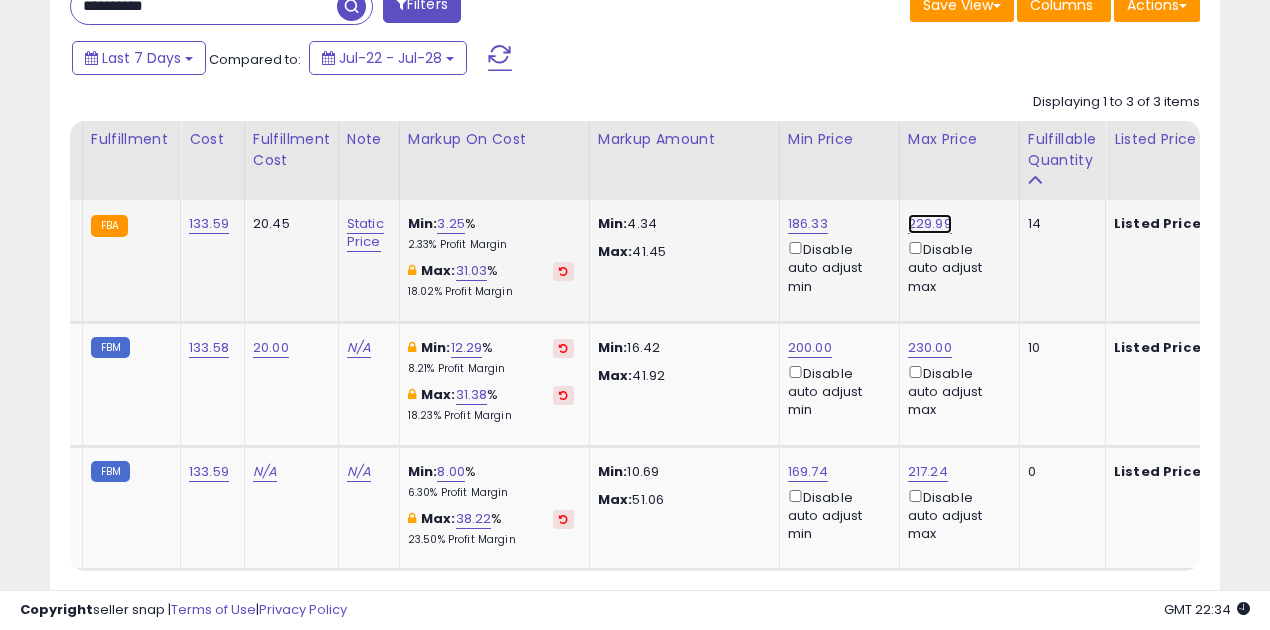 click on "229.99" at bounding box center (930, 224) 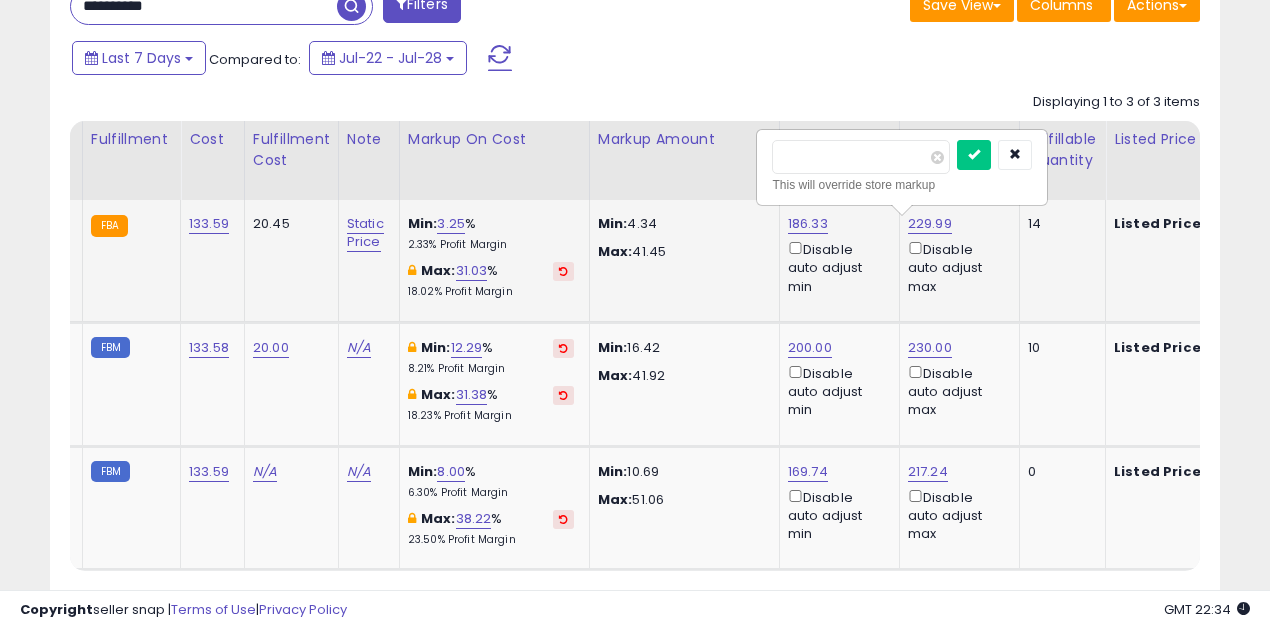 drag, startPoint x: 878, startPoint y: 142, endPoint x: 790, endPoint y: 151, distance: 88.45903 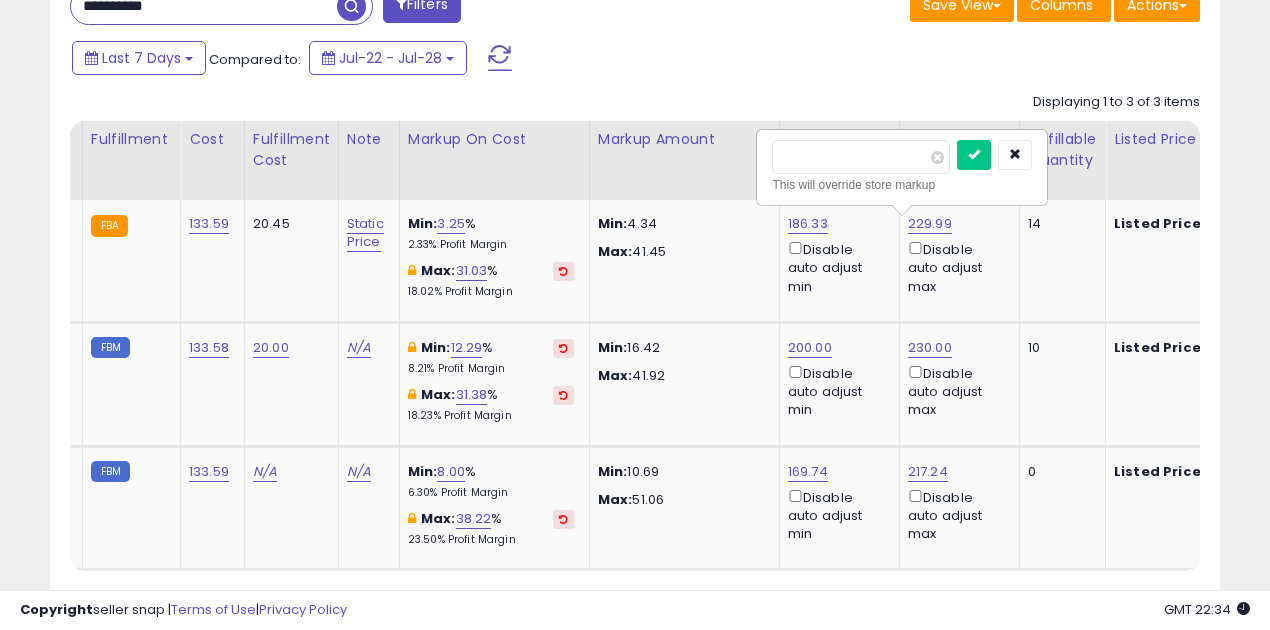 drag, startPoint x: 852, startPoint y: 153, endPoint x: 720, endPoint y: 159, distance: 132.13629 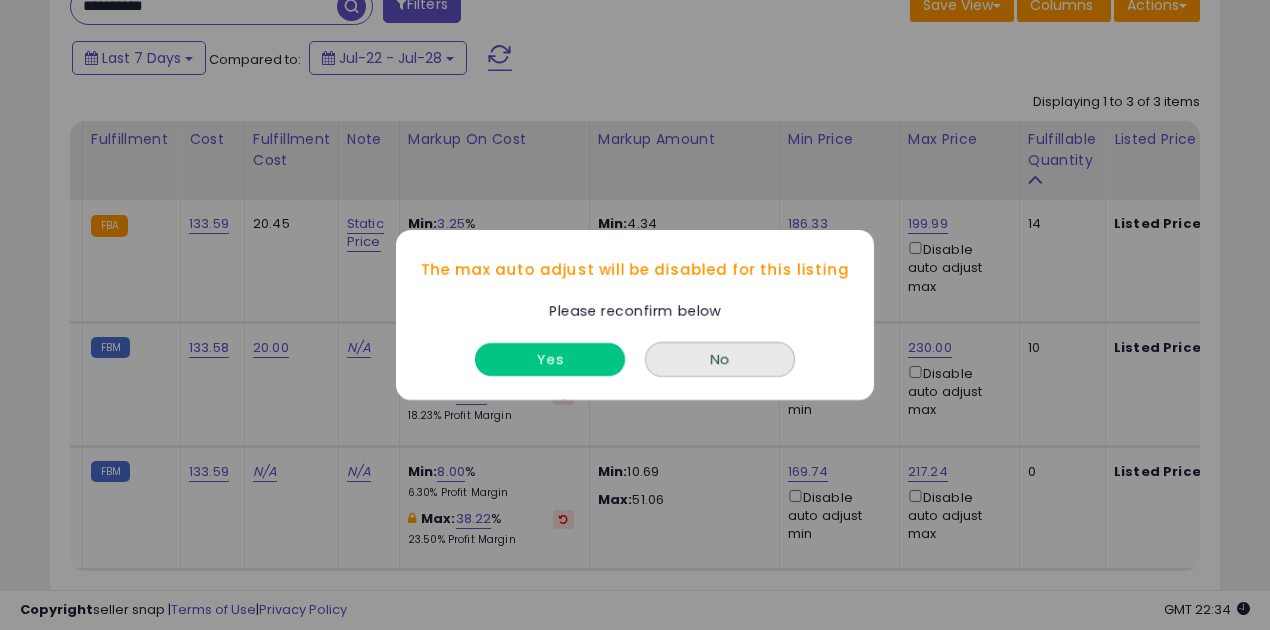 click on "Yes" at bounding box center (550, 359) 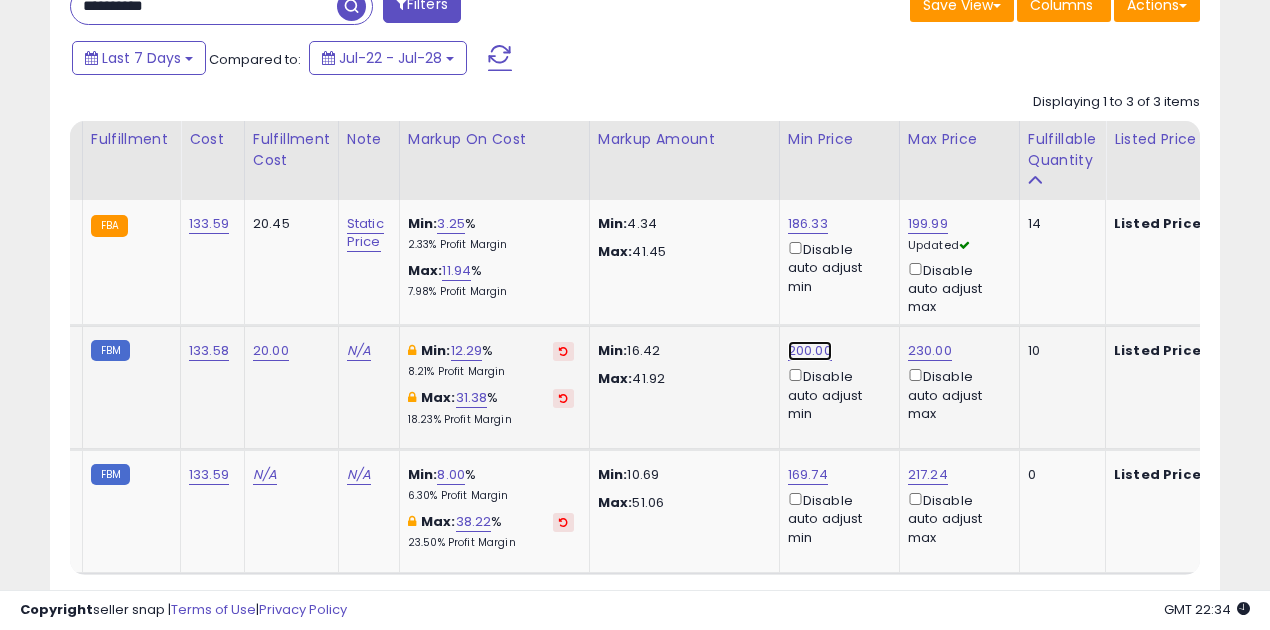 click on "200.00" at bounding box center (808, 224) 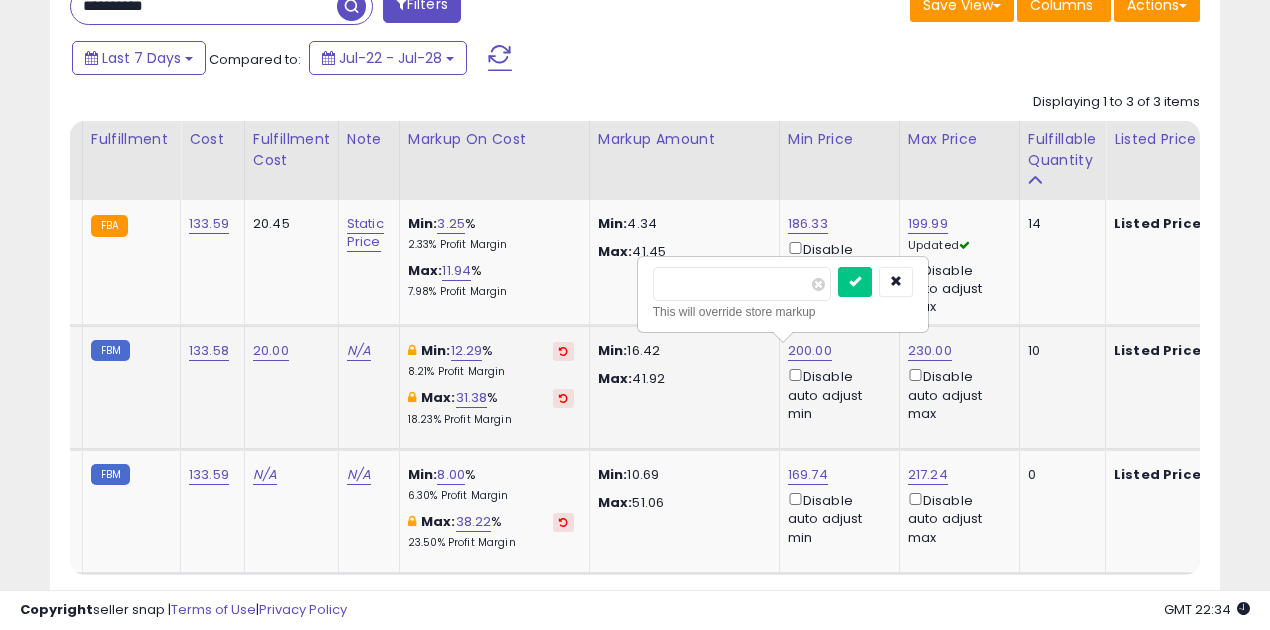 click on "******" at bounding box center (742, 284) 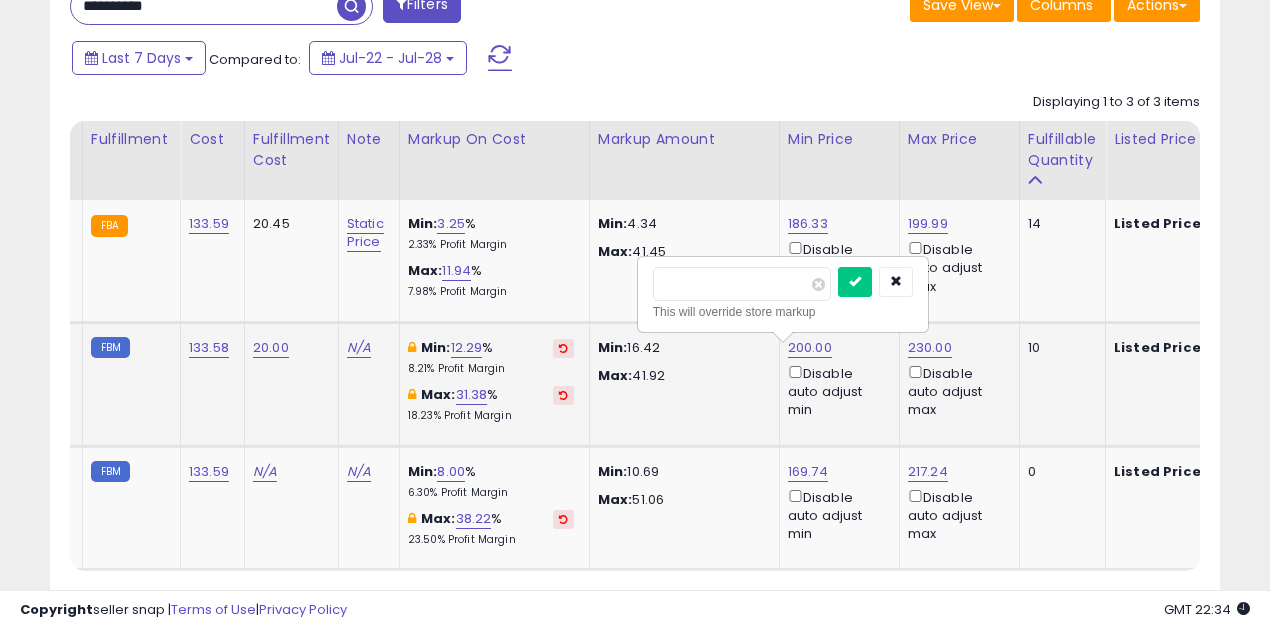 click on "******" at bounding box center (742, 284) 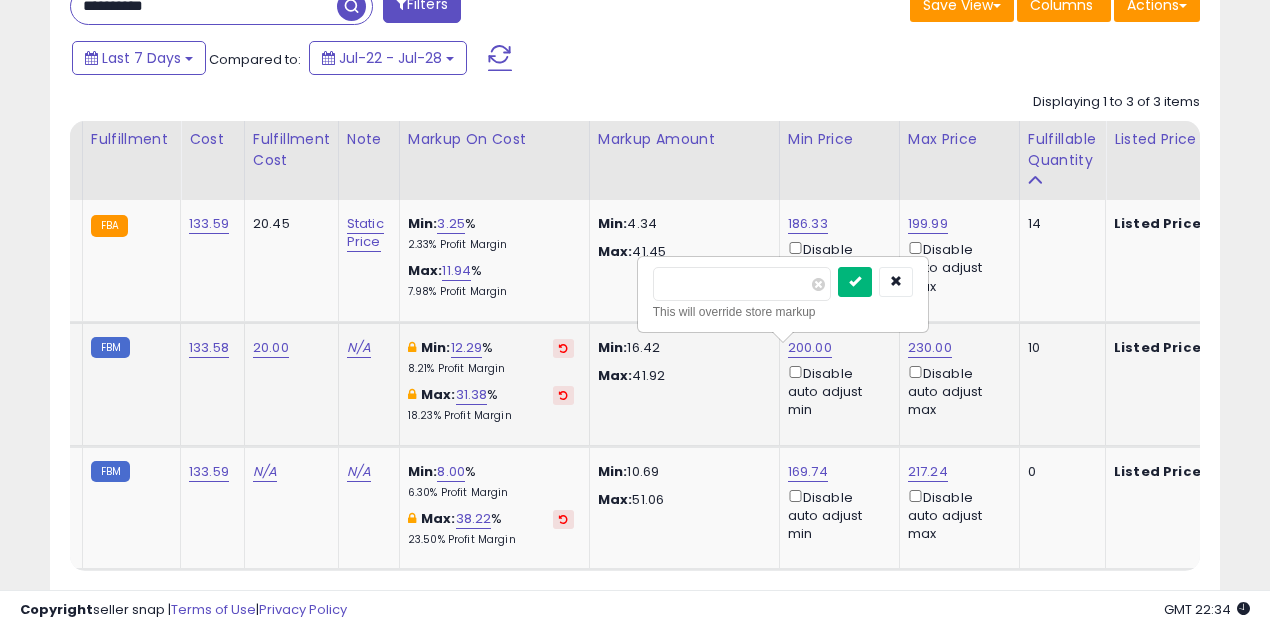 drag, startPoint x: 881, startPoint y: 281, endPoint x: 885, endPoint y: 306, distance: 25.317978 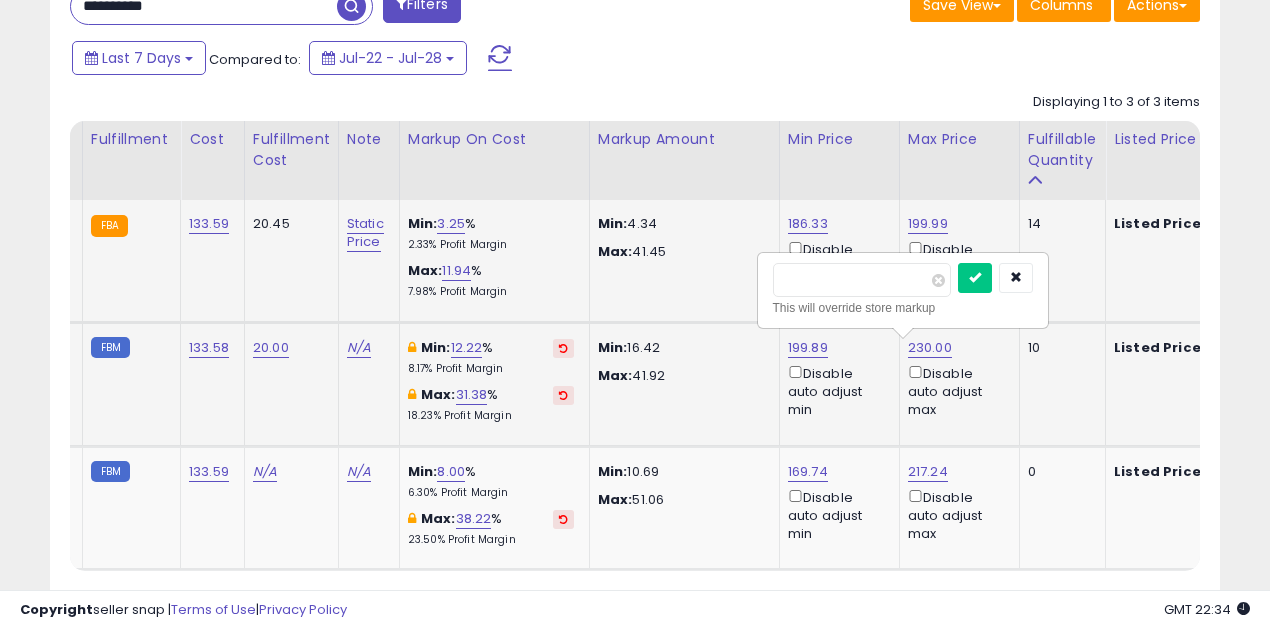 drag, startPoint x: 860, startPoint y: 274, endPoint x: 745, endPoint y: 274, distance: 115 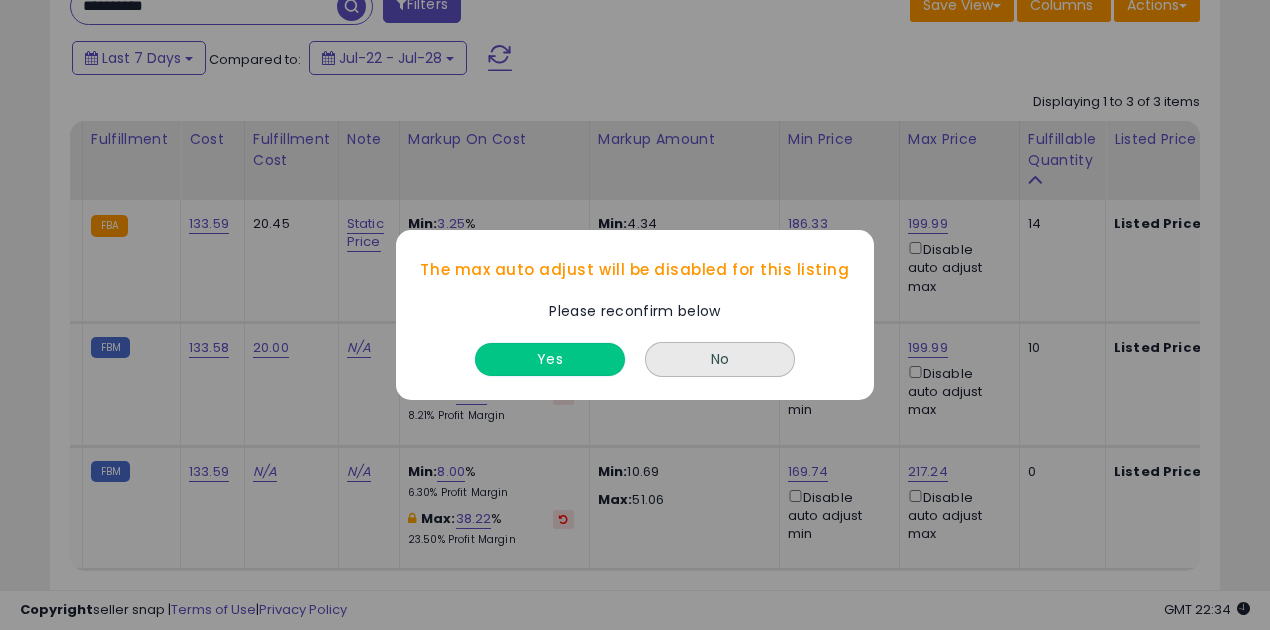 click on "Yes" at bounding box center (550, 359) 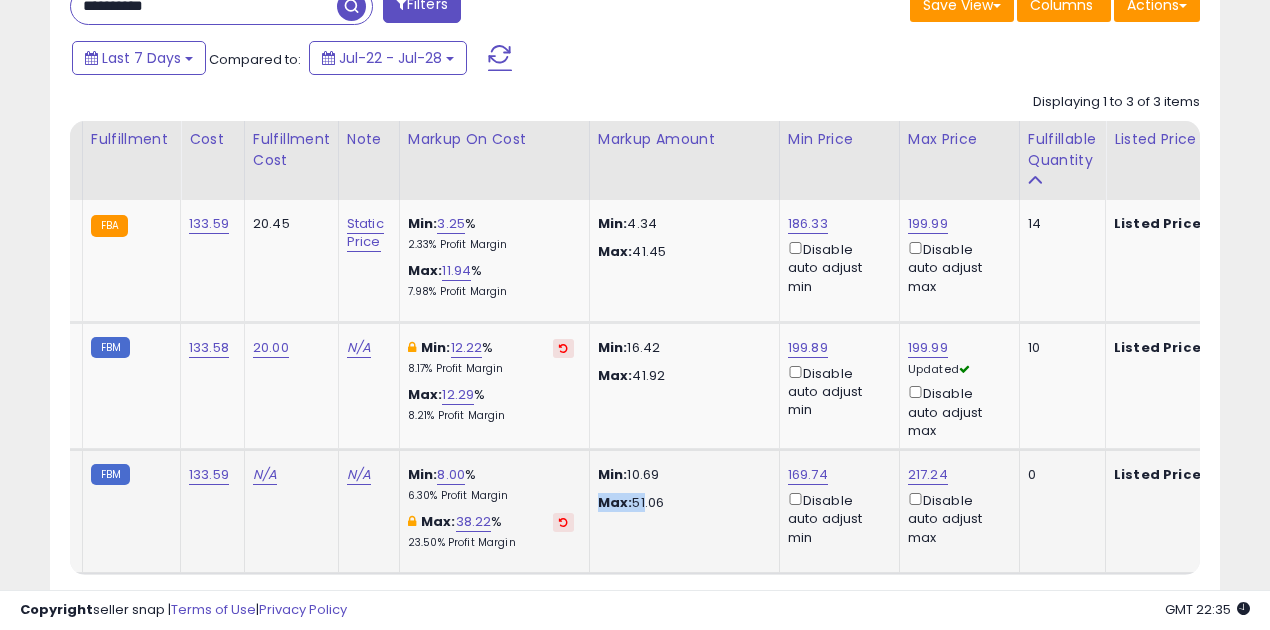scroll, scrollTop: 0, scrollLeft: 292, axis: horizontal 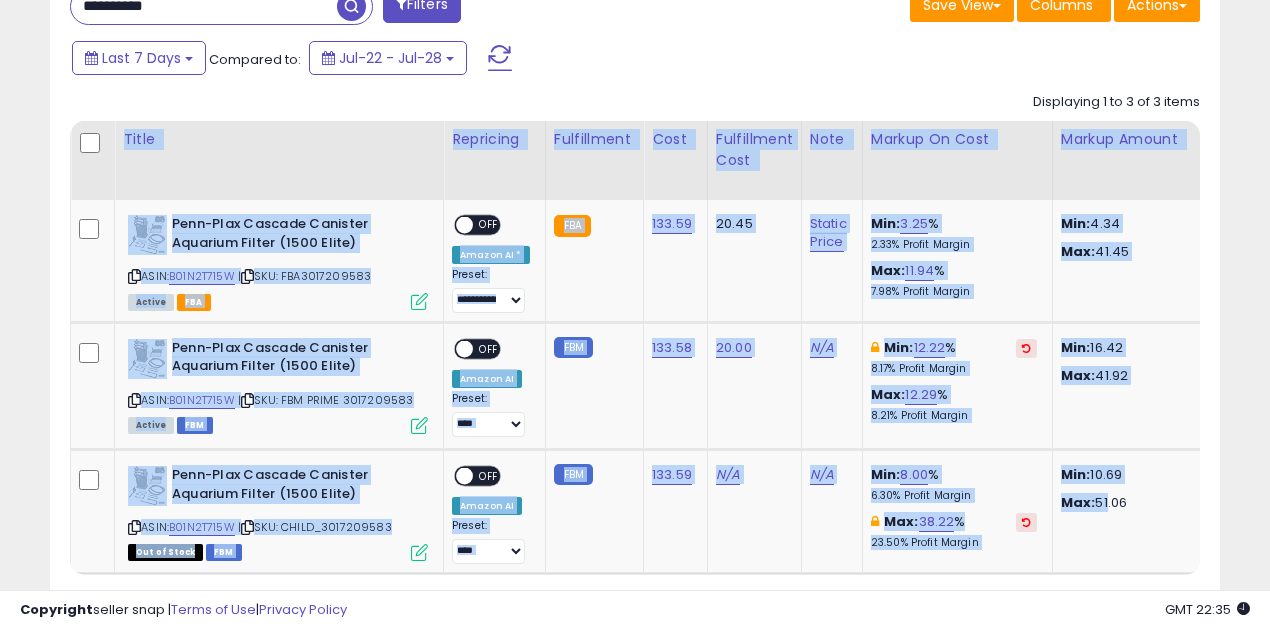 drag, startPoint x: 632, startPoint y: 570, endPoint x: 412, endPoint y: 576, distance: 220.0818 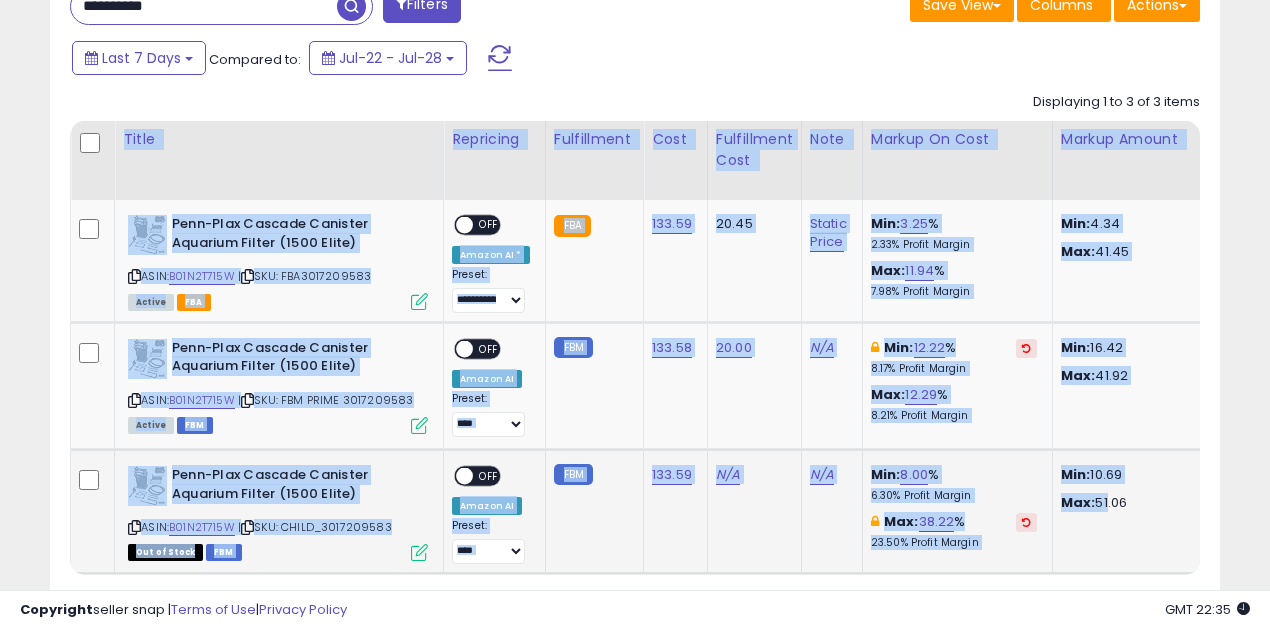 click on "133.59" 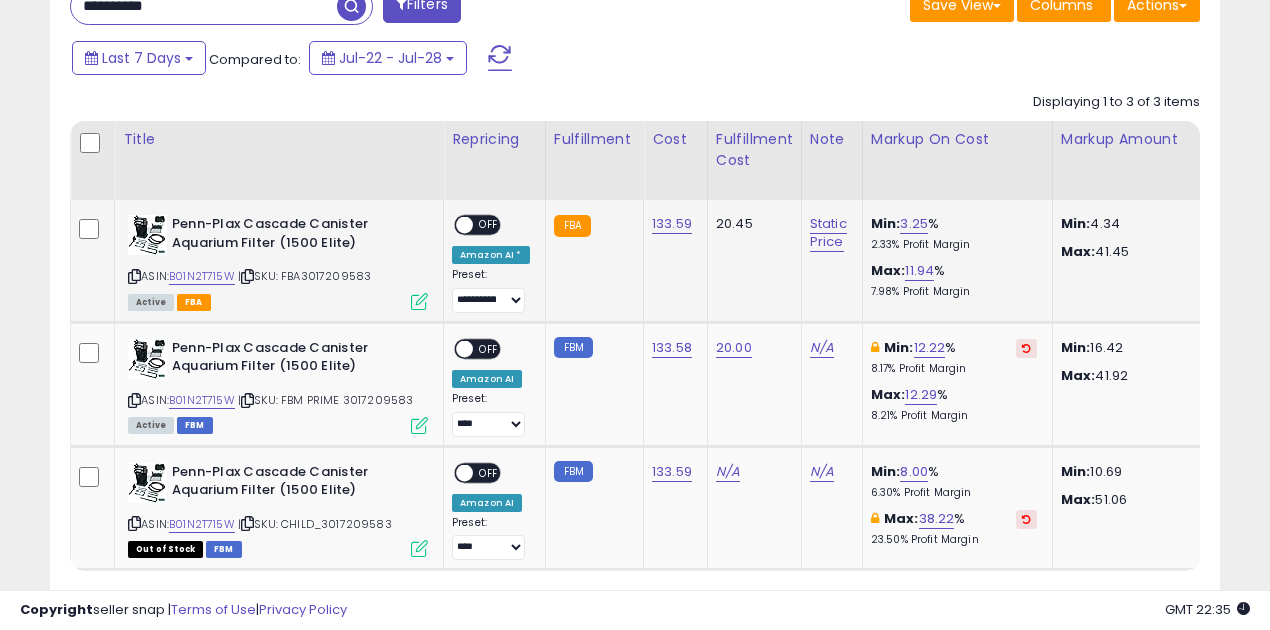 click at bounding box center (464, 225) 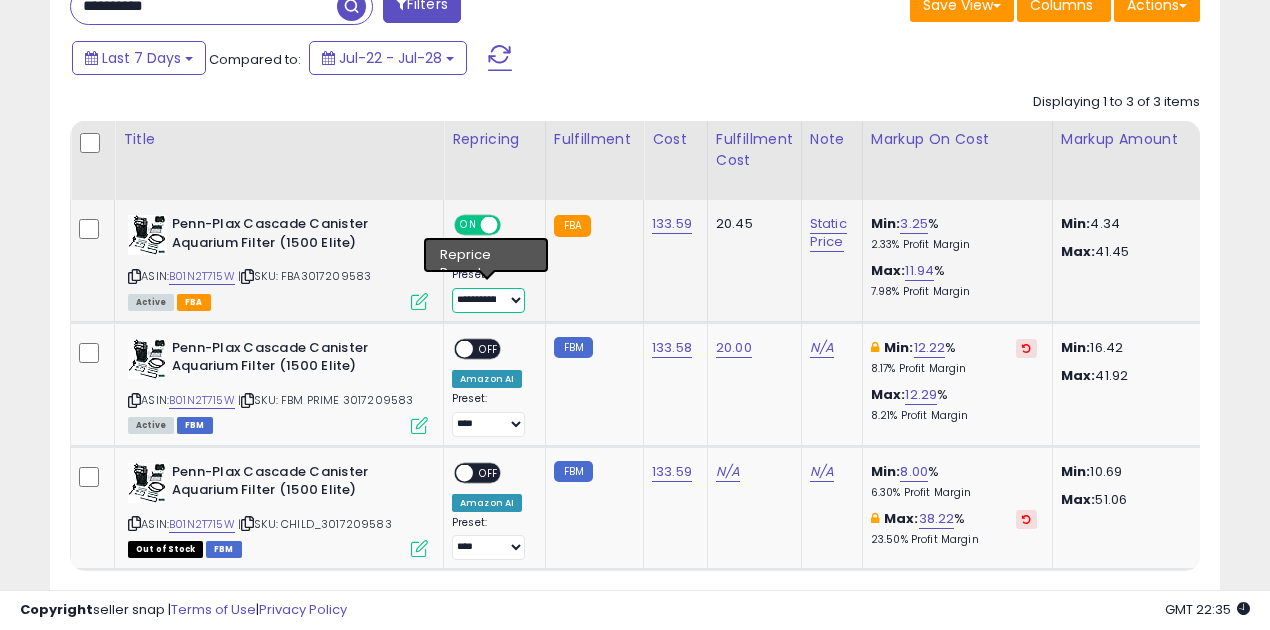 click on "**********" at bounding box center [488, 300] 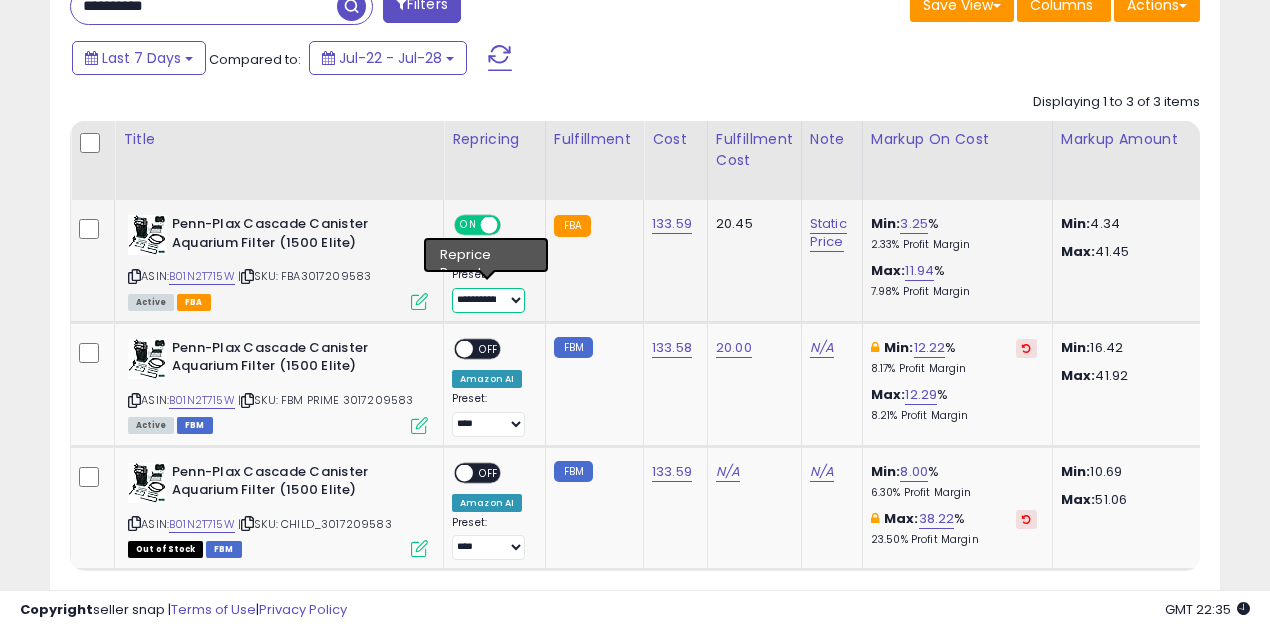 click on "**********" at bounding box center [488, 300] 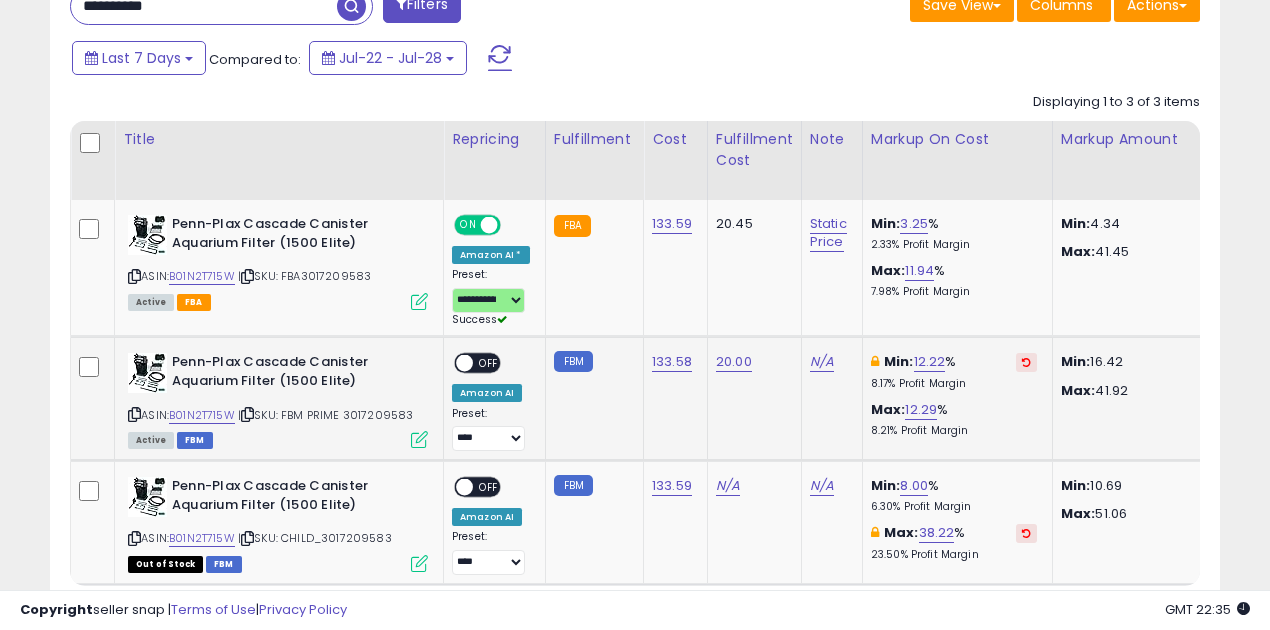 click on "OFF" at bounding box center (489, 363) 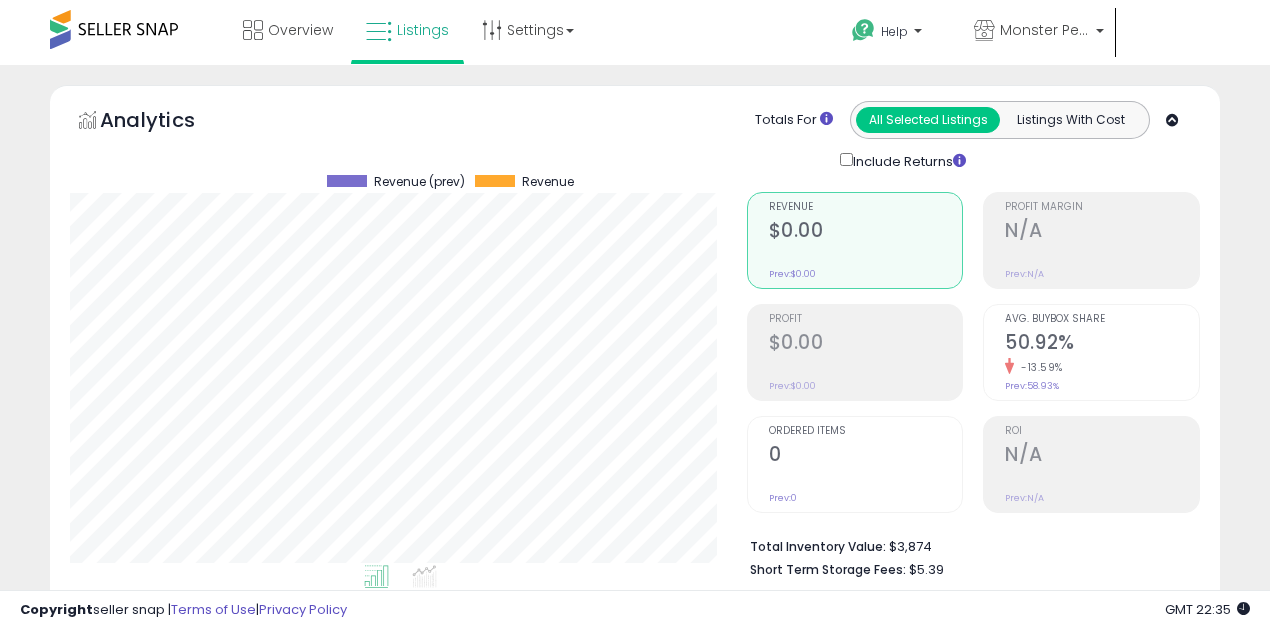 select on "**********" 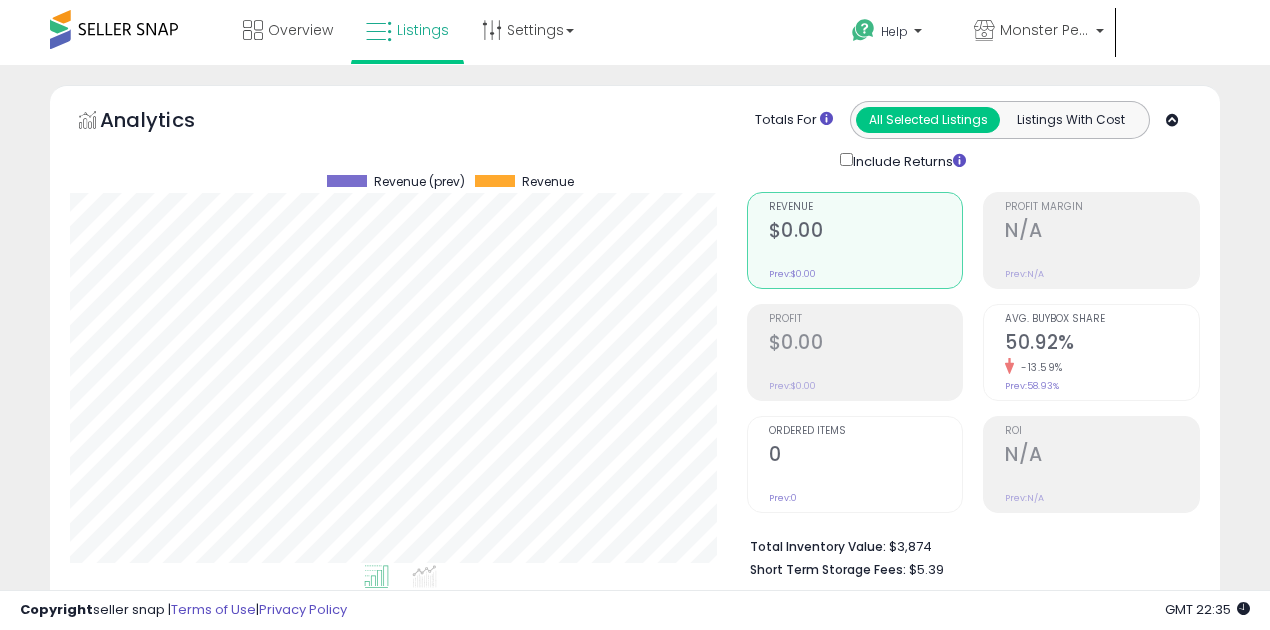 select on "**" 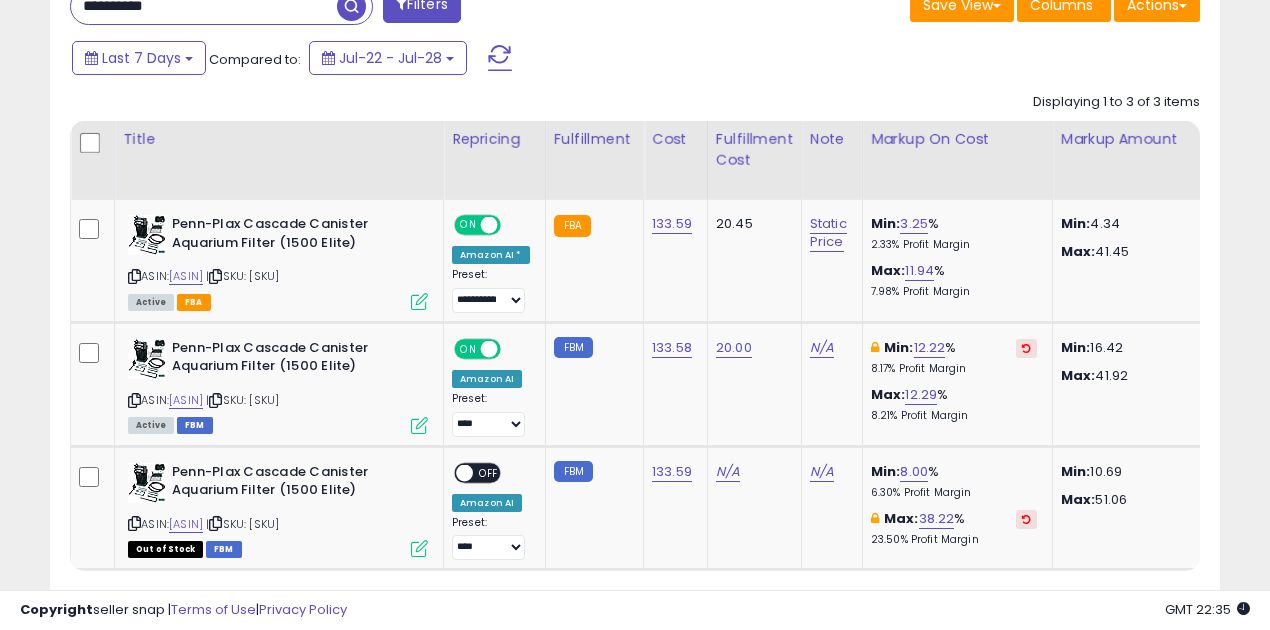 scroll, scrollTop: 999590, scrollLeft: 999323, axis: both 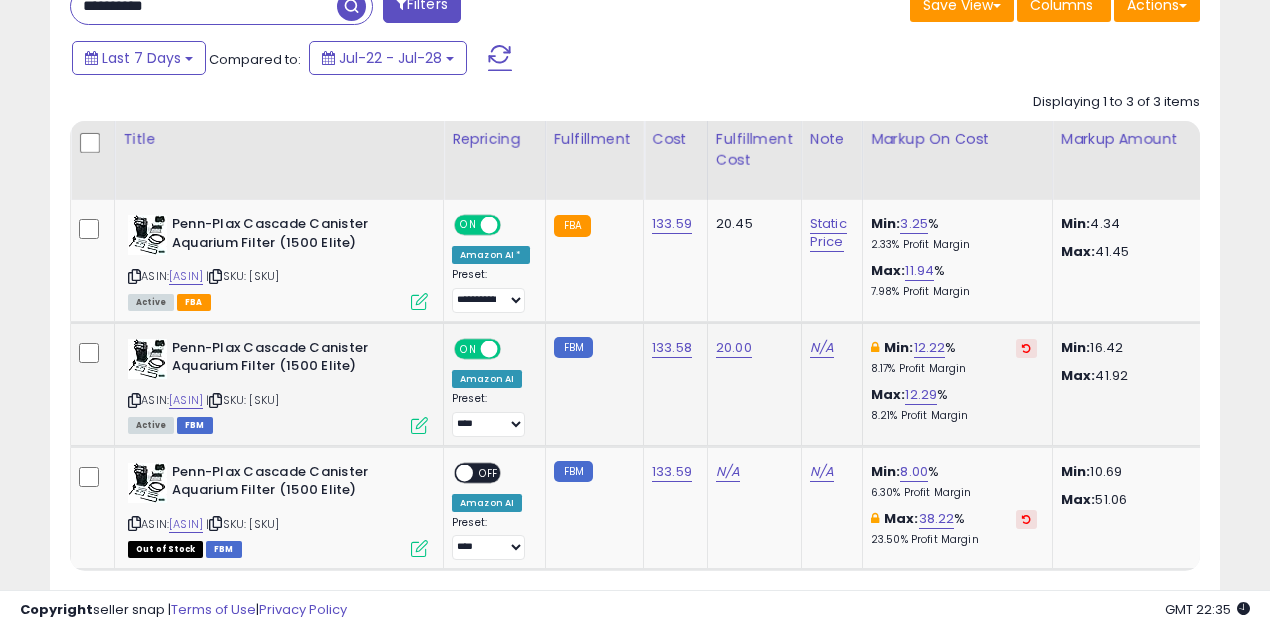 click at bounding box center [419, 425] 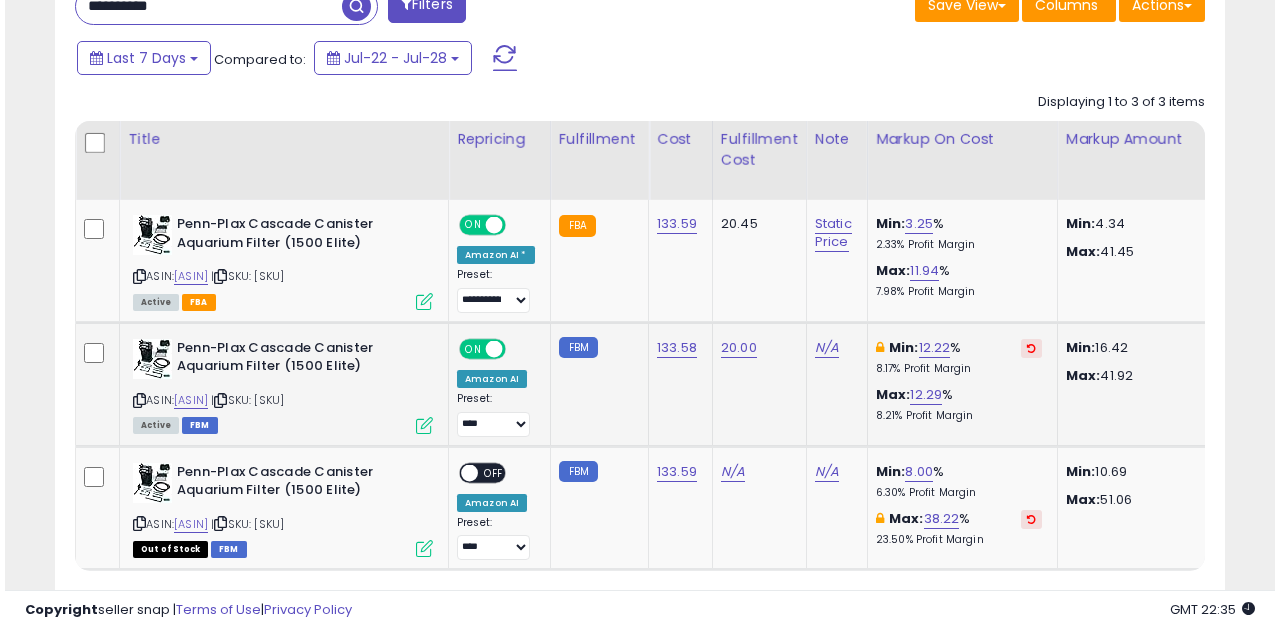 scroll, scrollTop: 999590, scrollLeft: 999317, axis: both 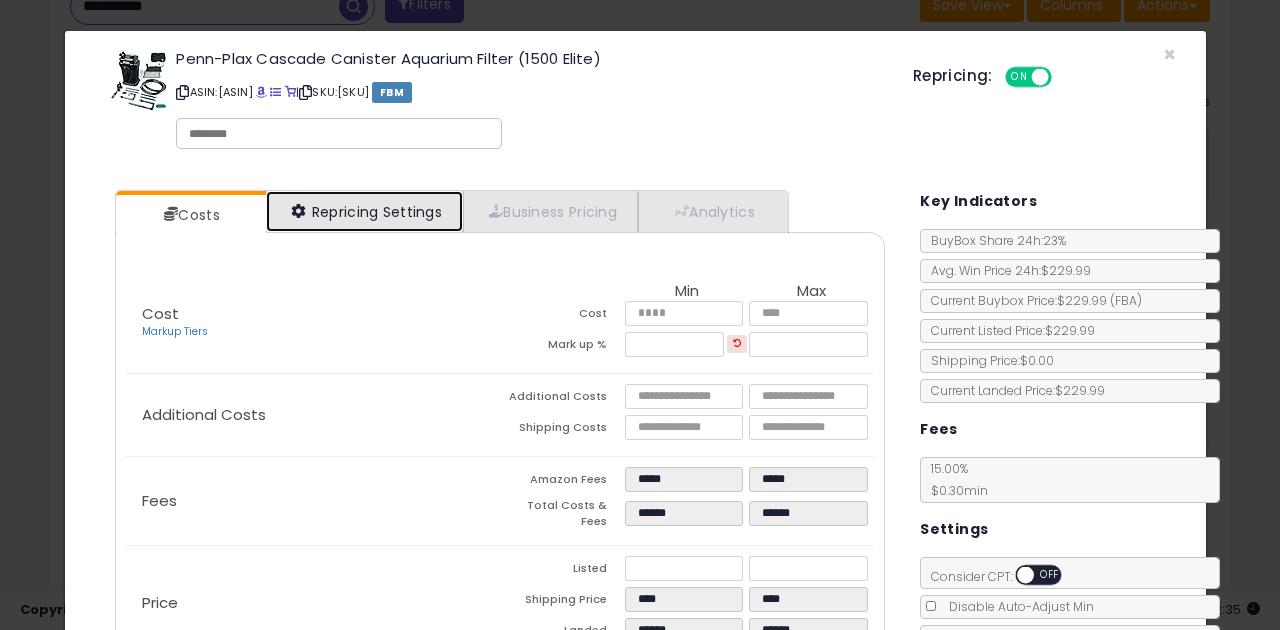 click on "Repricing Settings" at bounding box center [365, 211] 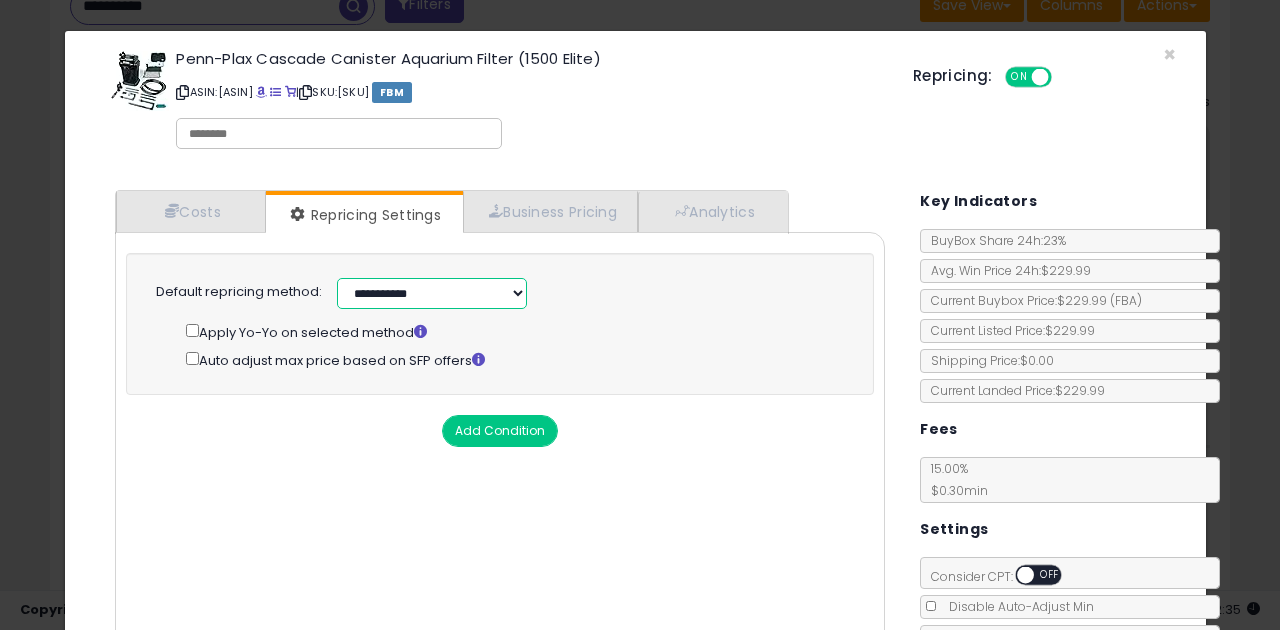 click on "**********" at bounding box center (432, 293) 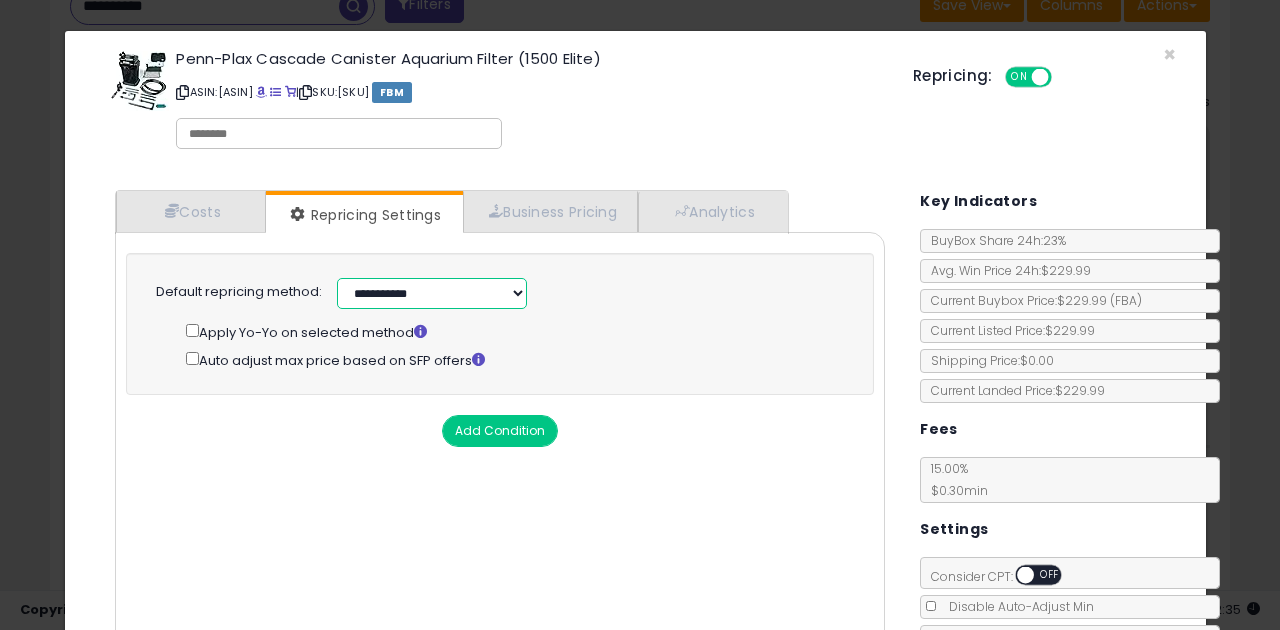 select on "**********" 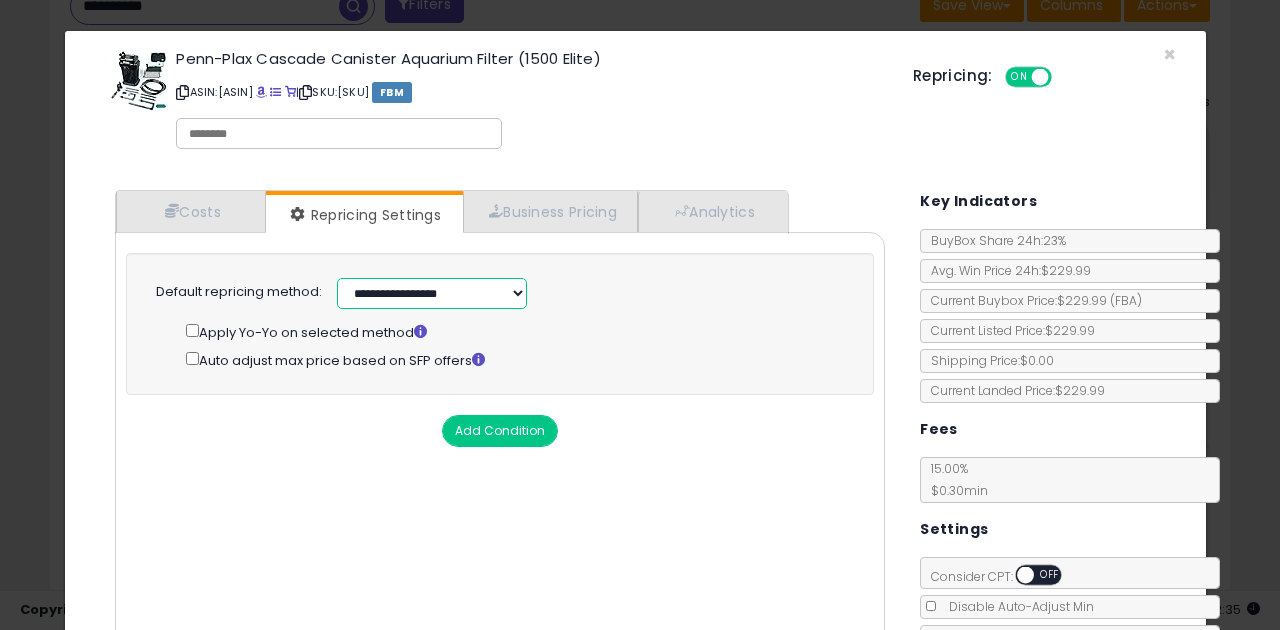 click on "**********" at bounding box center [432, 293] 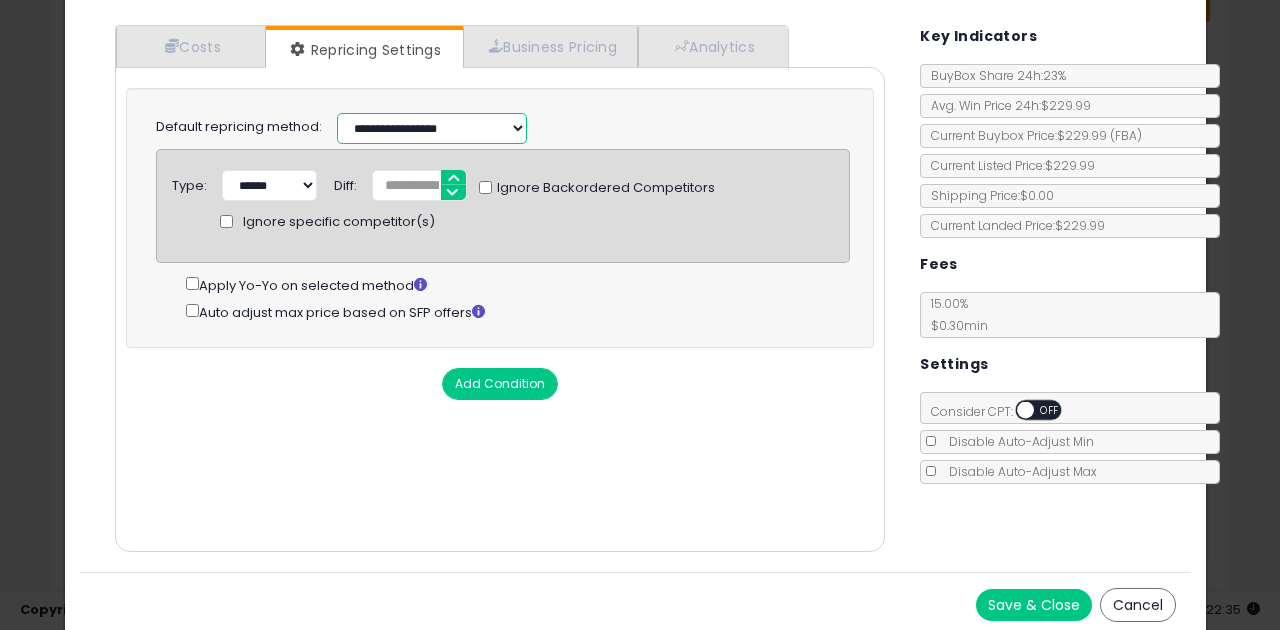 scroll, scrollTop: 170, scrollLeft: 0, axis: vertical 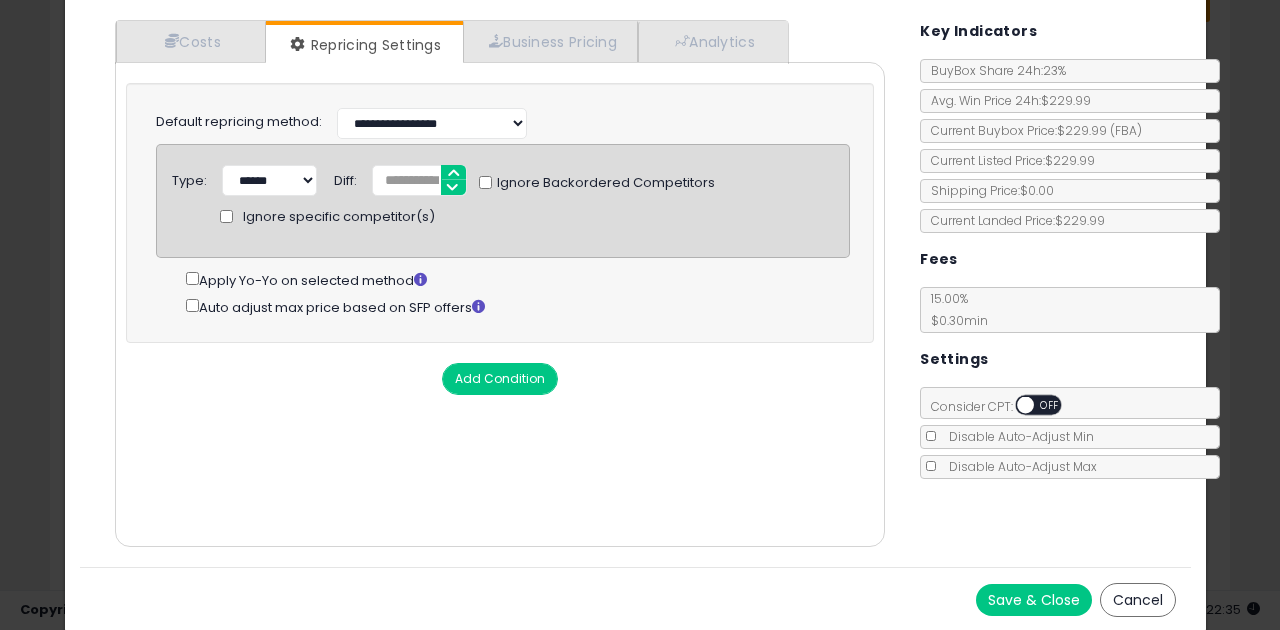click on "Save & Close" at bounding box center (1034, 600) 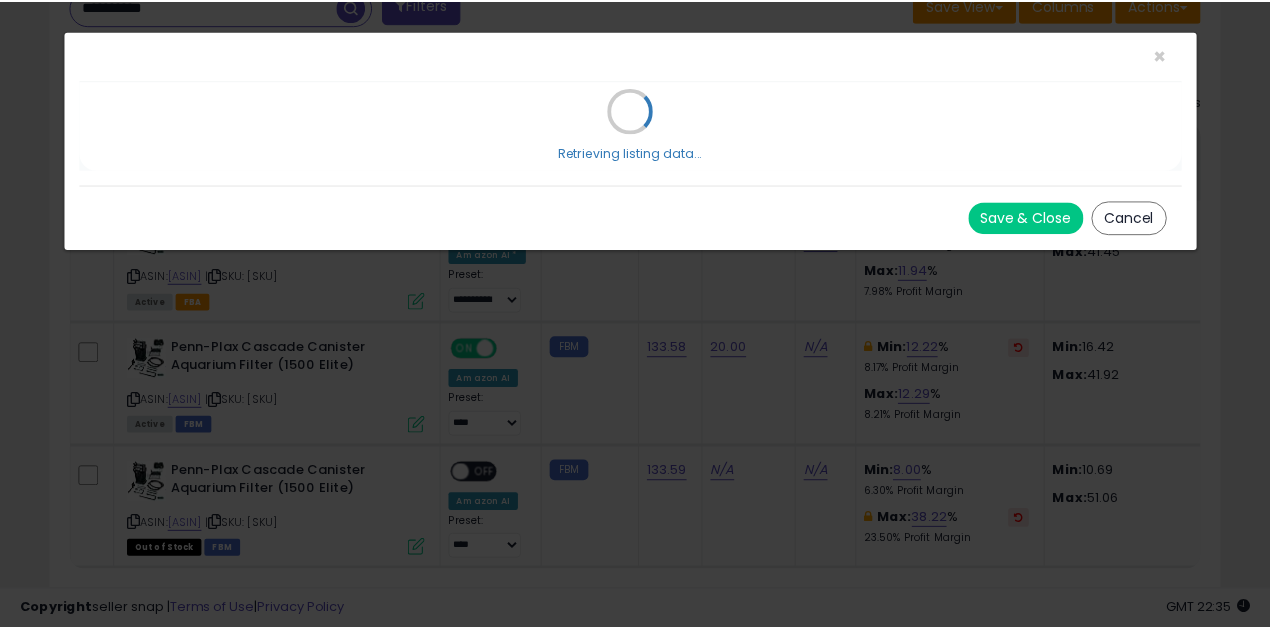 scroll, scrollTop: 0, scrollLeft: 0, axis: both 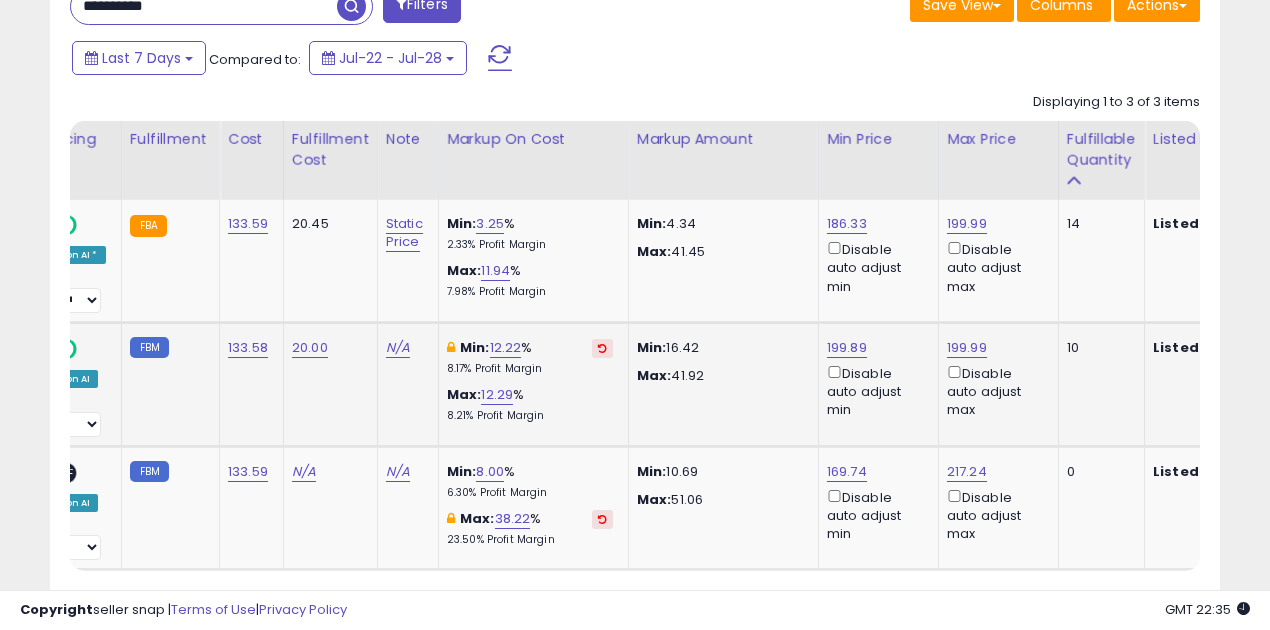 click on "199.89  Disable auto adjust min" 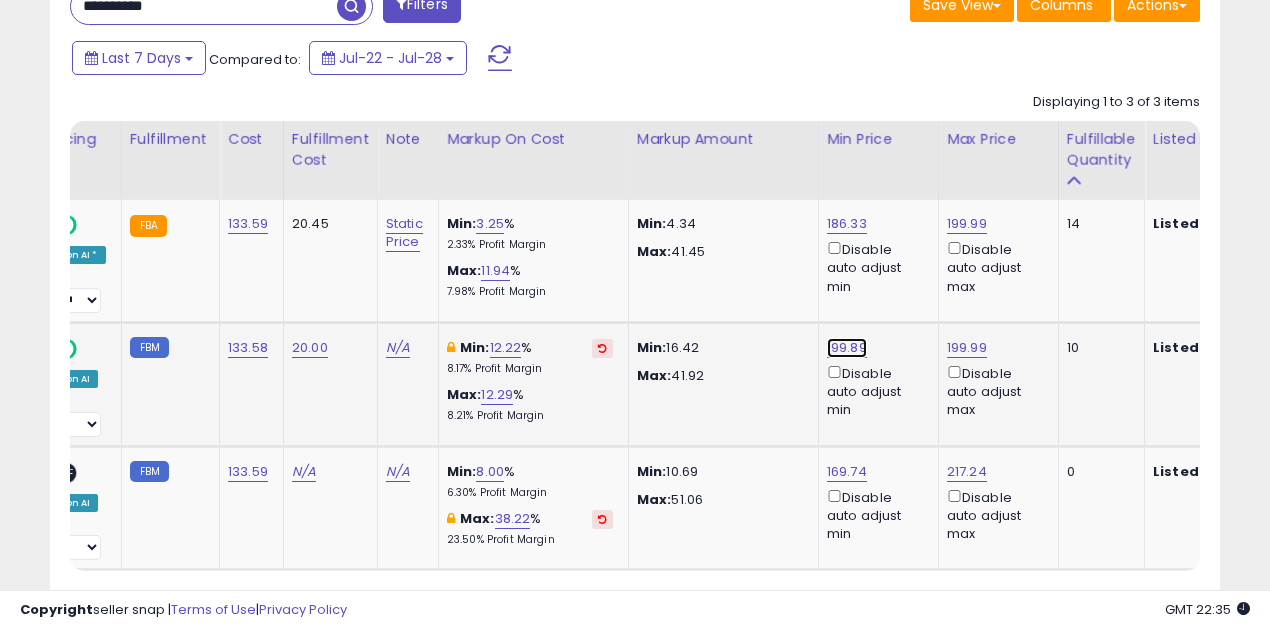 click on "199.89" at bounding box center (847, 224) 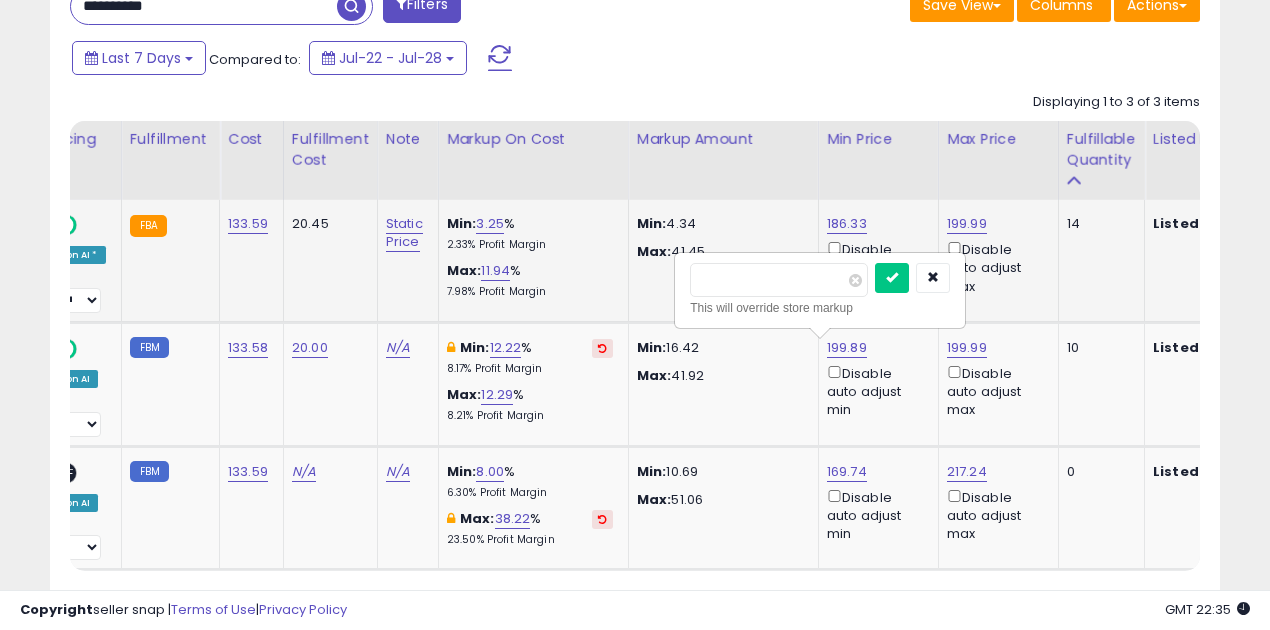 drag, startPoint x: 797, startPoint y: 282, endPoint x: 638, endPoint y: 286, distance: 159.05031 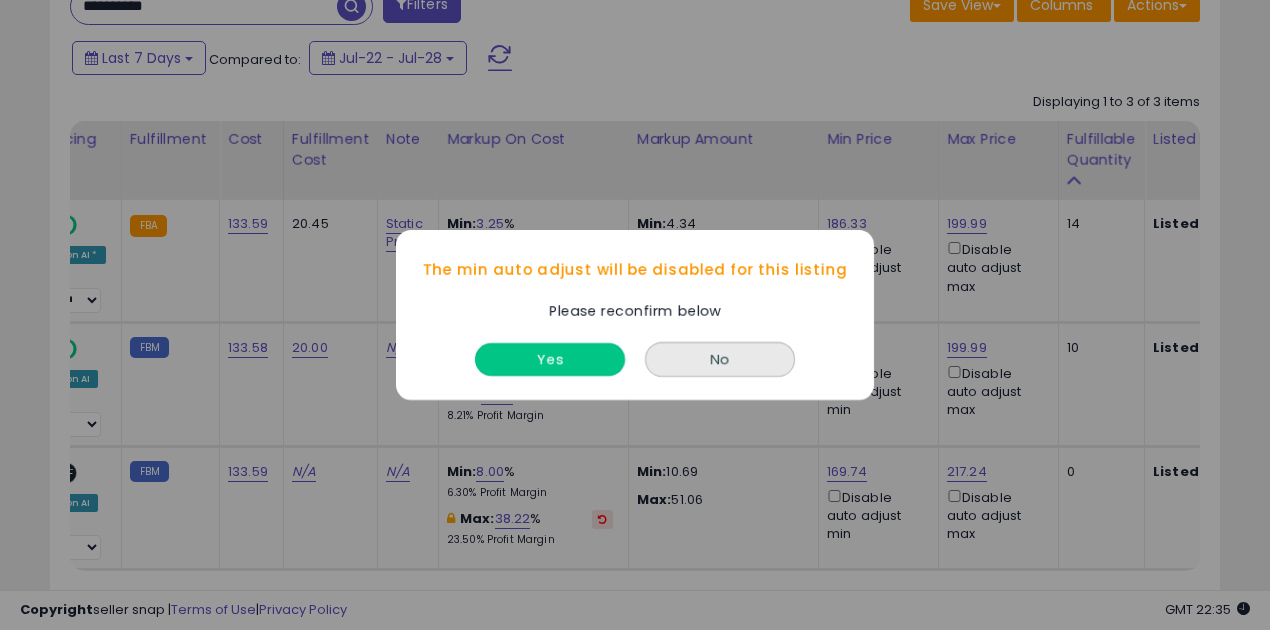 click on "Yes" at bounding box center (550, 359) 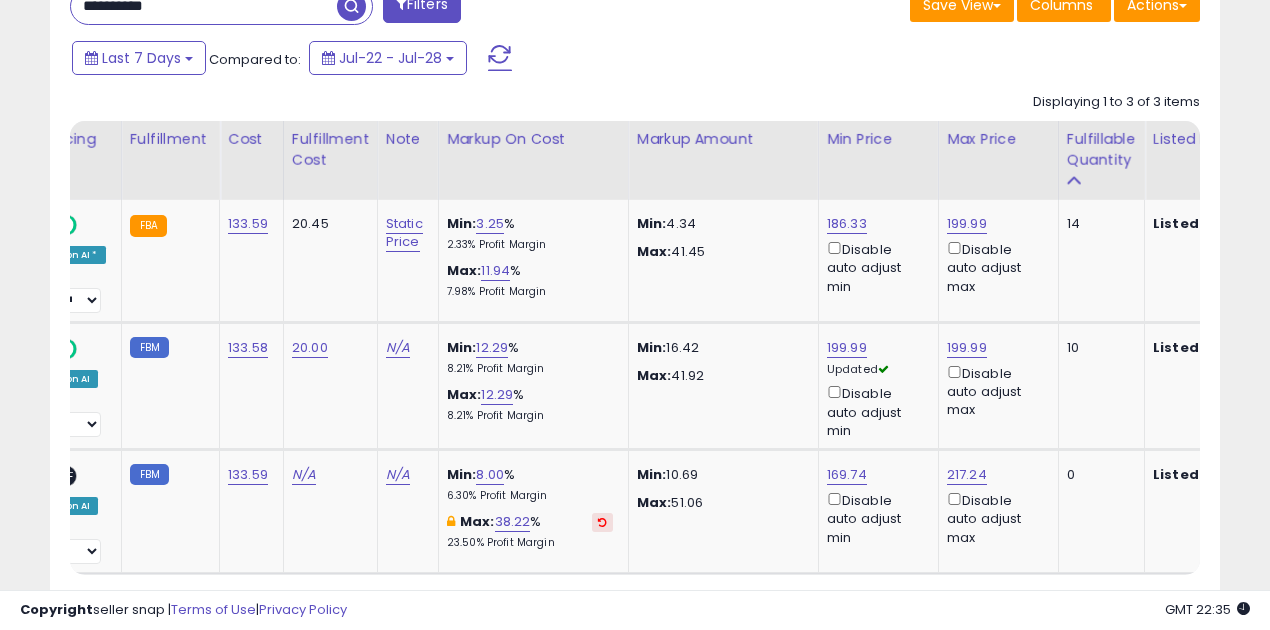 scroll, scrollTop: 0, scrollLeft: 1020, axis: horizontal 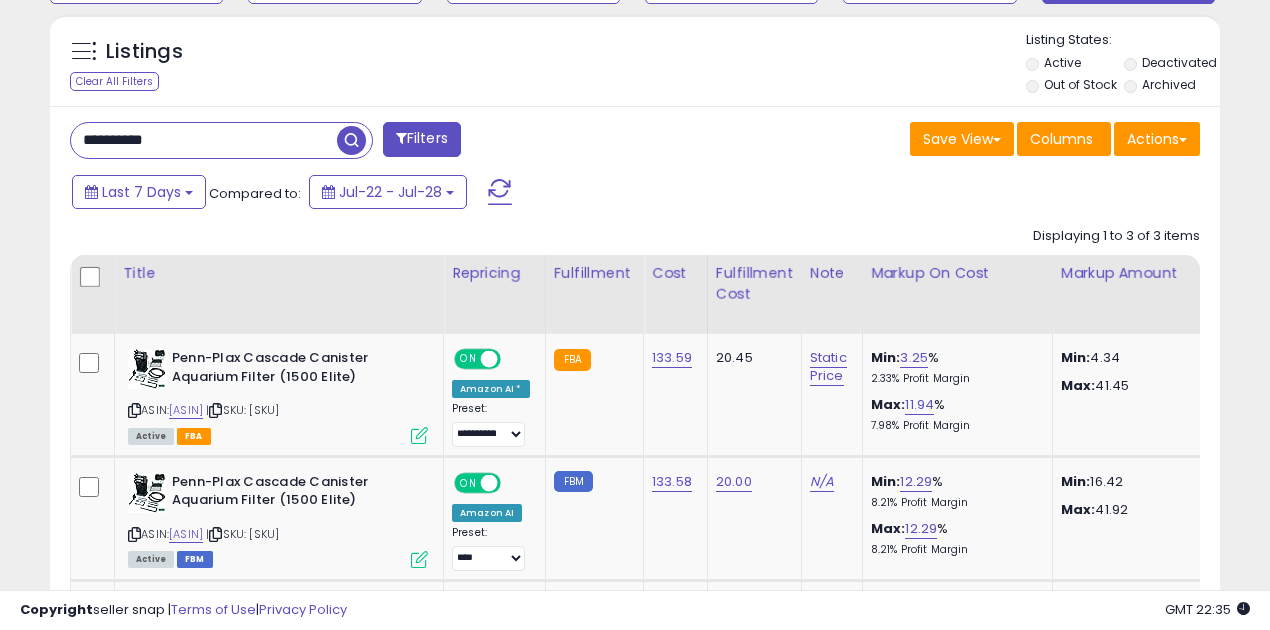 click on "**********" at bounding box center (204, 140) 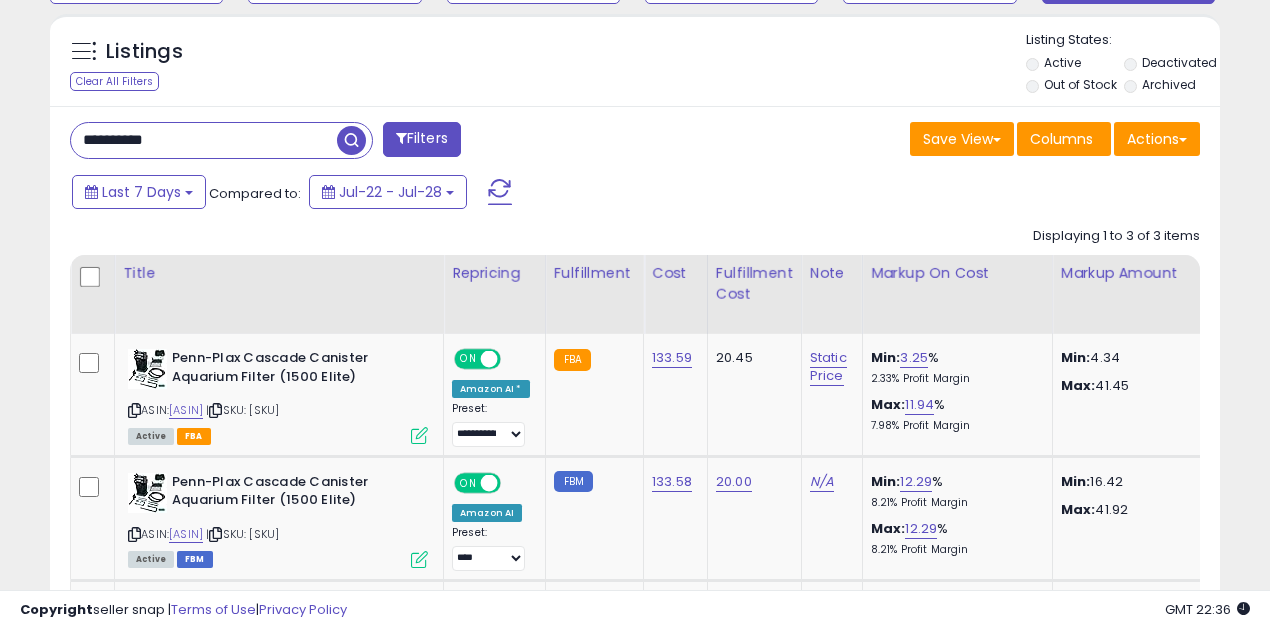 paste 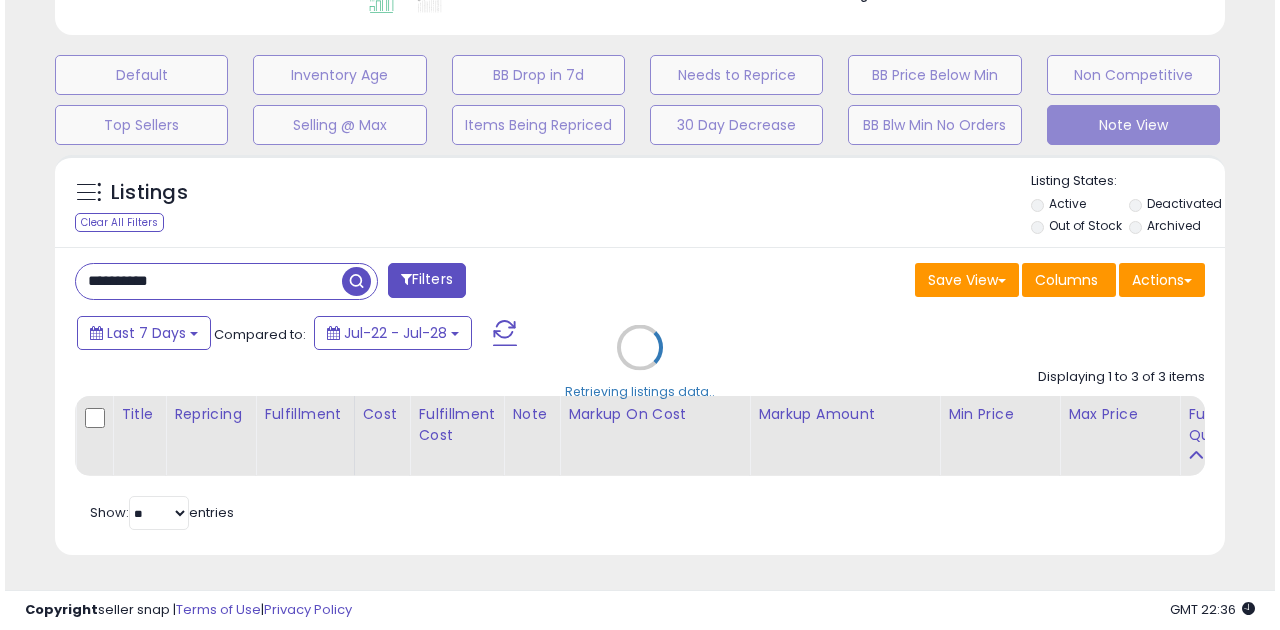 scroll, scrollTop: 583, scrollLeft: 0, axis: vertical 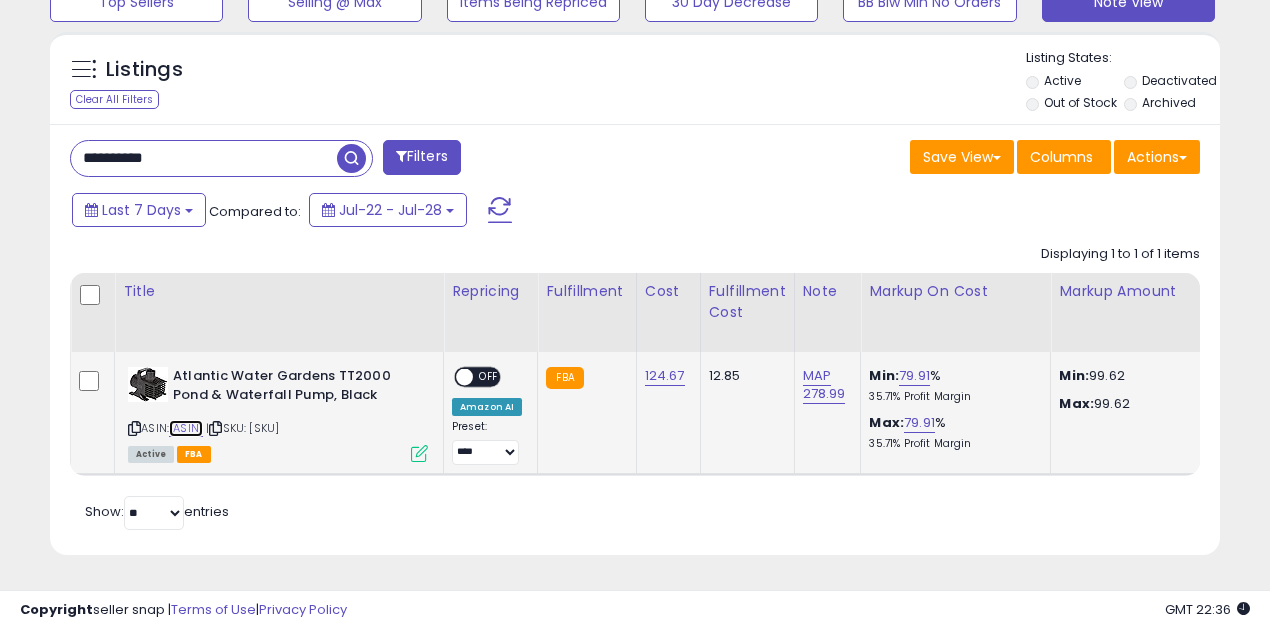 click on "B00PE1D3FY" at bounding box center [186, 428] 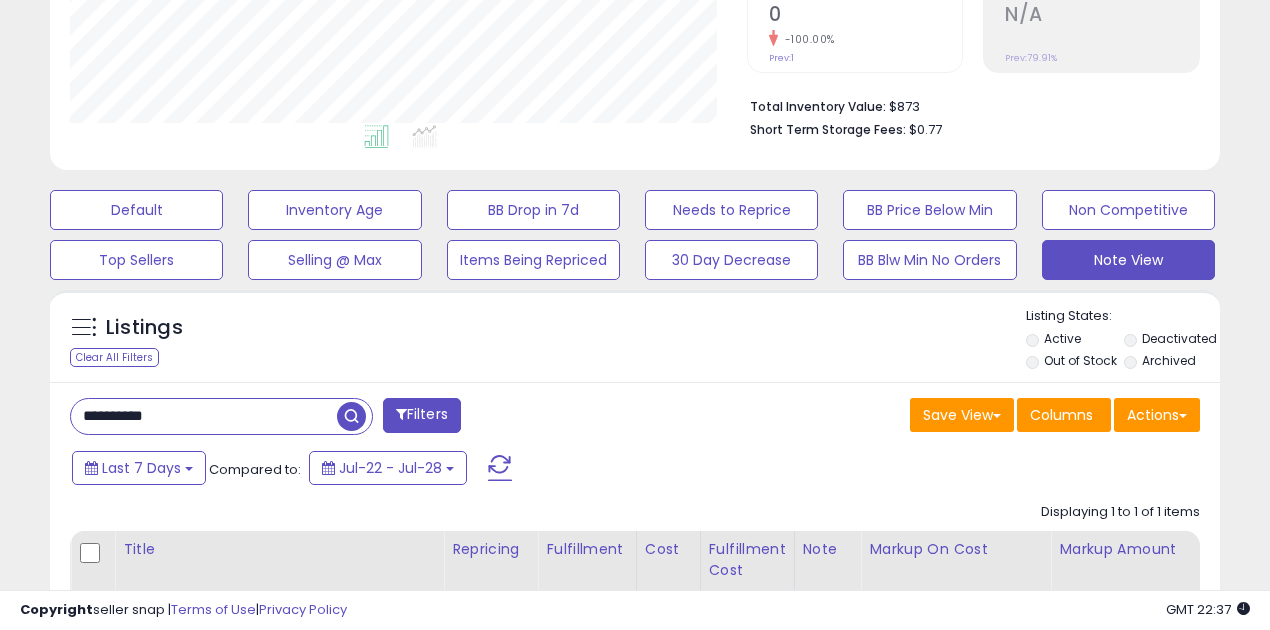 scroll, scrollTop: 438, scrollLeft: 0, axis: vertical 